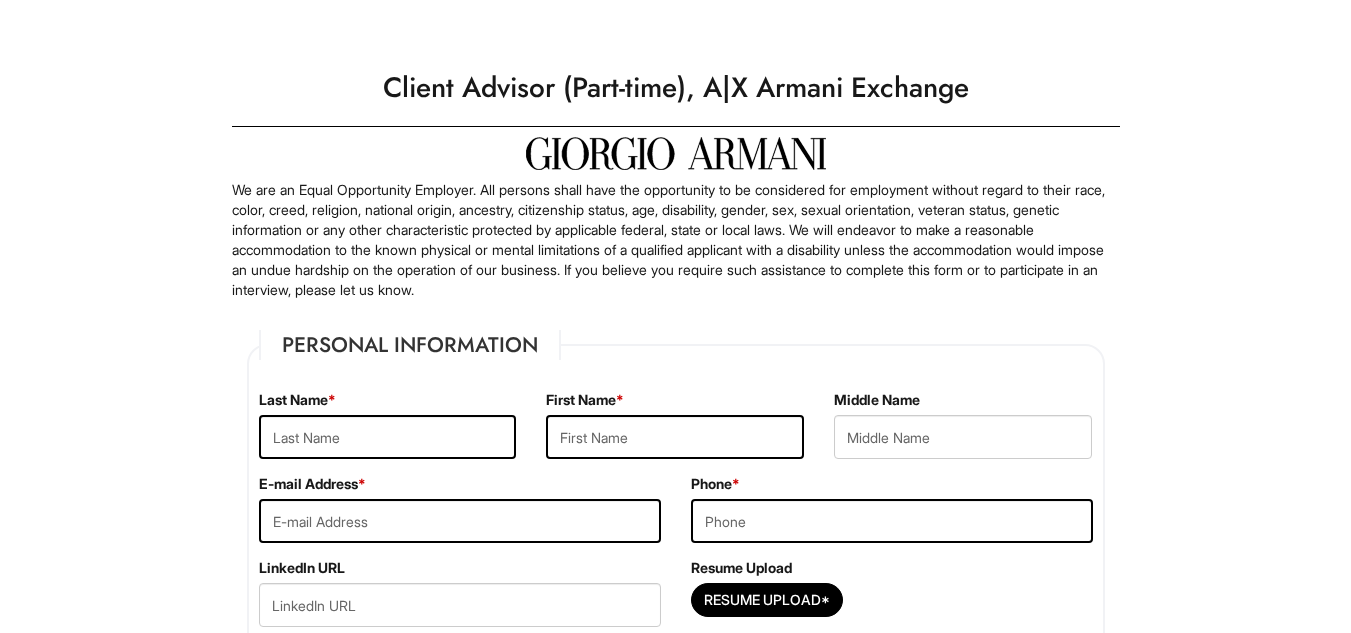 scroll, scrollTop: 0, scrollLeft: 0, axis: both 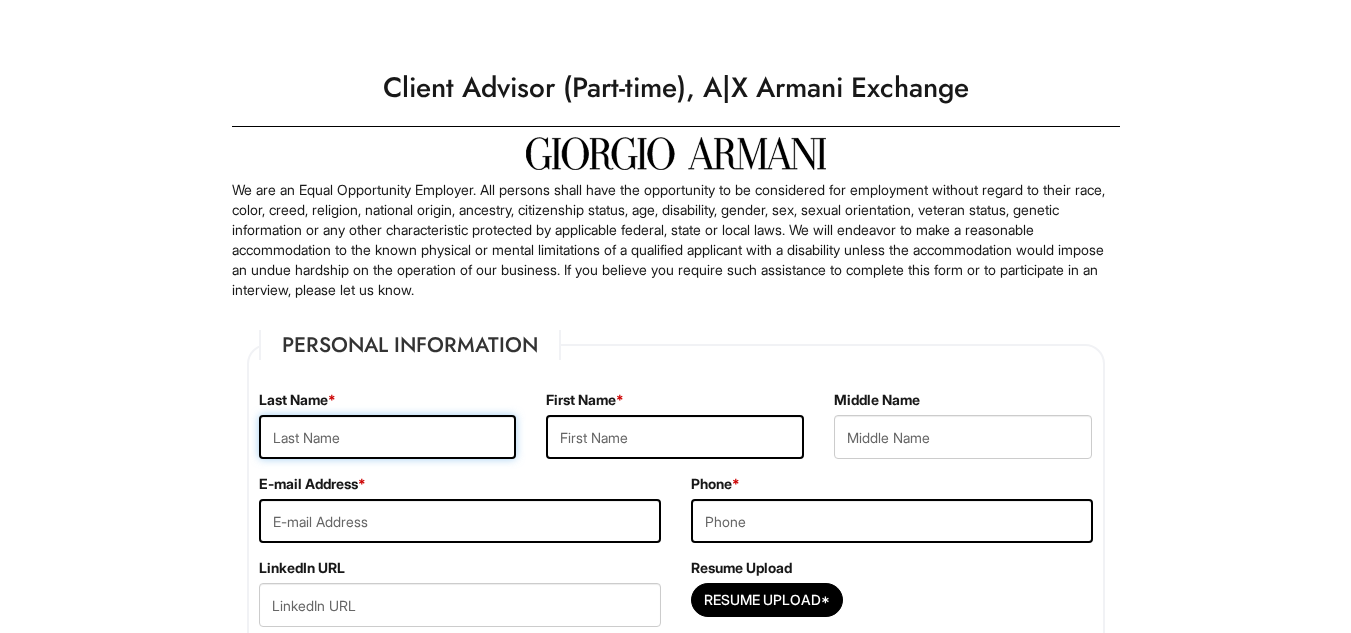 click at bounding box center (388, 437) 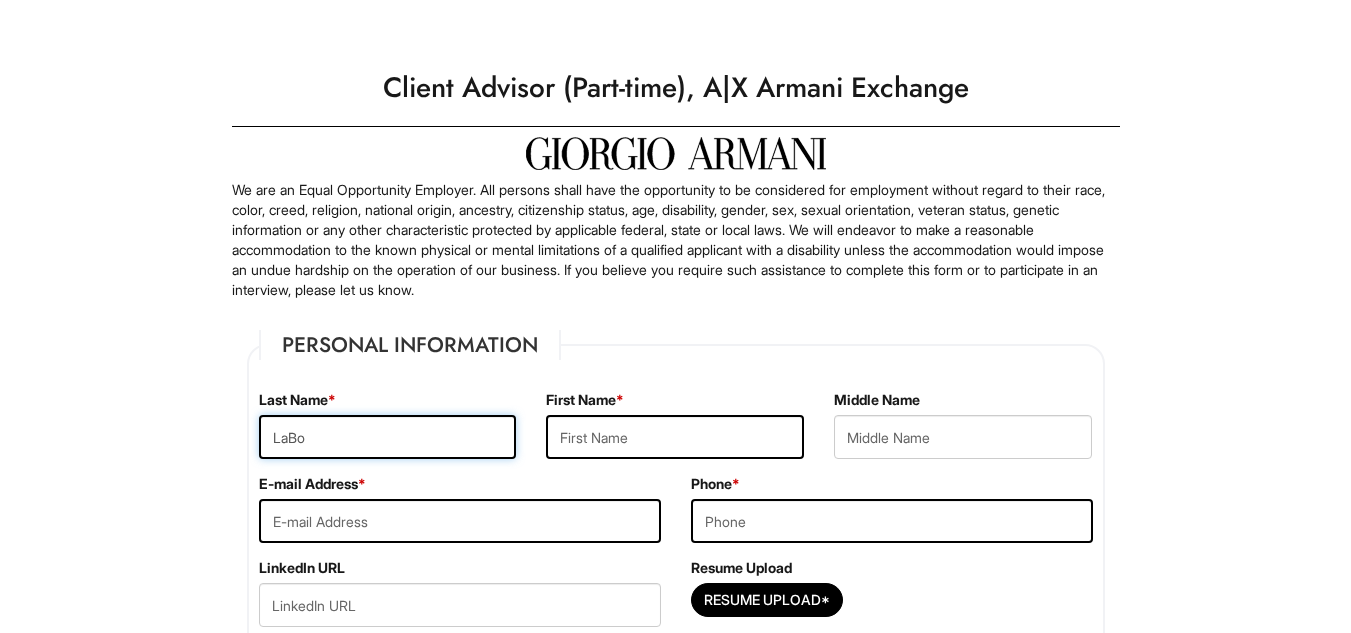 type on "LaBo" 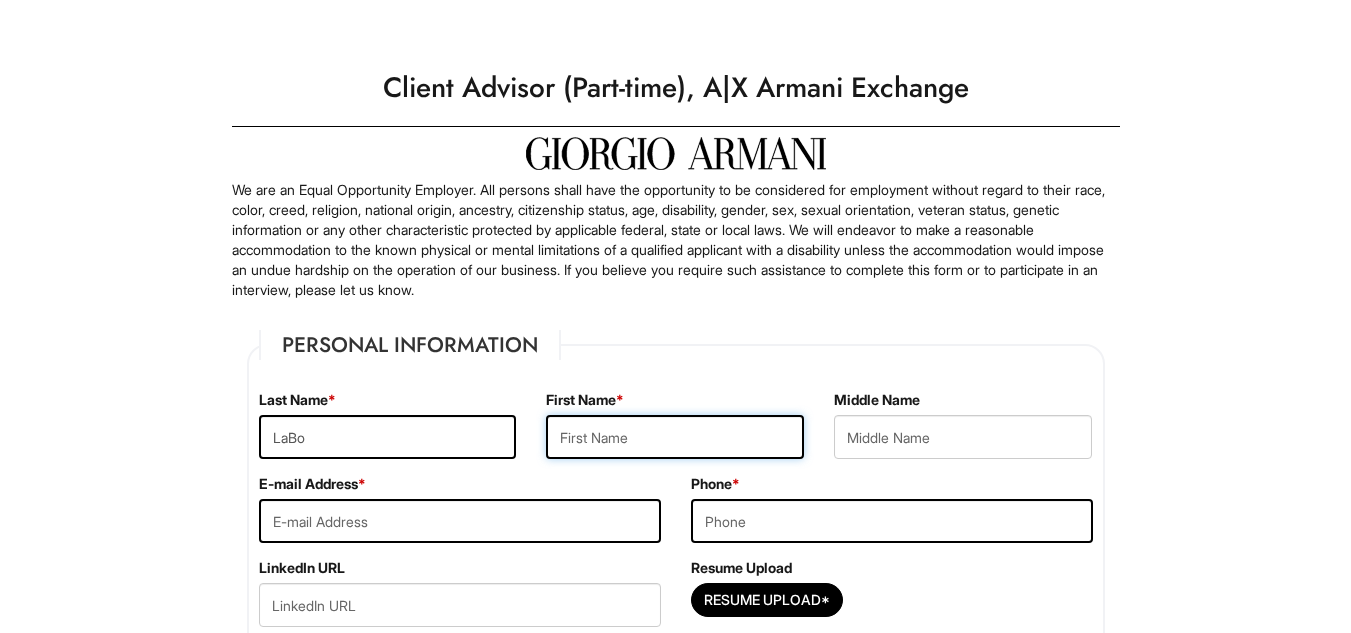 click at bounding box center [675, 437] 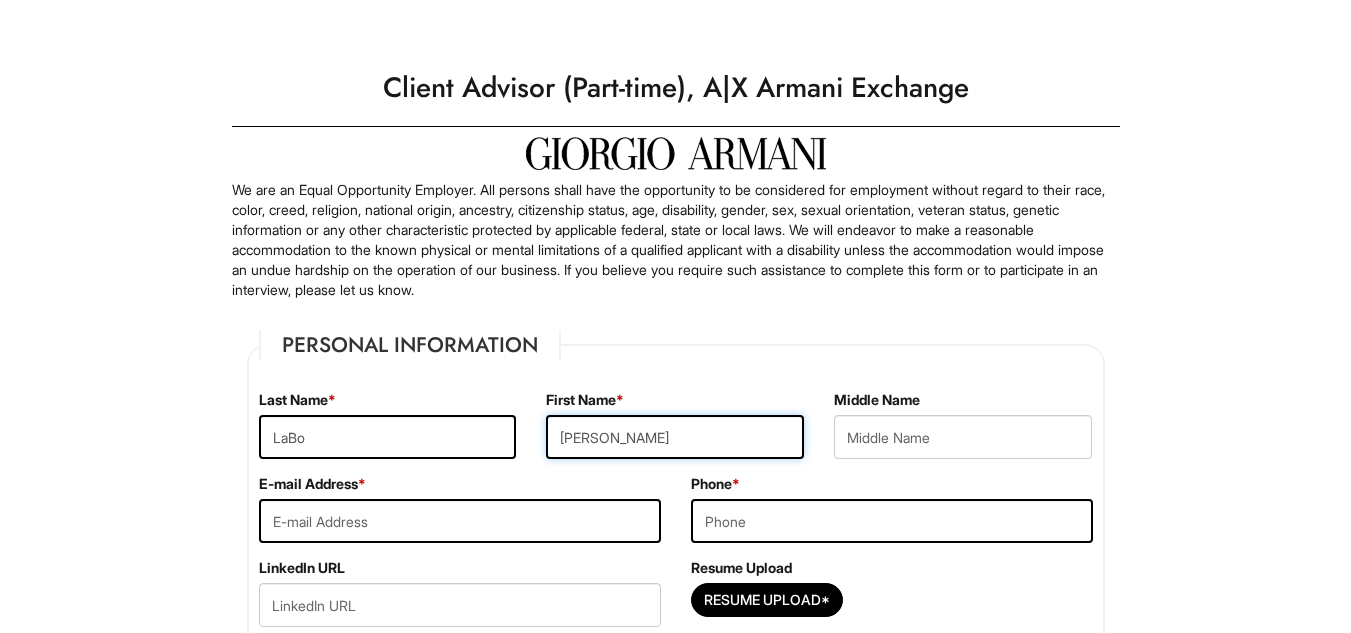 type on "[PERSON_NAME]" 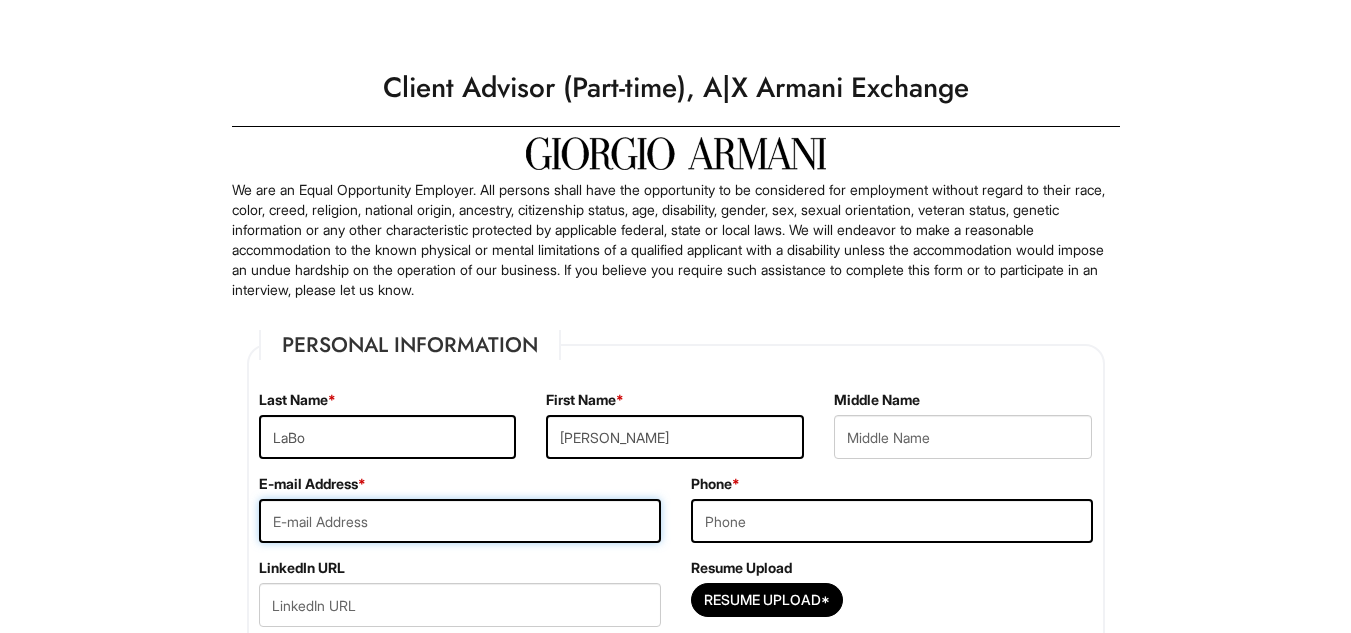 click at bounding box center (460, 521) 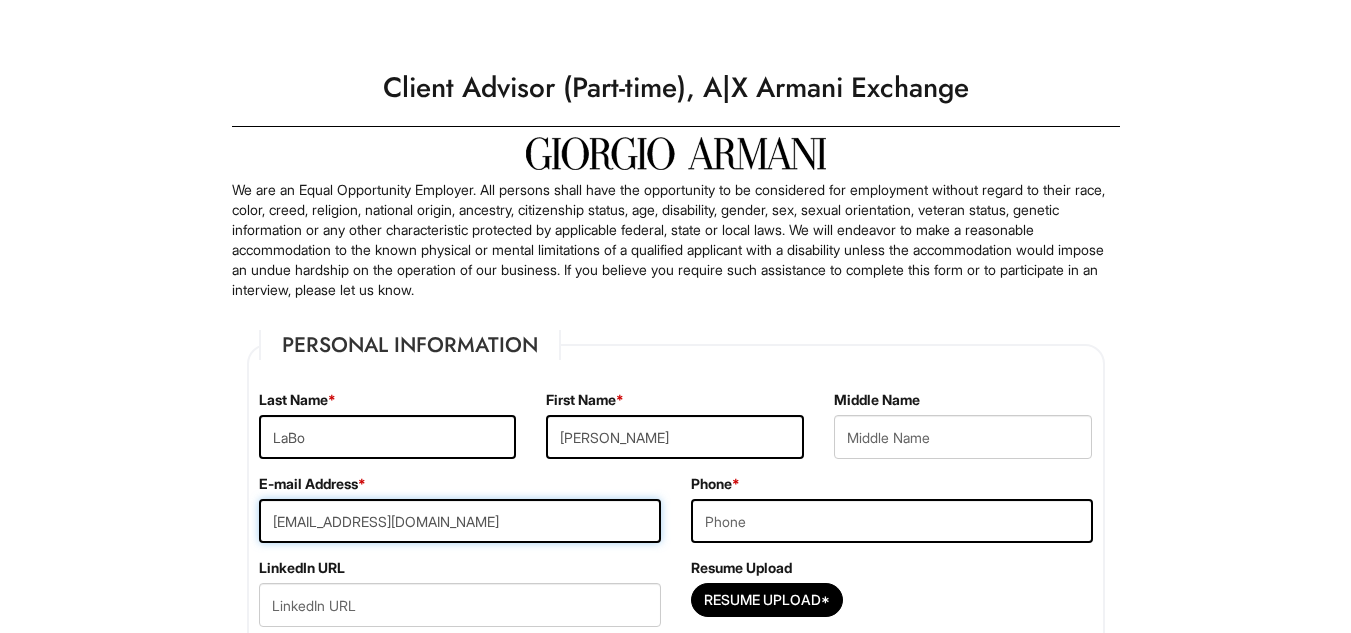 type on "[EMAIL_ADDRESS][DOMAIN_NAME]" 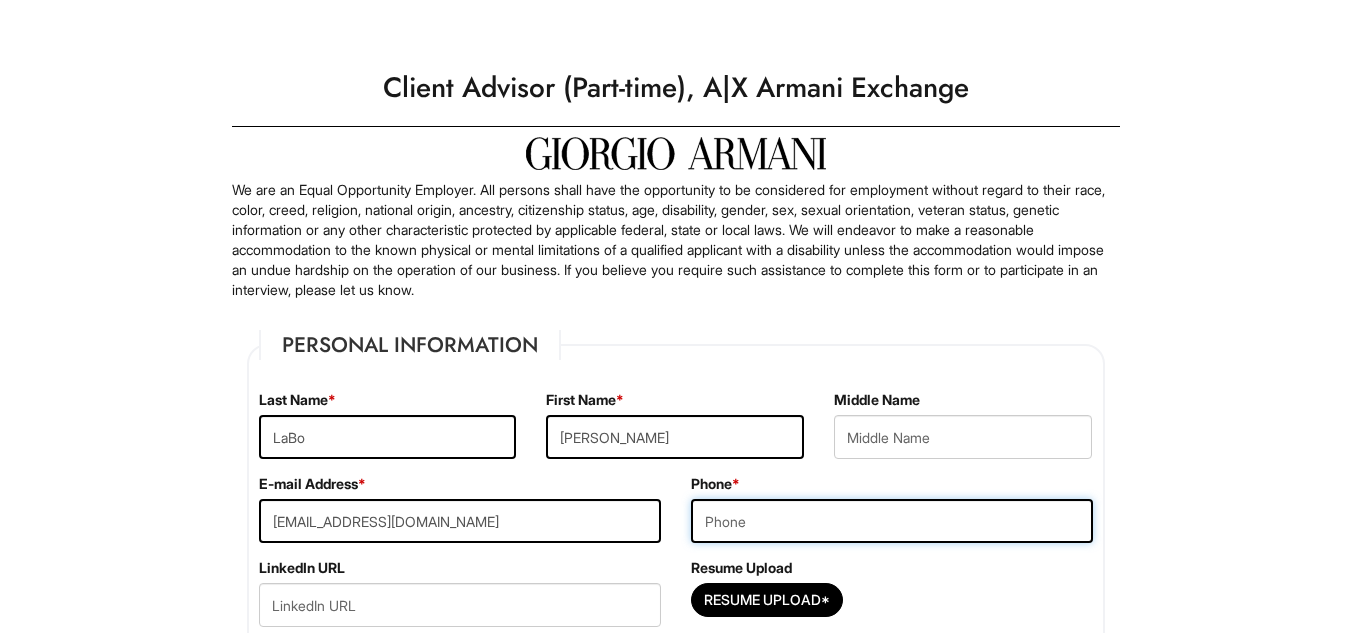 click at bounding box center (892, 521) 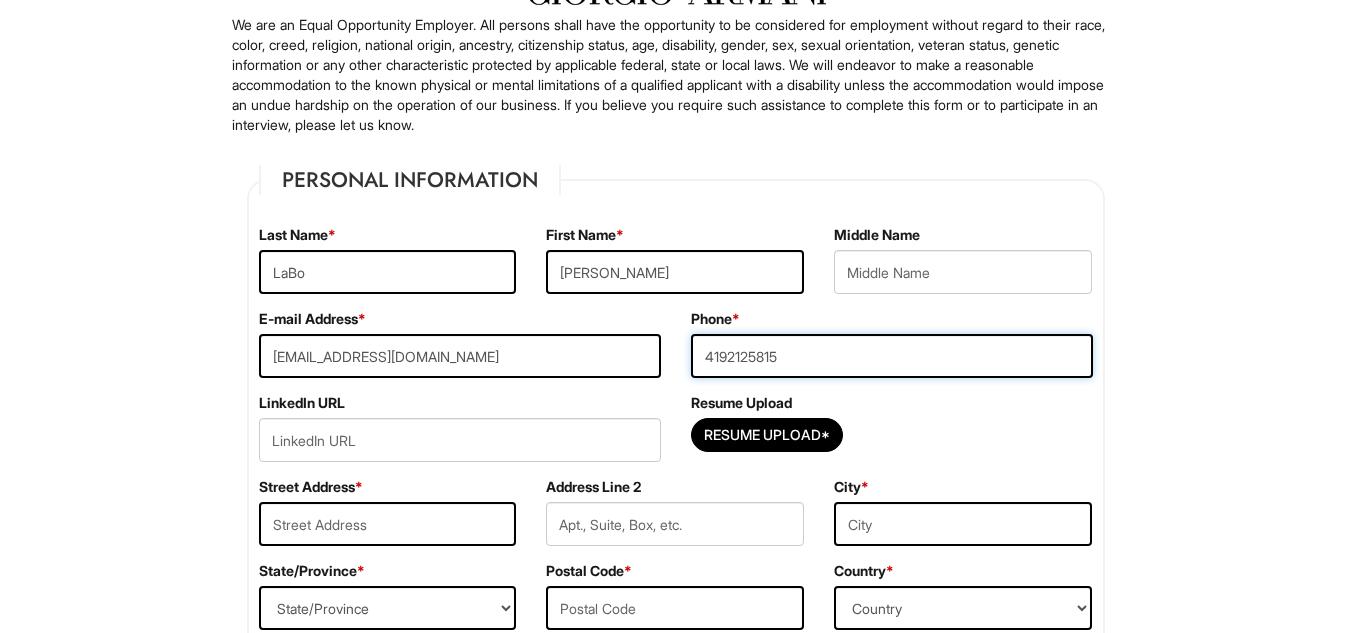 scroll, scrollTop: 173, scrollLeft: 0, axis: vertical 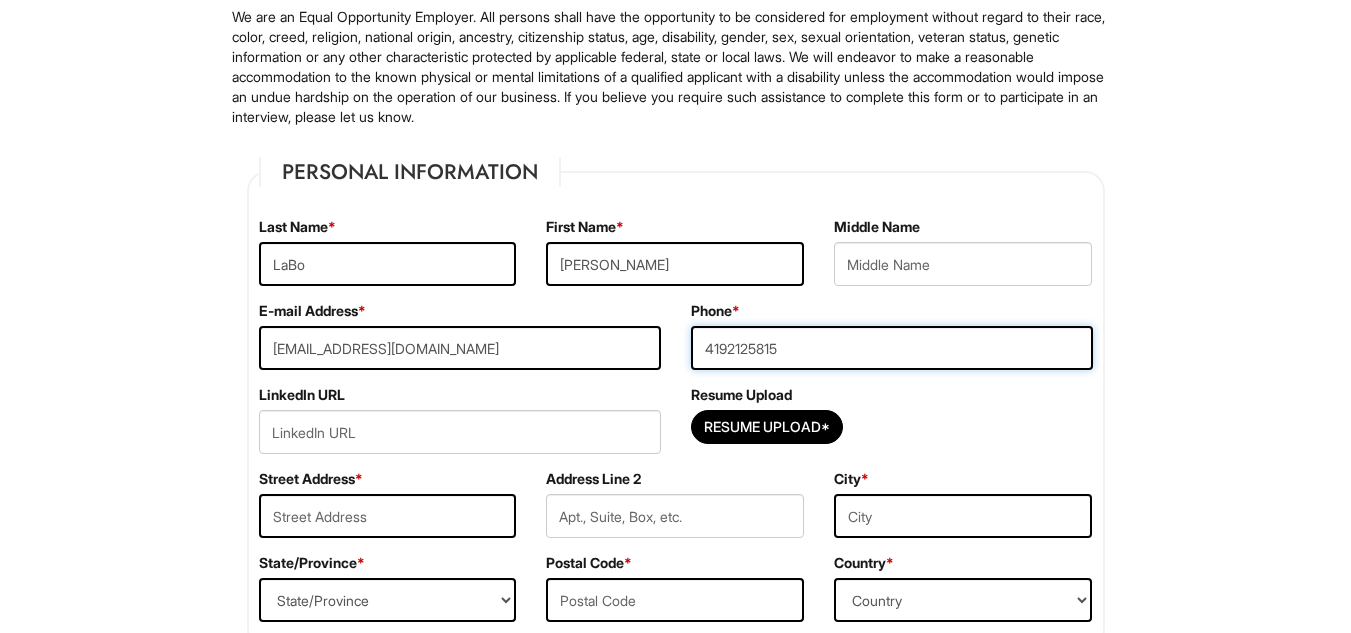 type on "4192125815" 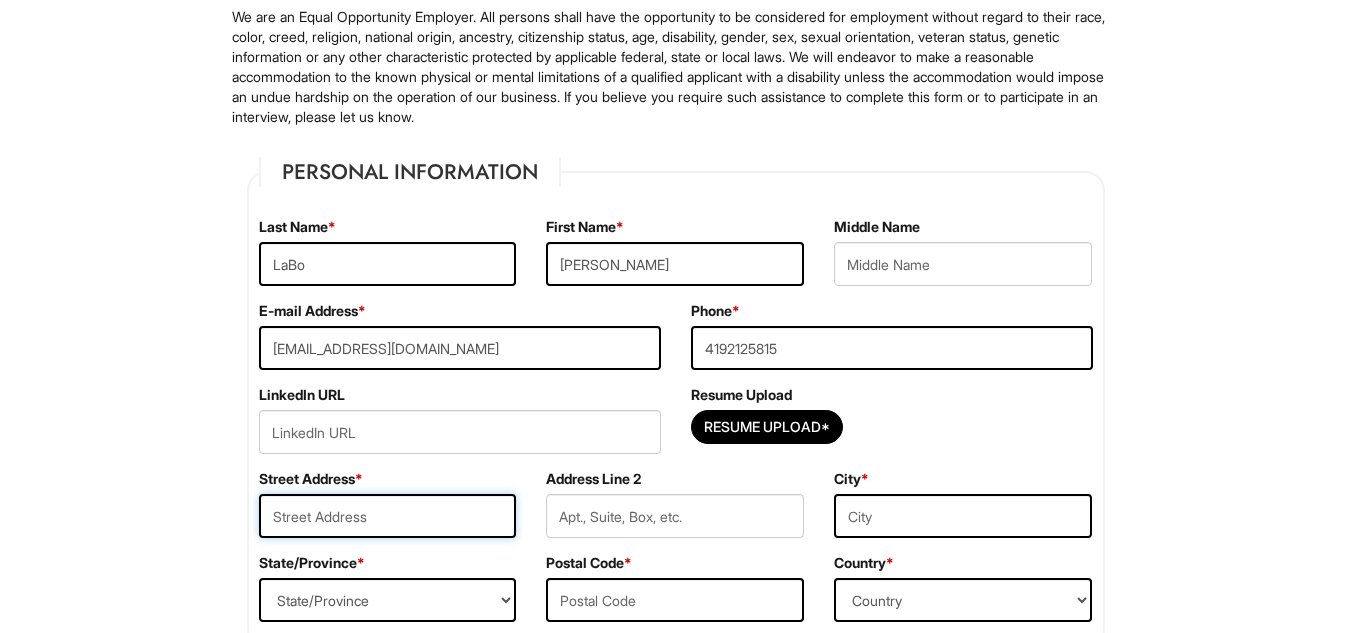 click at bounding box center (388, 516) 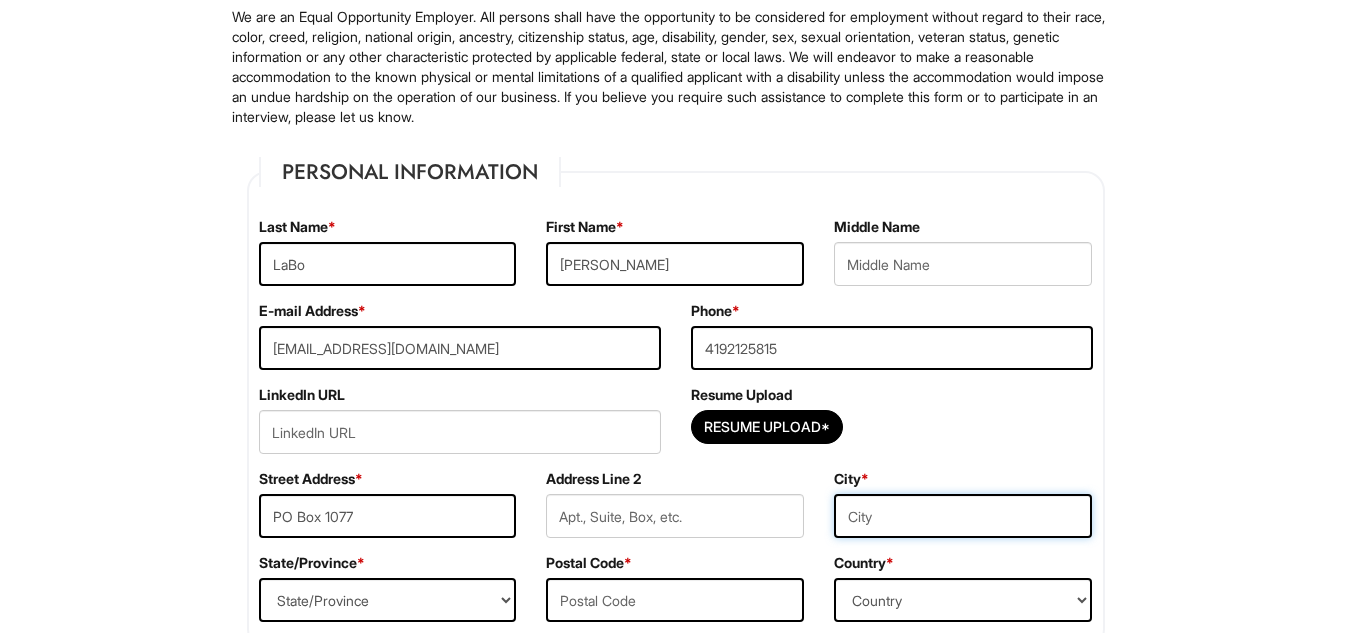 type on "Zephyrhills" 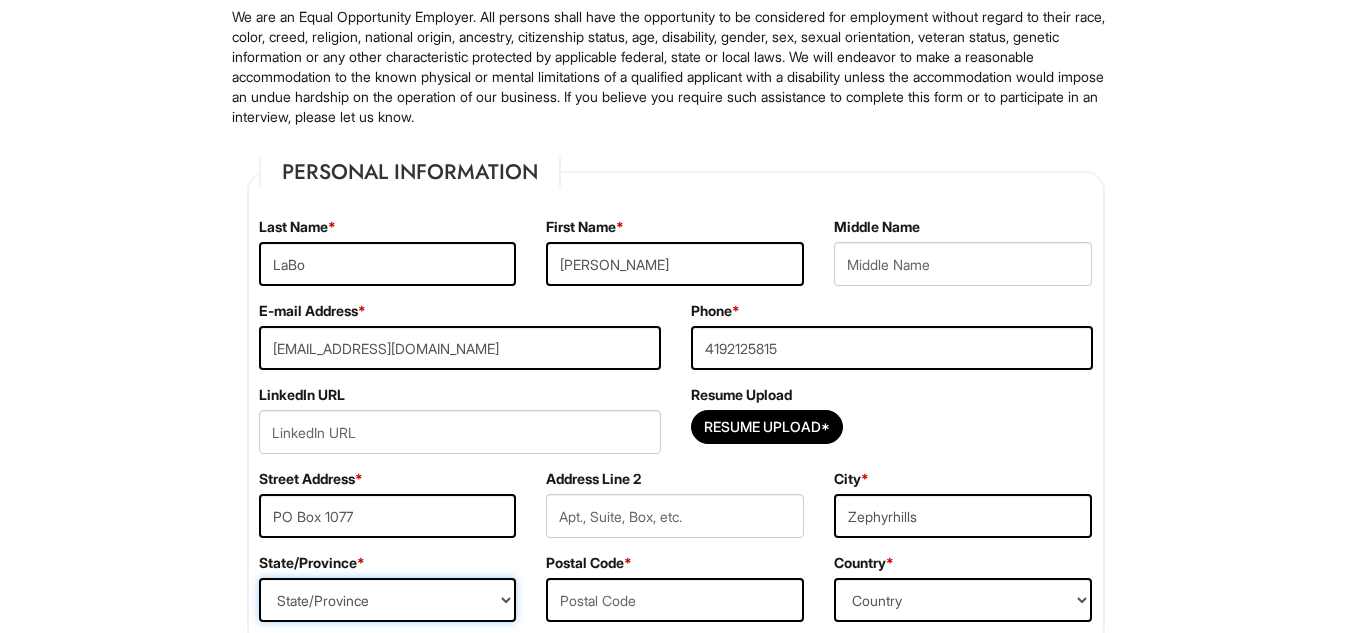 select on "FL" 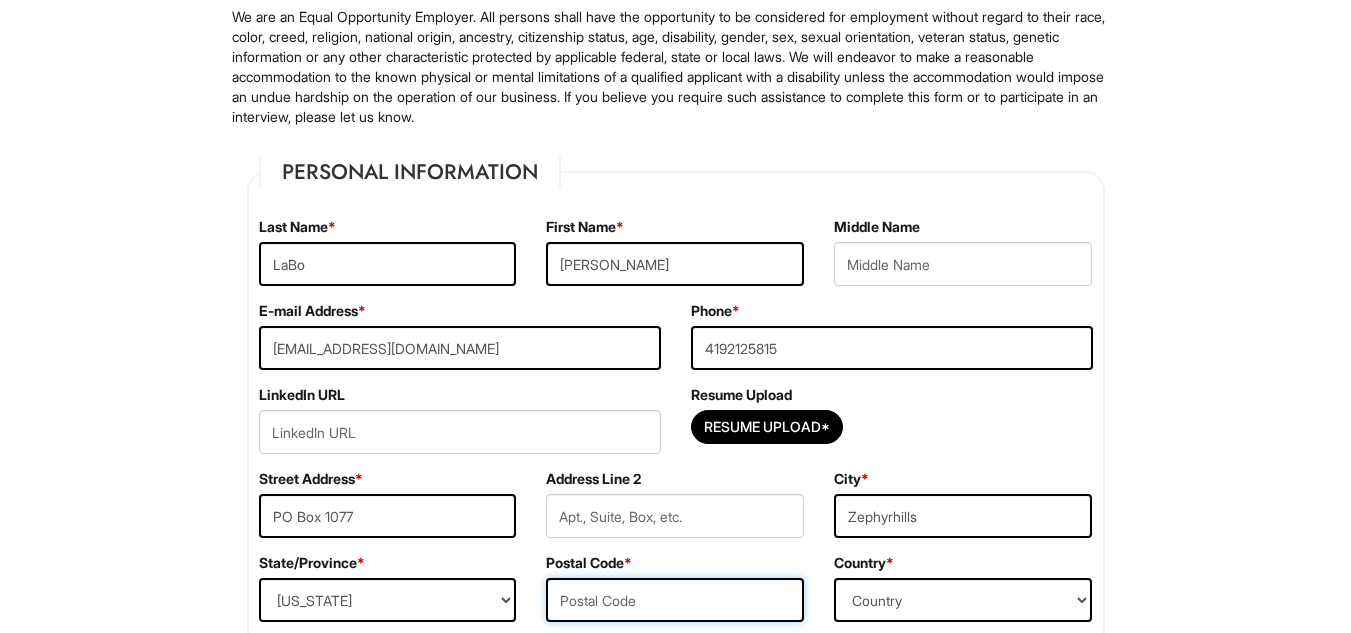type on "33539" 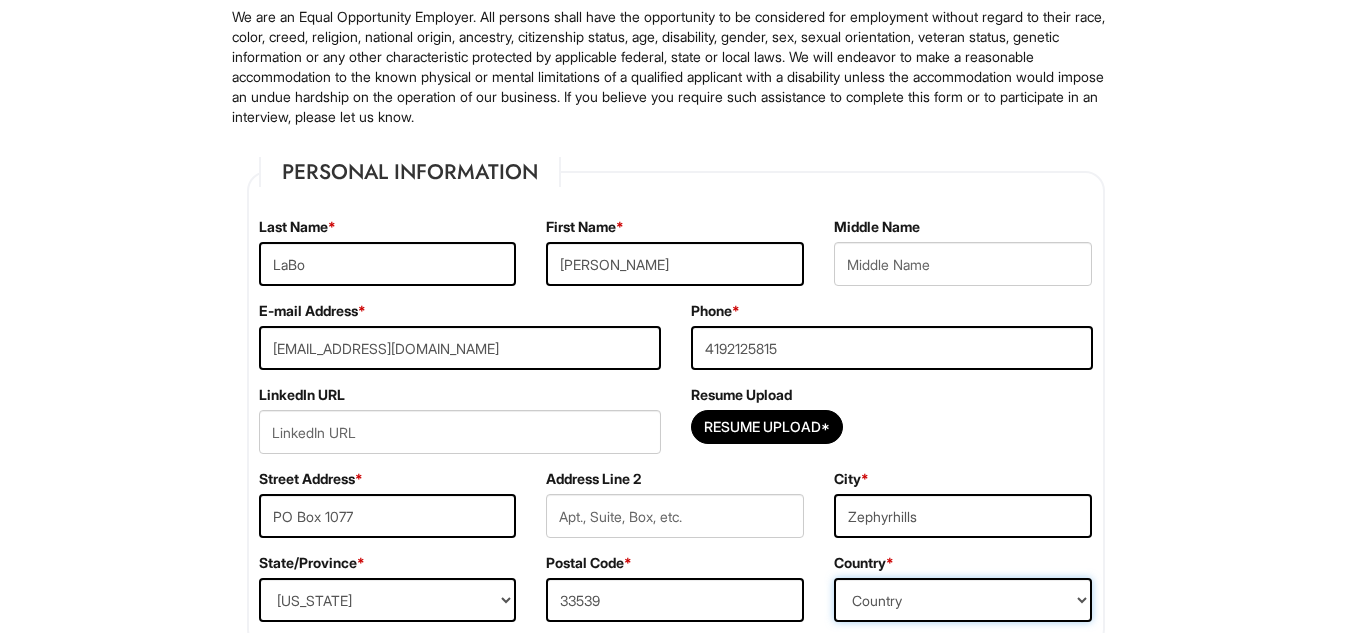 select on "[GEOGRAPHIC_DATA]" 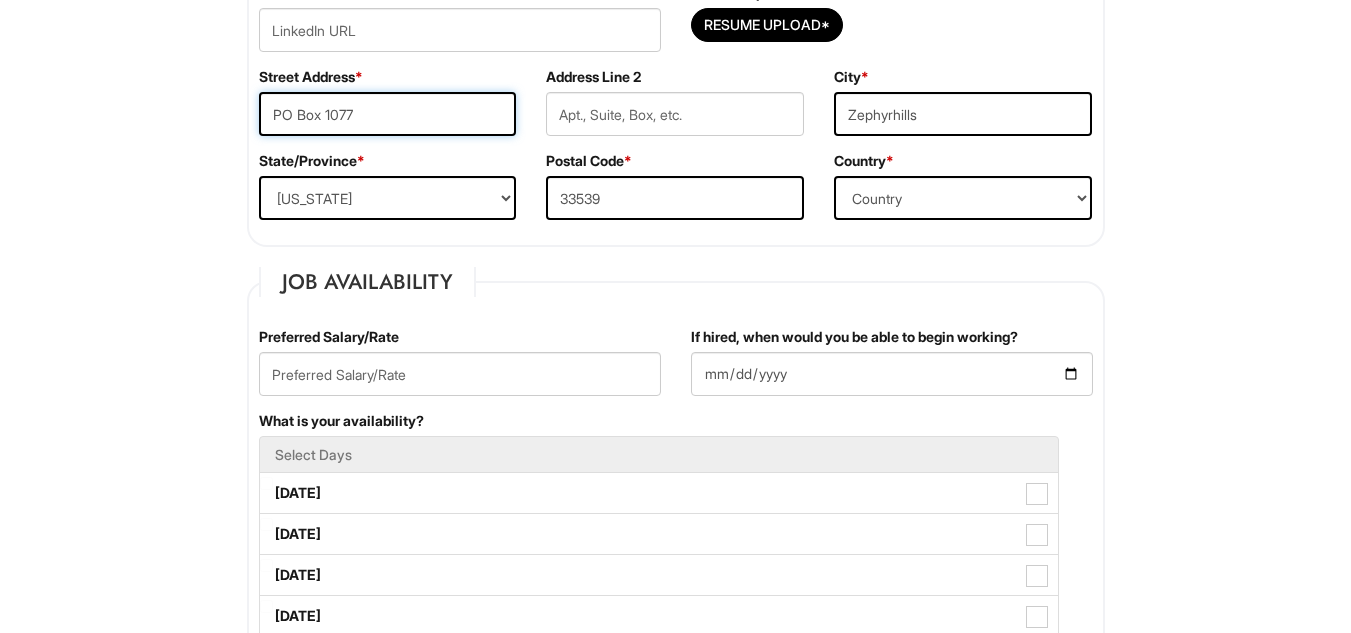 scroll, scrollTop: 576, scrollLeft: 0, axis: vertical 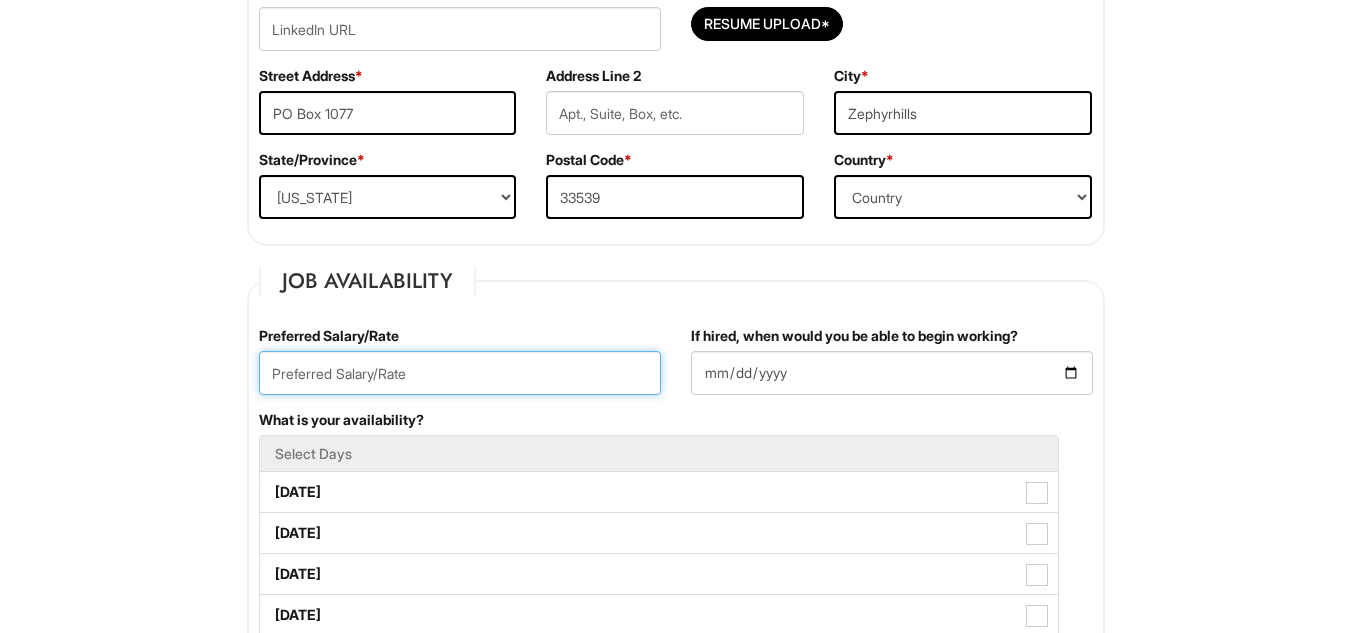 click at bounding box center [460, 373] 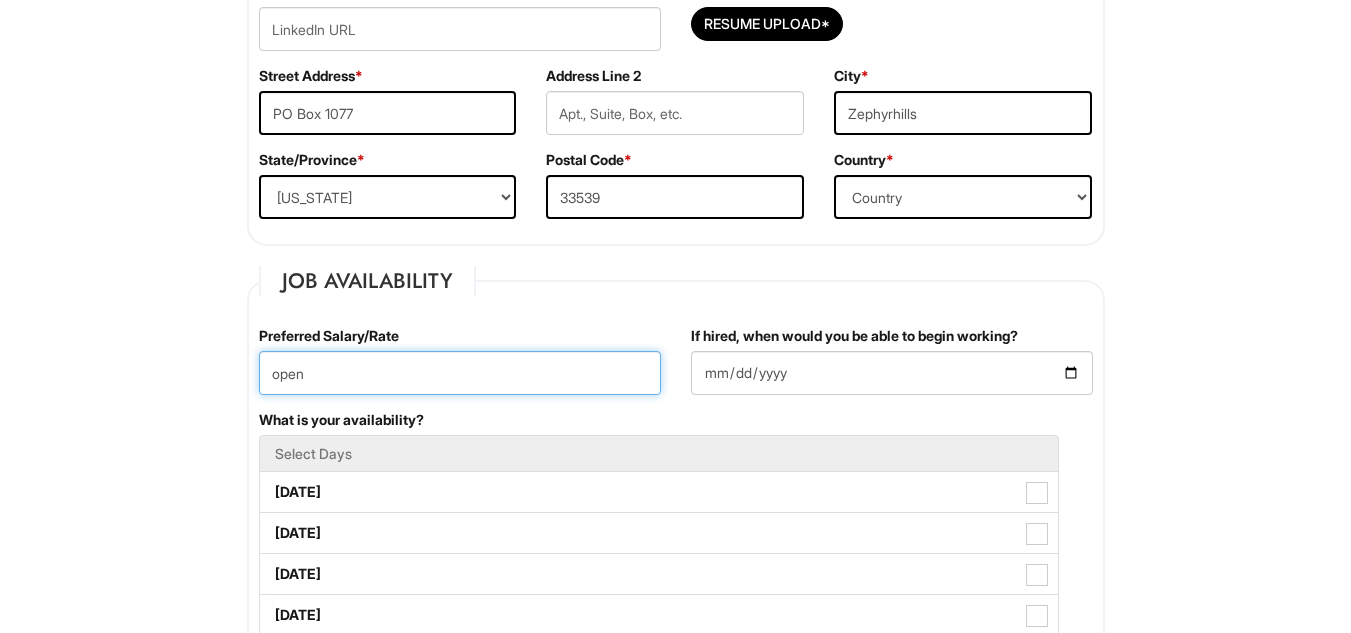 type on "open" 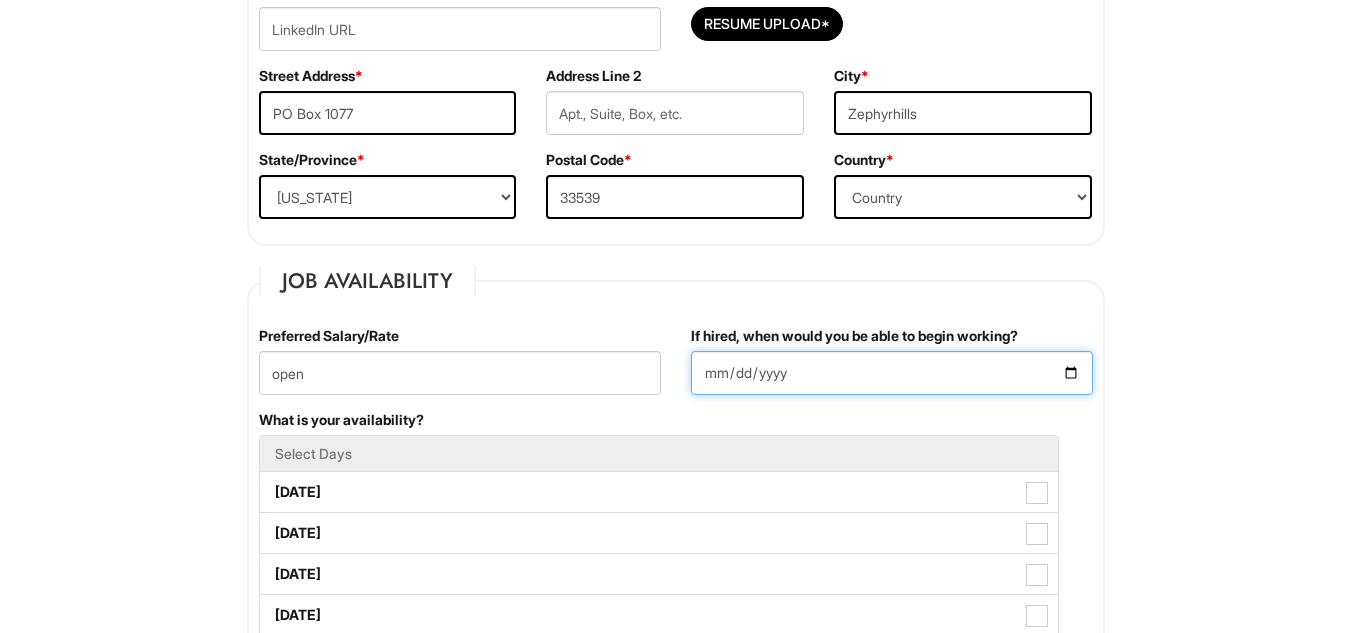 click on "If hired, when would you be able to begin working?" at bounding box center (892, 373) 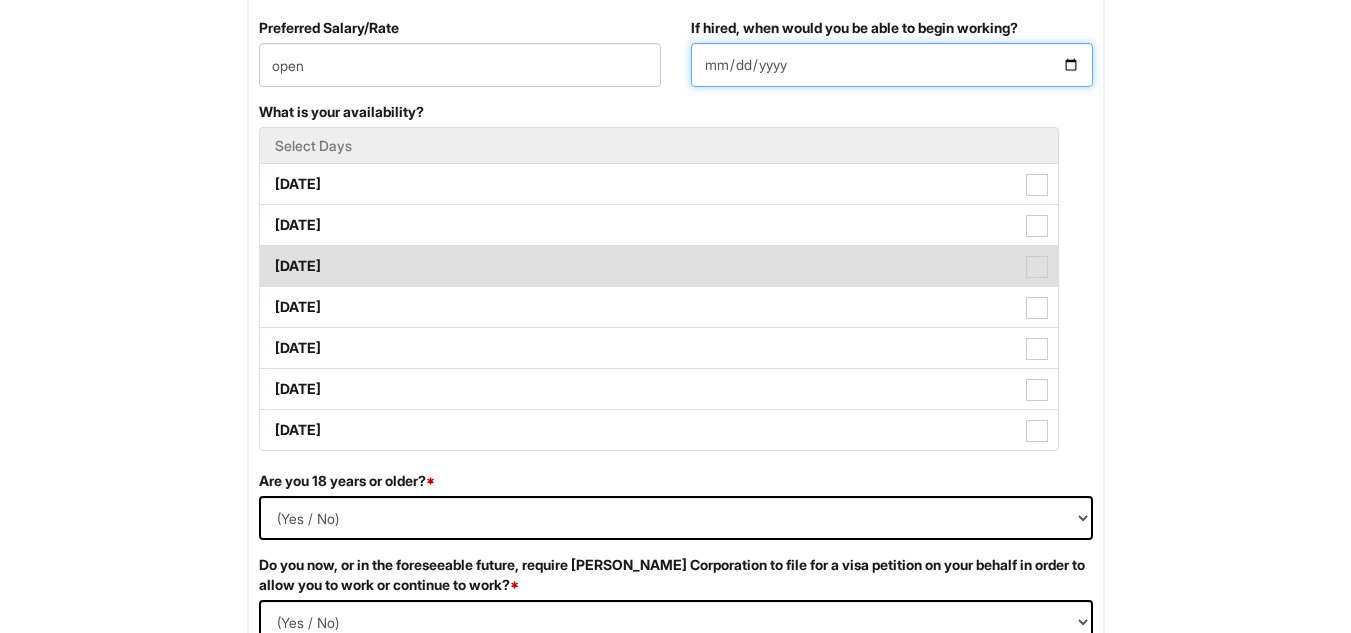 scroll, scrollTop: 891, scrollLeft: 0, axis: vertical 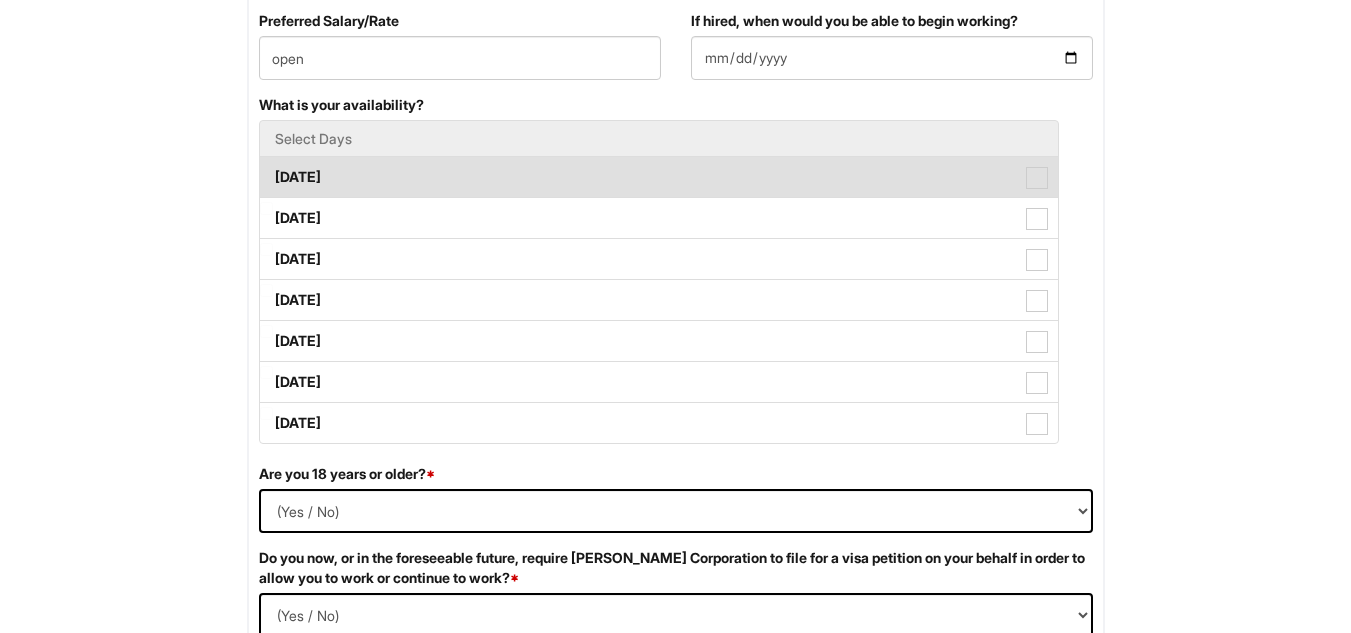 click on "[DATE]" at bounding box center (659, 177) 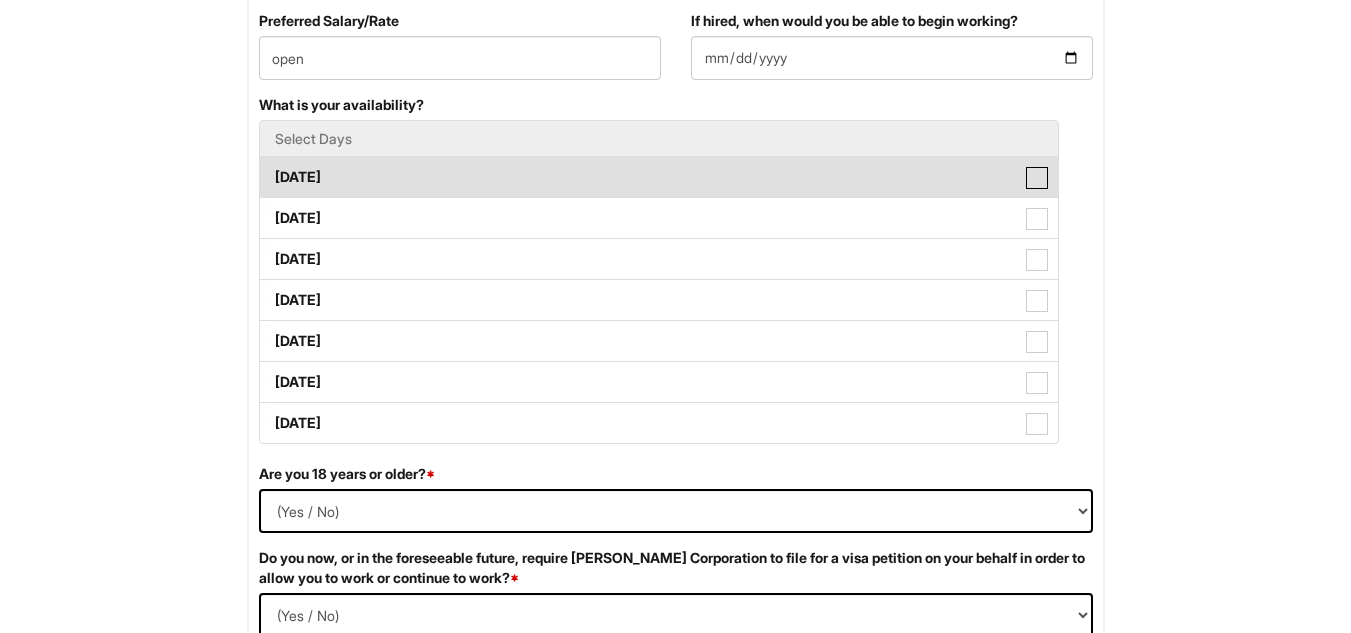 click on "[DATE]" at bounding box center [266, 167] 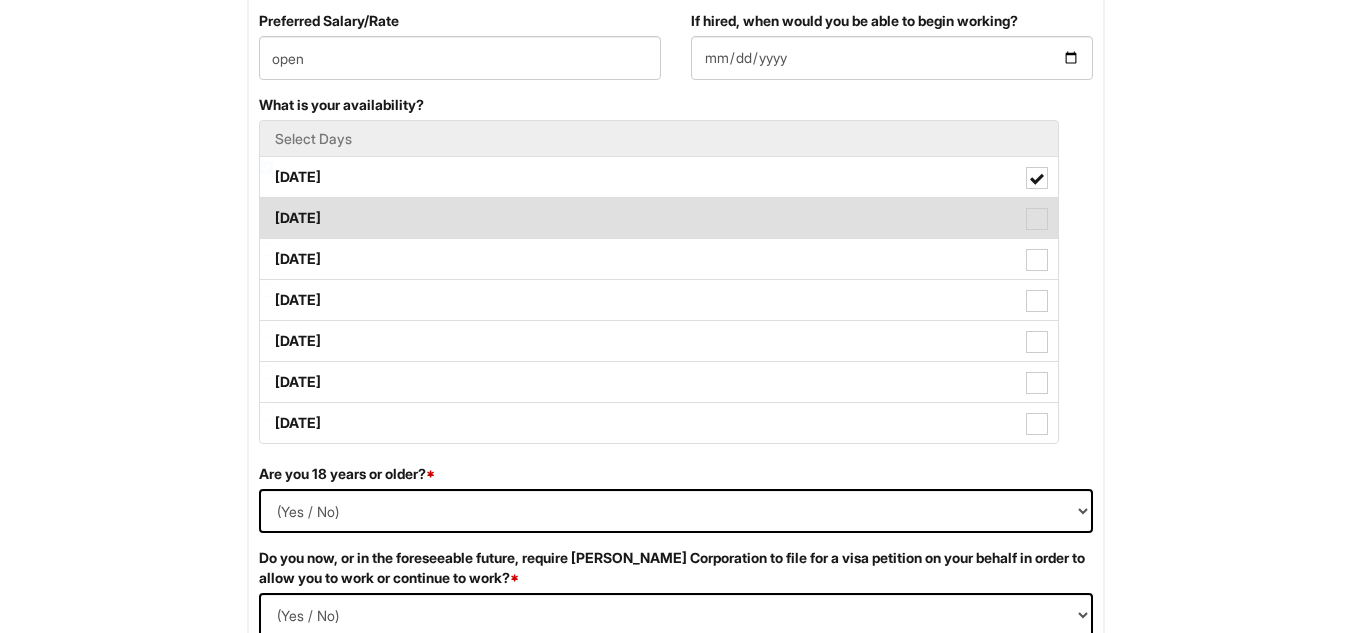 click on "[DATE]" at bounding box center (659, 218) 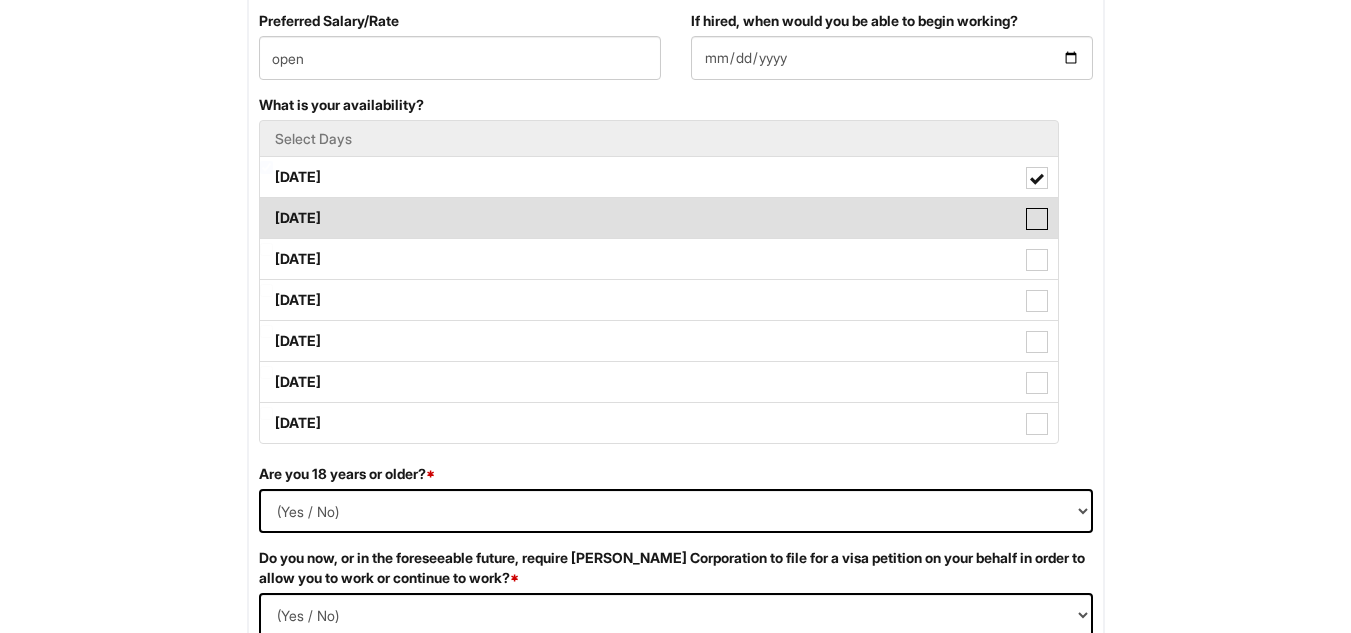 click on "[DATE]" at bounding box center (266, 208) 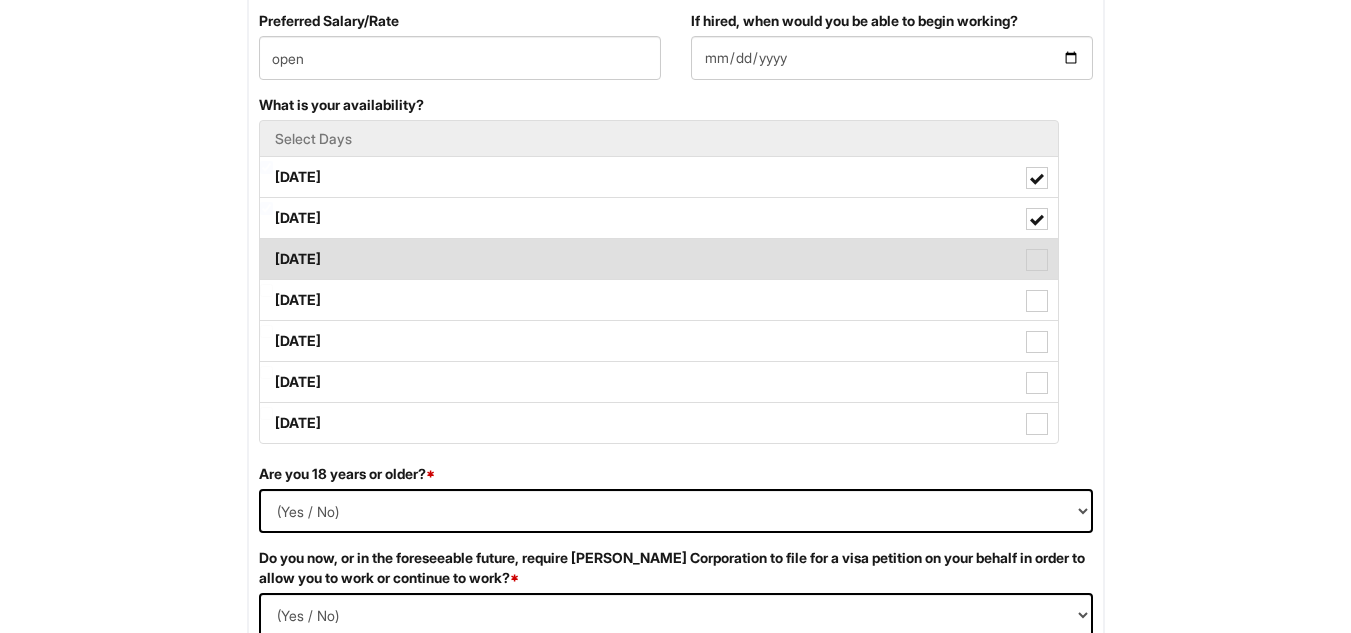 click on "[DATE]" at bounding box center [659, 259] 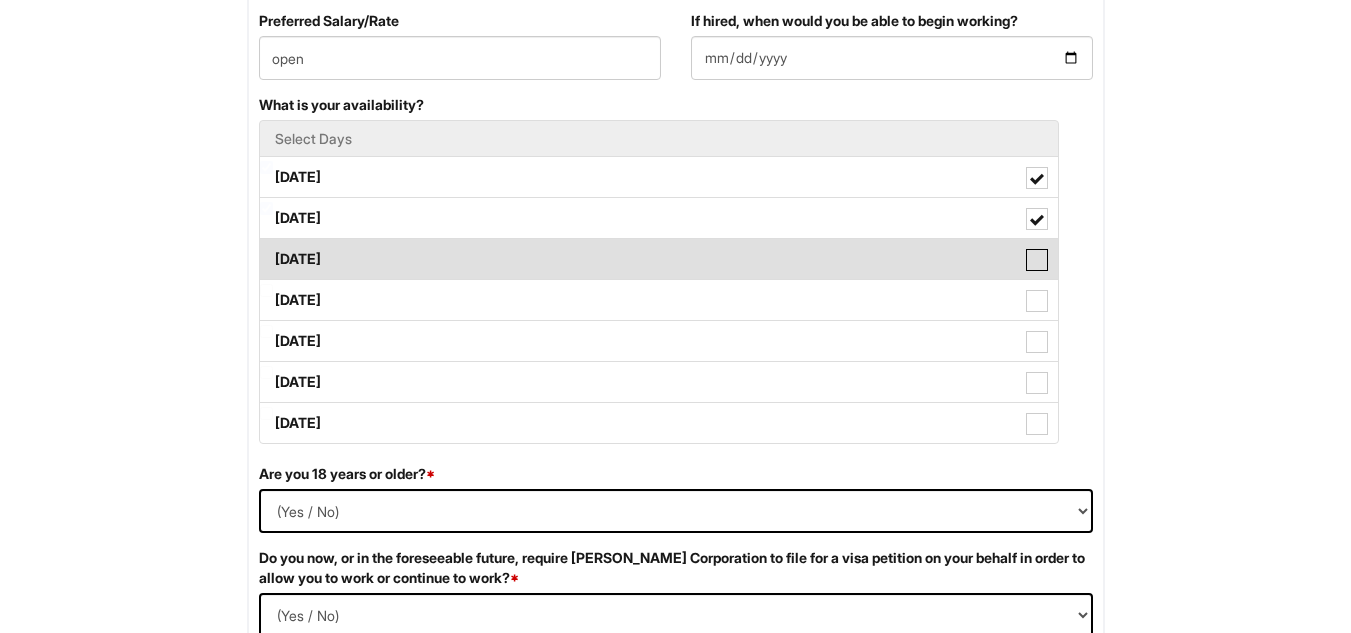 click on "[DATE]" at bounding box center (266, 249) 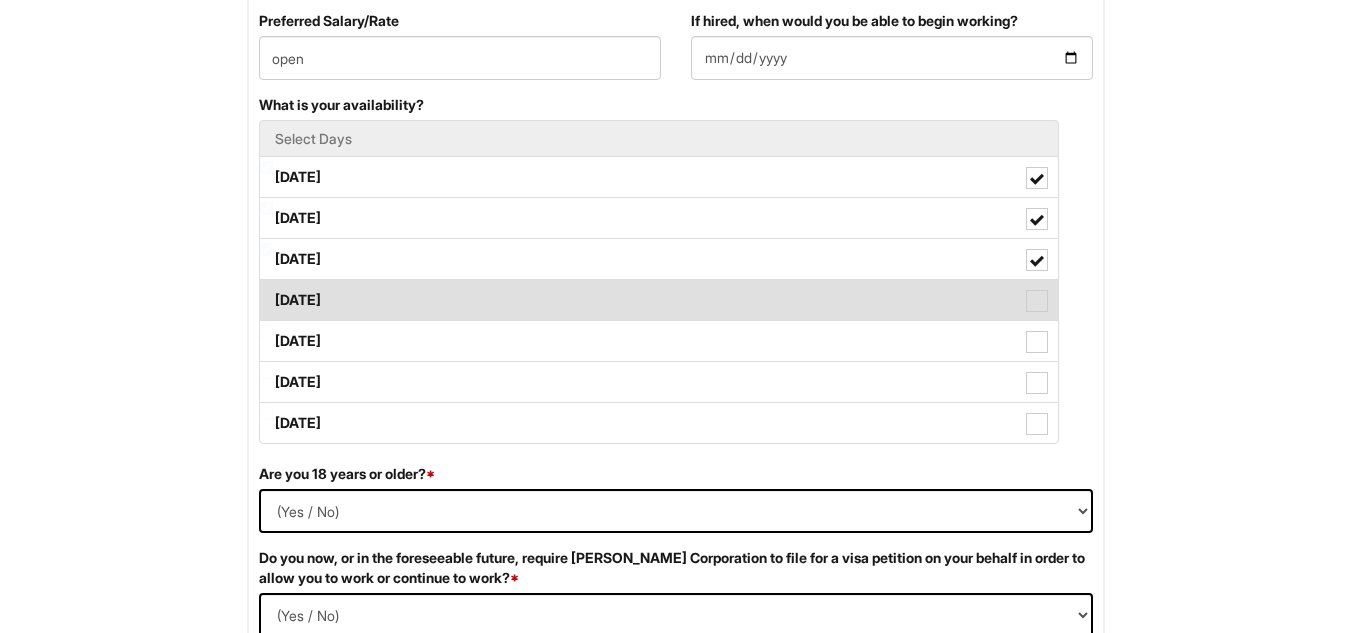click on "[DATE]" at bounding box center (659, 300) 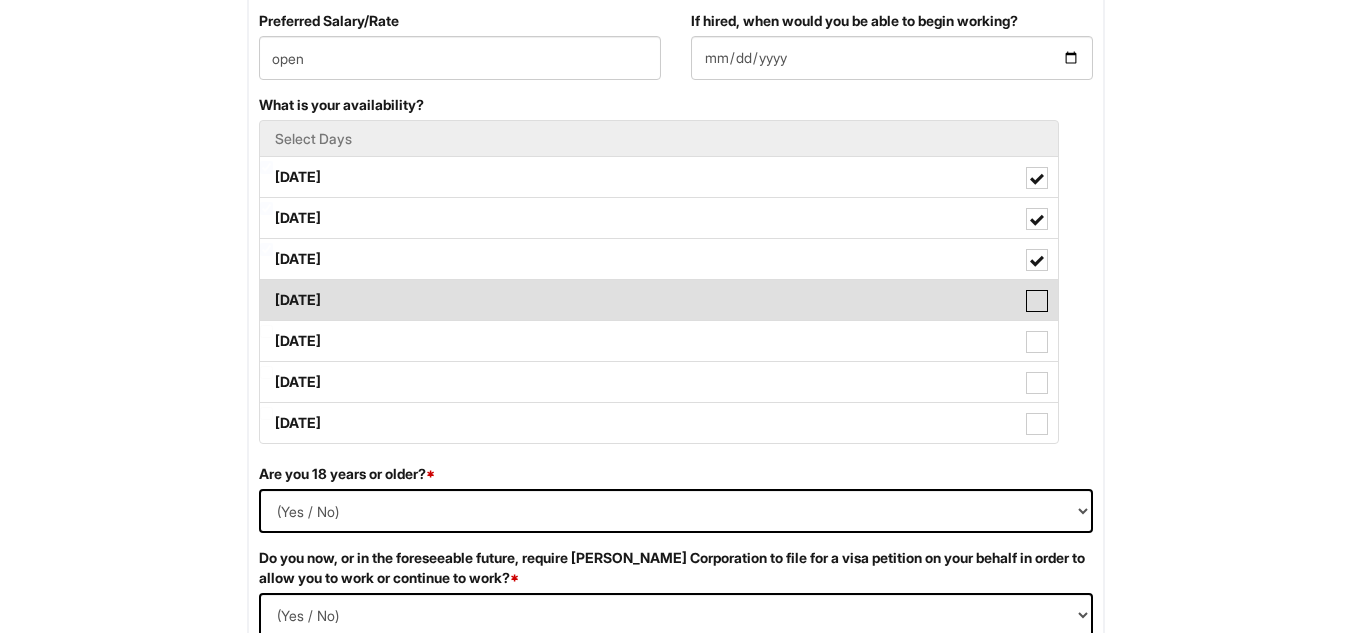 click on "[DATE]" at bounding box center (266, 290) 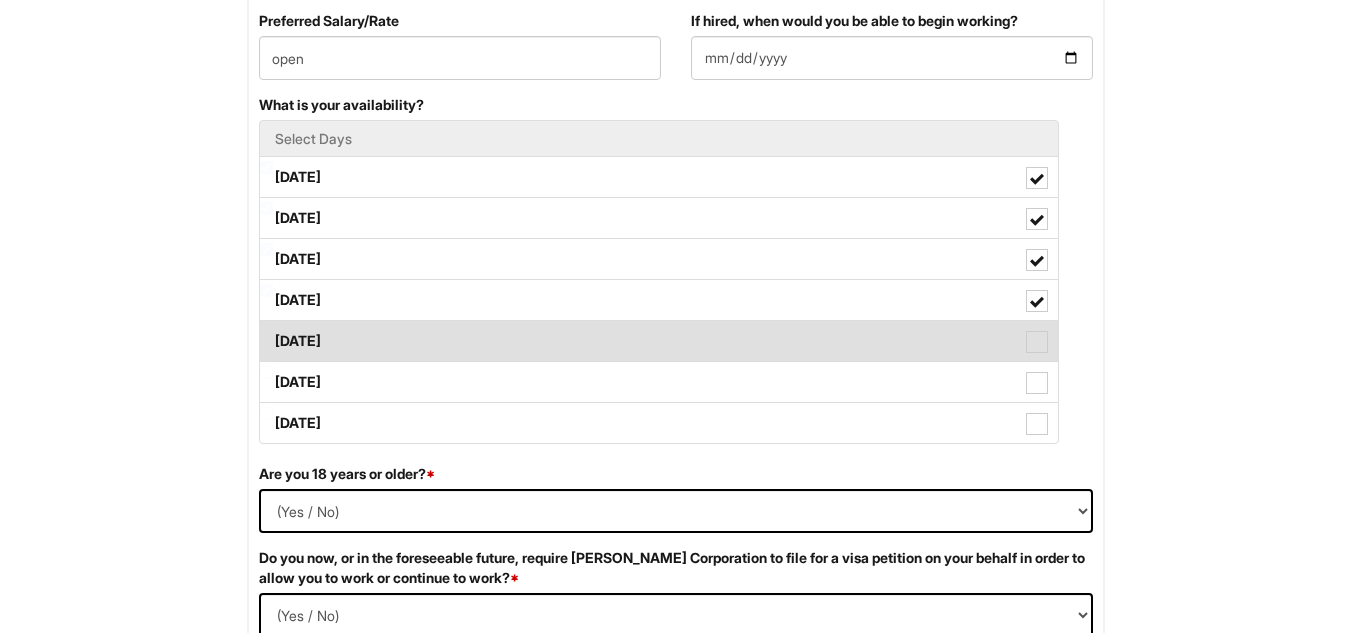 click on "[DATE]" at bounding box center (659, 341) 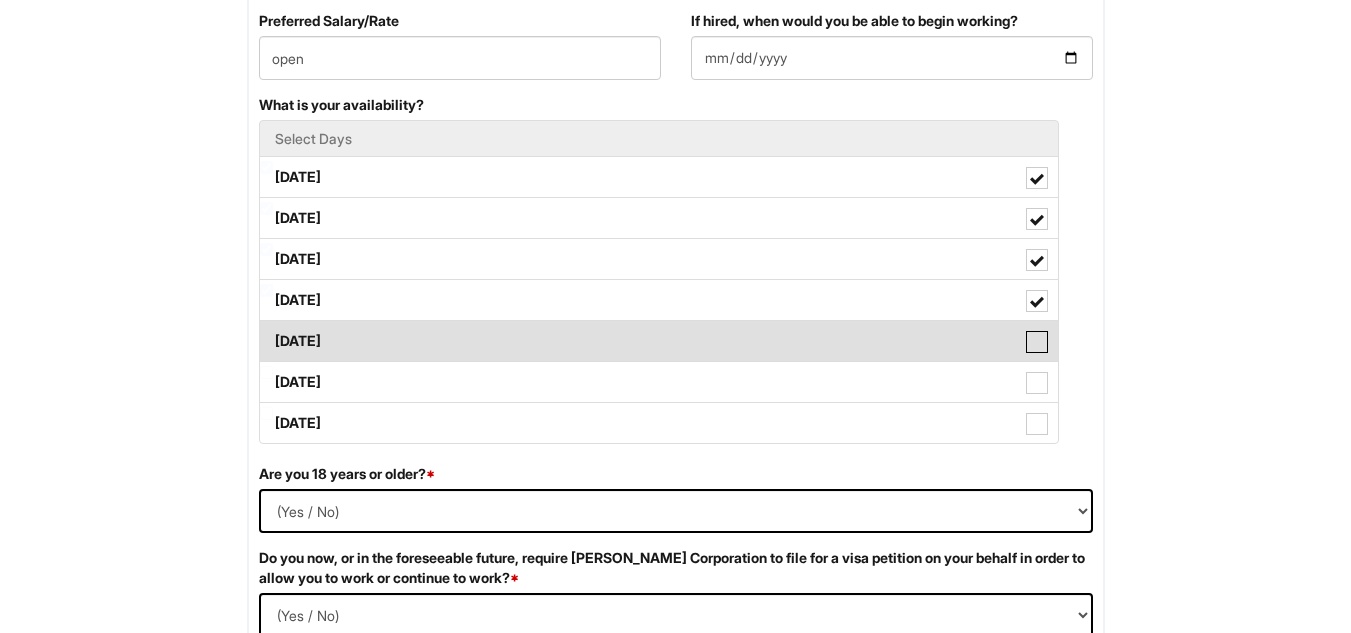 click on "[DATE]" at bounding box center [266, 331] 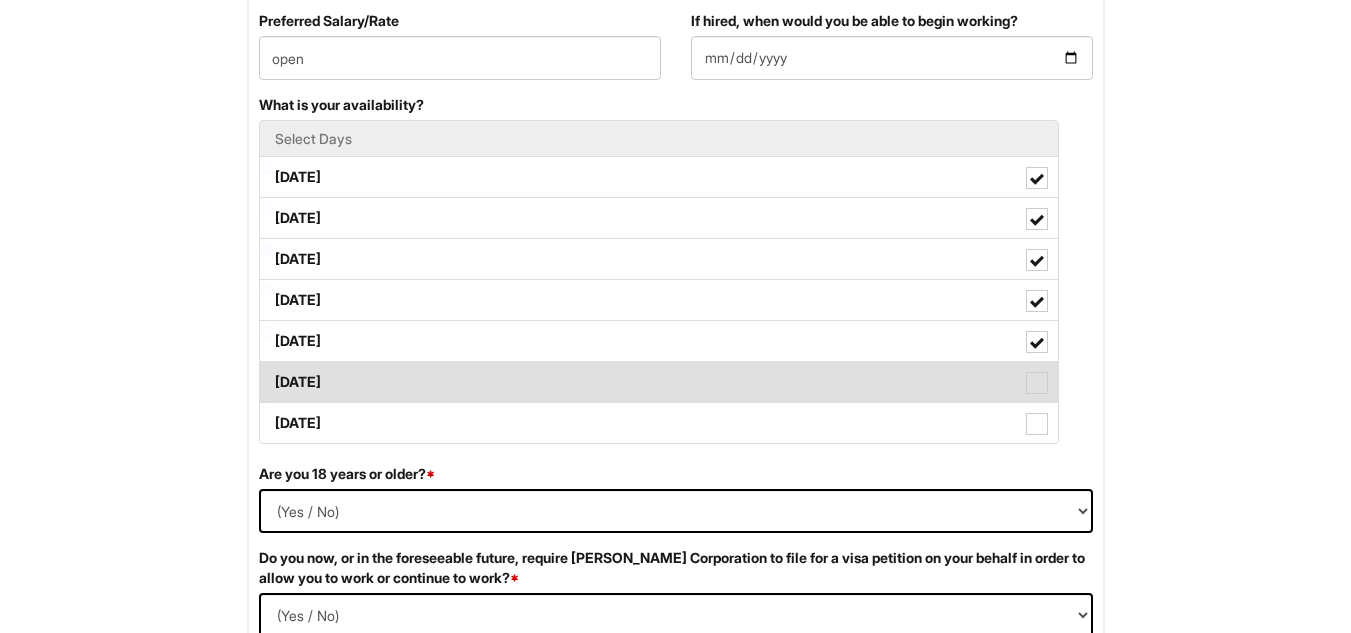 click on "[DATE]" at bounding box center (659, 382) 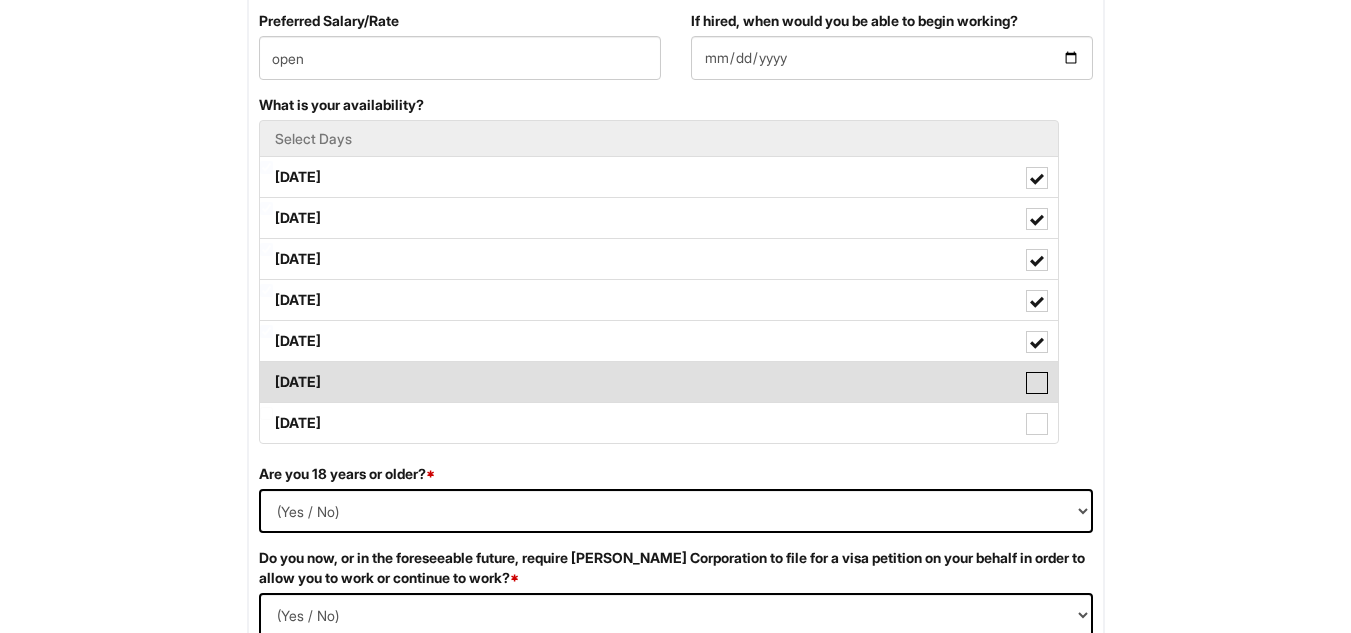 click on "[DATE]" at bounding box center [266, 372] 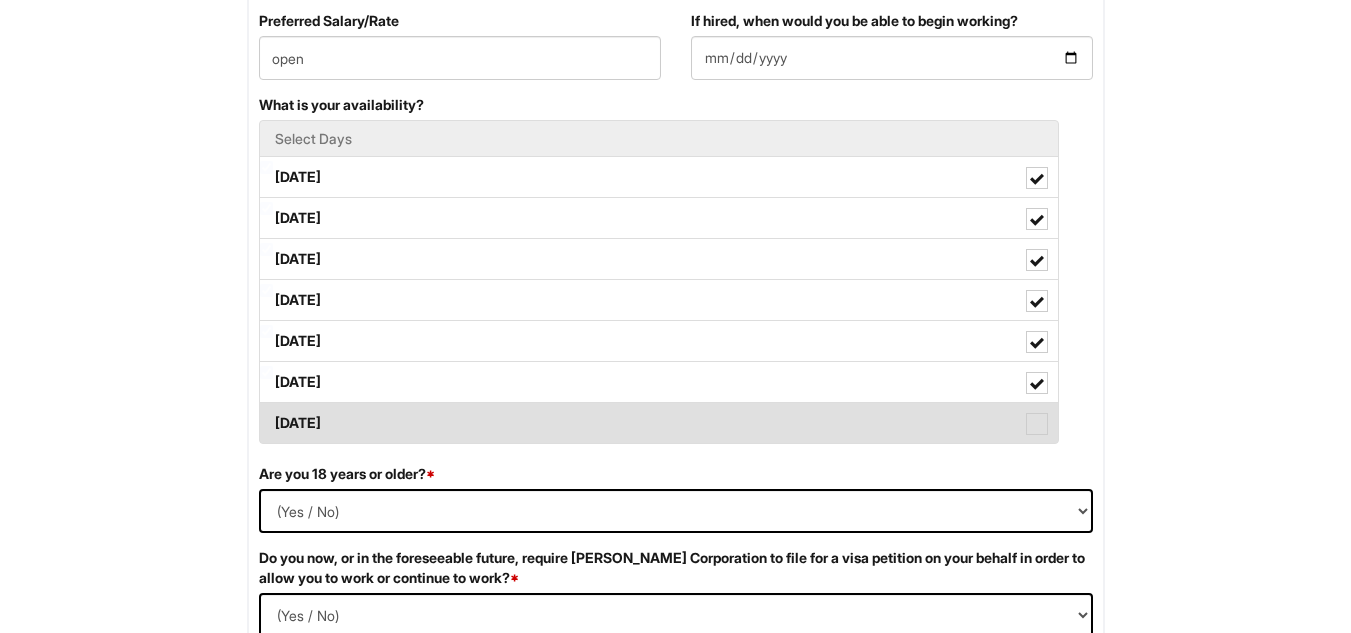 click on "[DATE]" at bounding box center (659, 423) 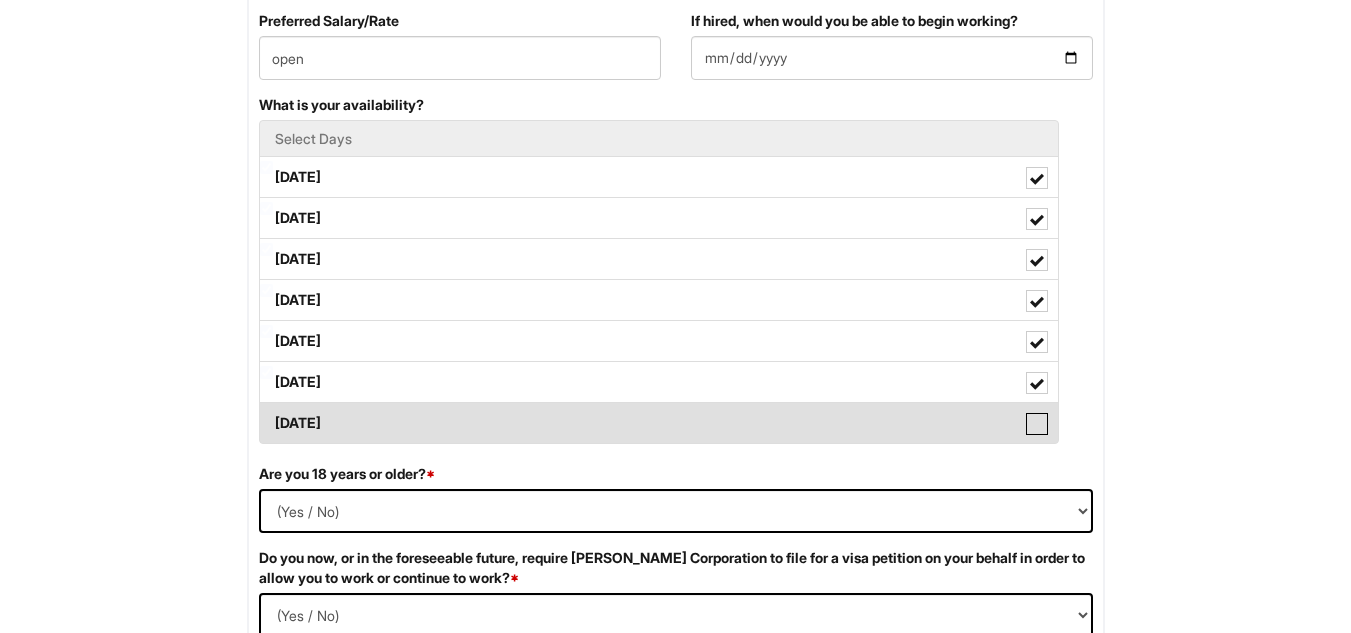 click on "[DATE]" at bounding box center [266, 413] 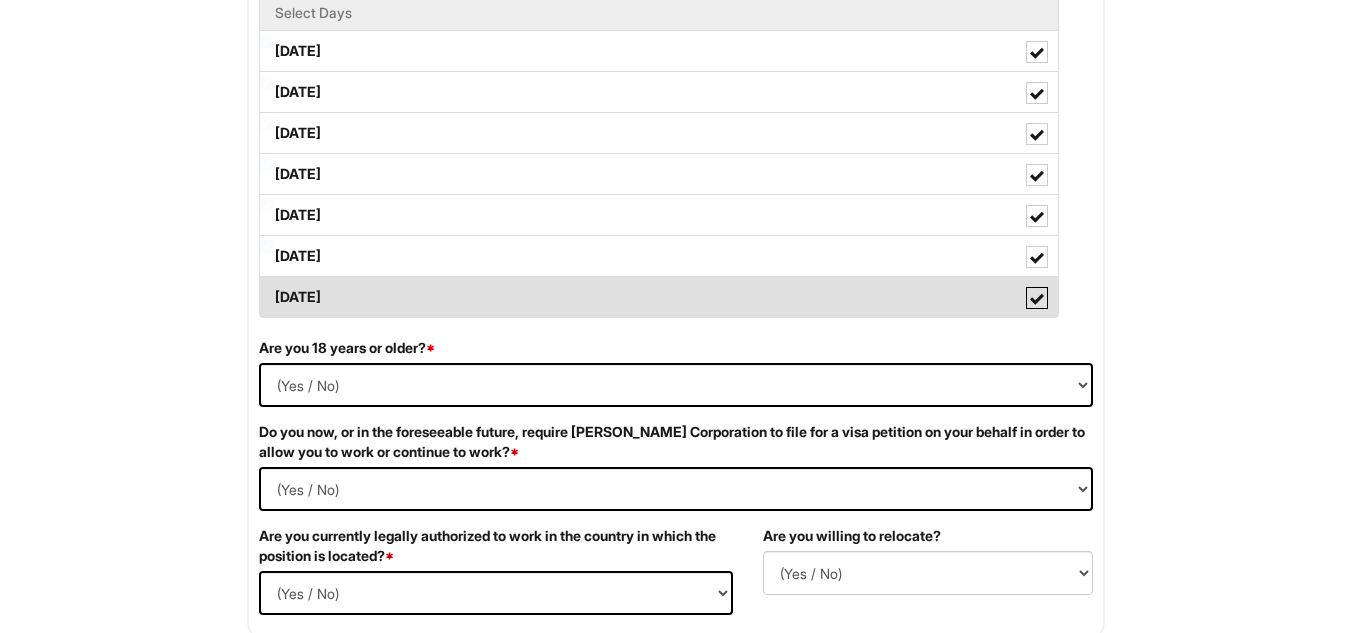 scroll, scrollTop: 1016, scrollLeft: 0, axis: vertical 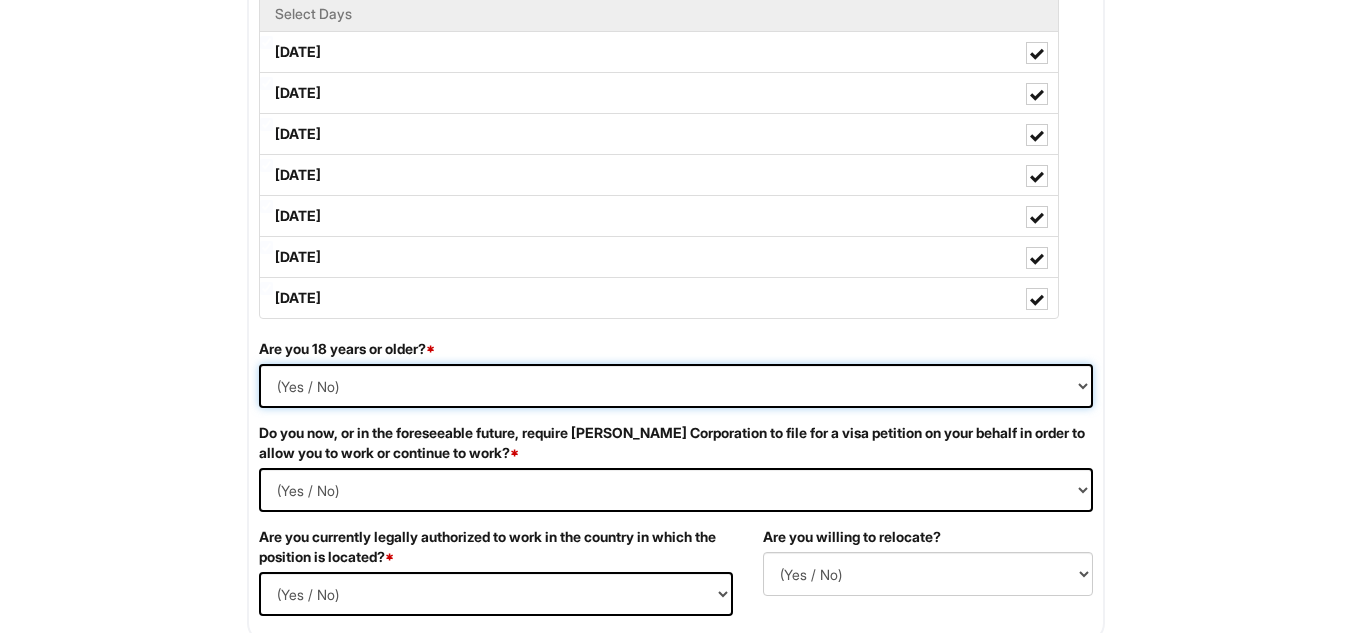 click on "(Yes / No) Yes No" at bounding box center [676, 386] 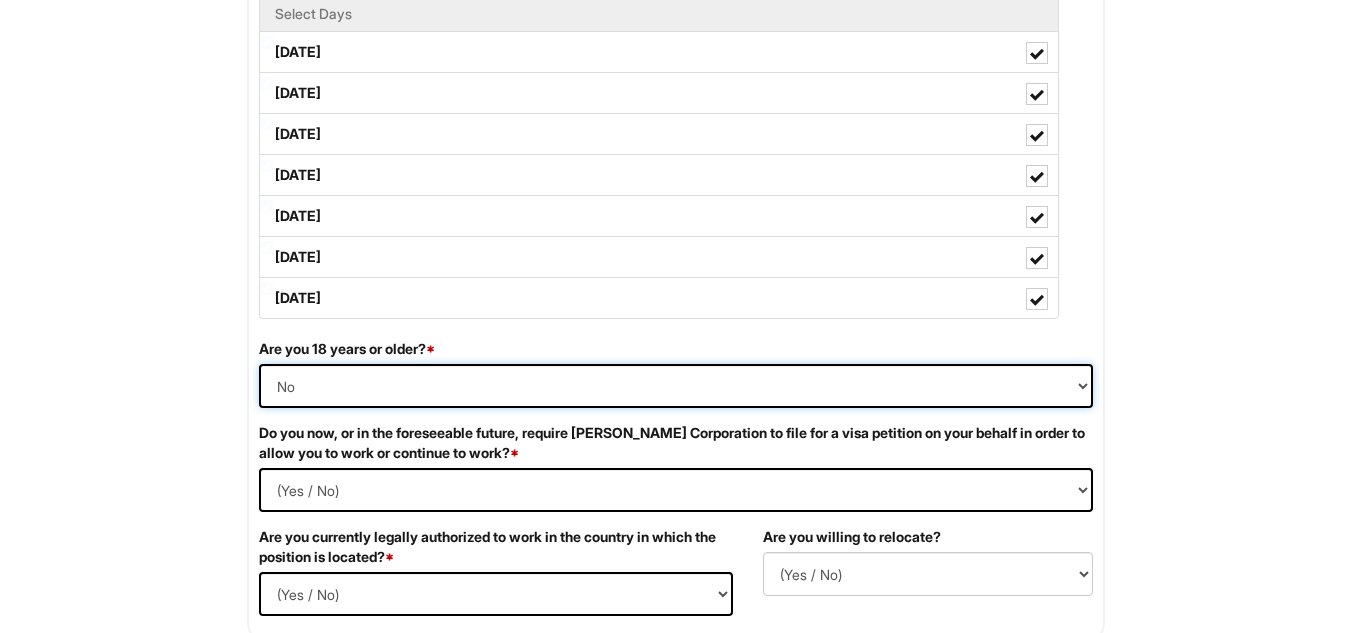 click on "(Yes / No) Yes No" at bounding box center [676, 386] 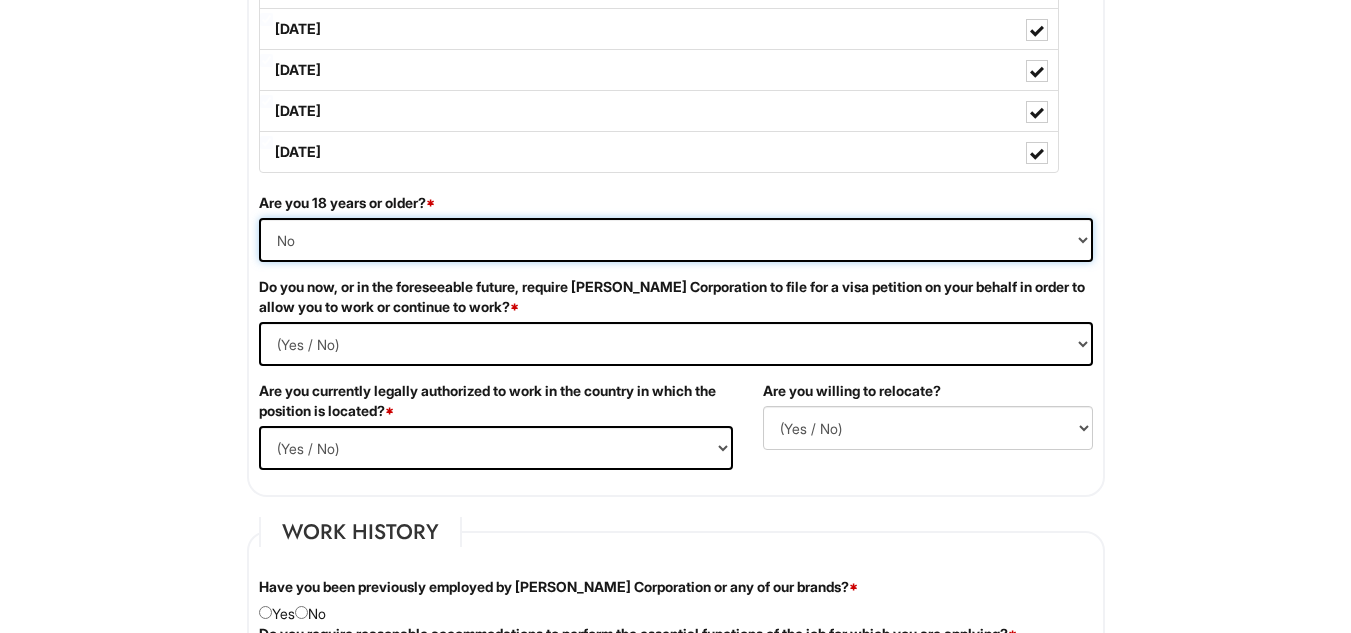 scroll, scrollTop: 1172, scrollLeft: 0, axis: vertical 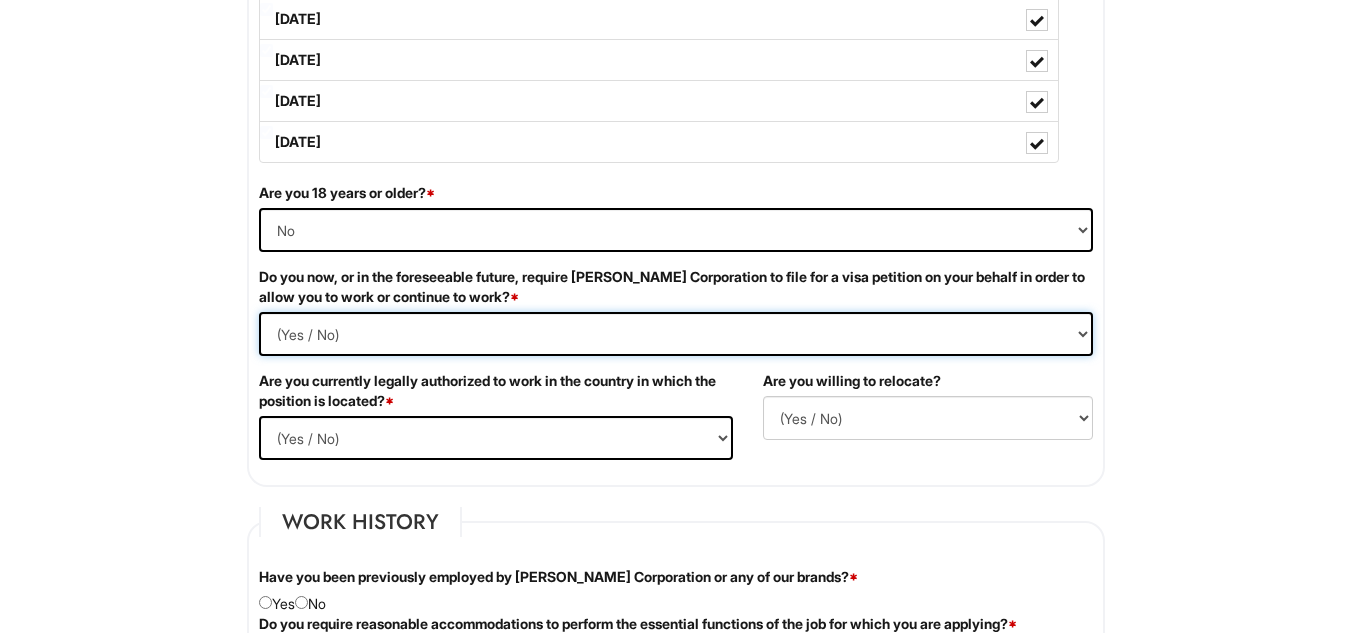 click on "(Yes / No) Yes No" at bounding box center (676, 334) 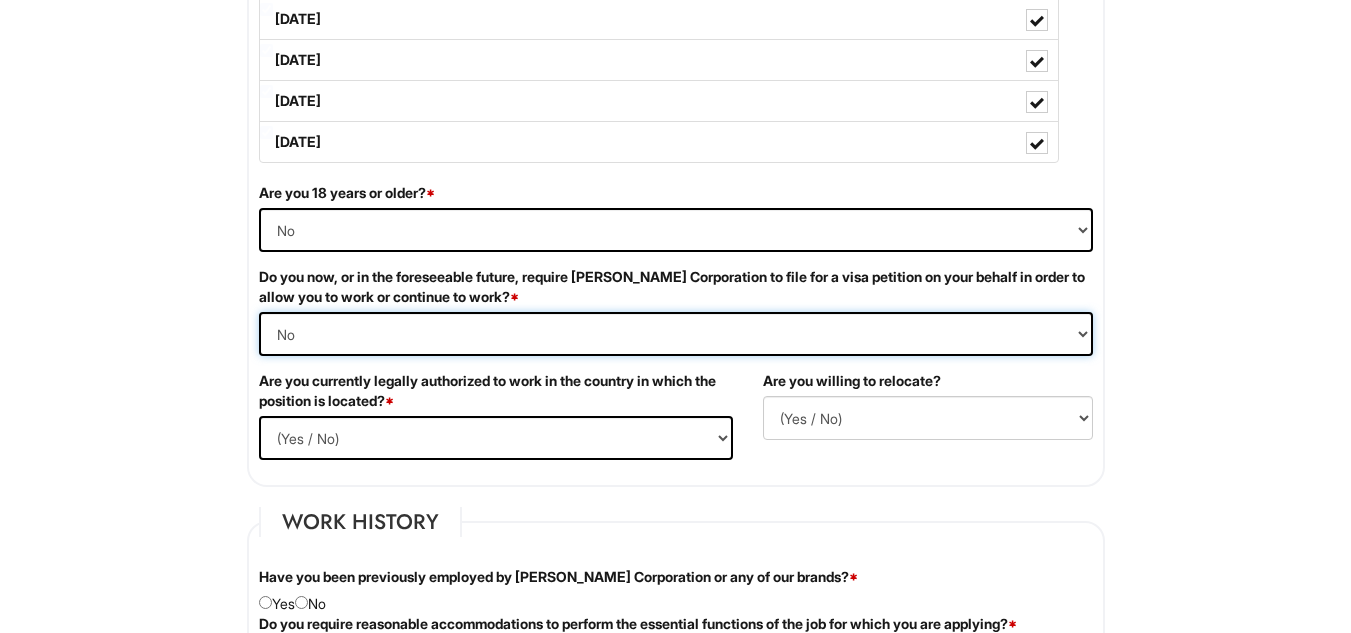 click on "(Yes / No) Yes No" at bounding box center [676, 334] 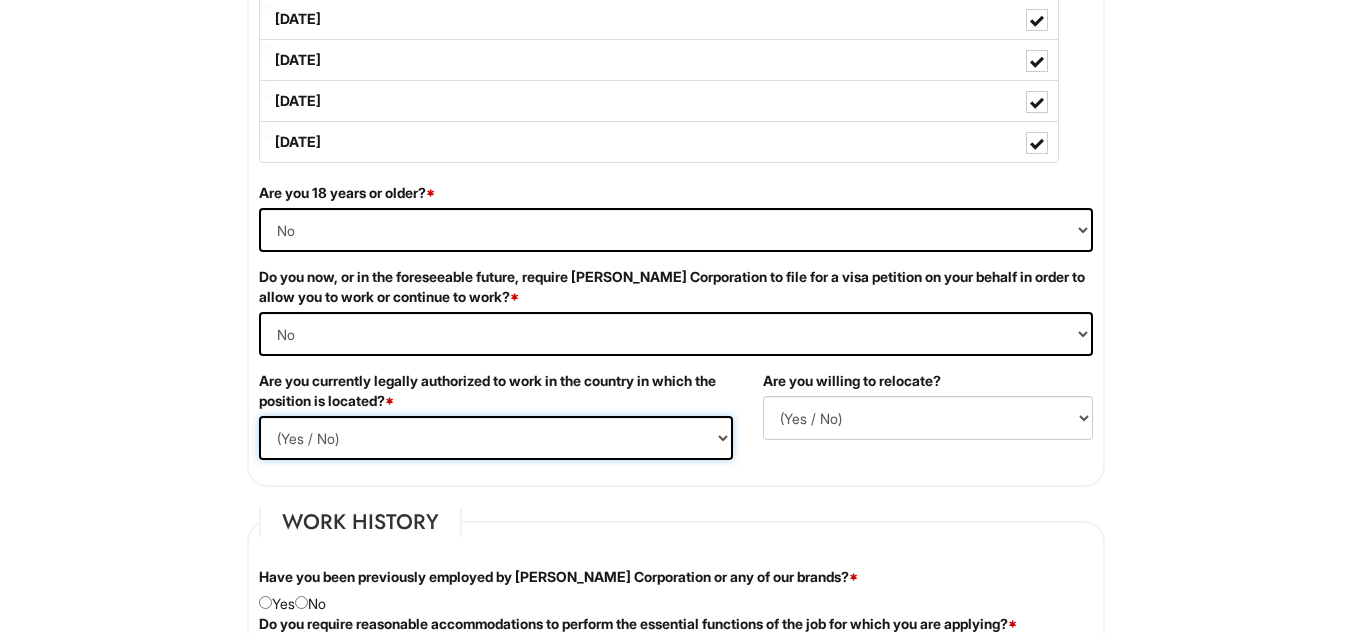 click on "(Yes / No) Yes No" at bounding box center [496, 438] 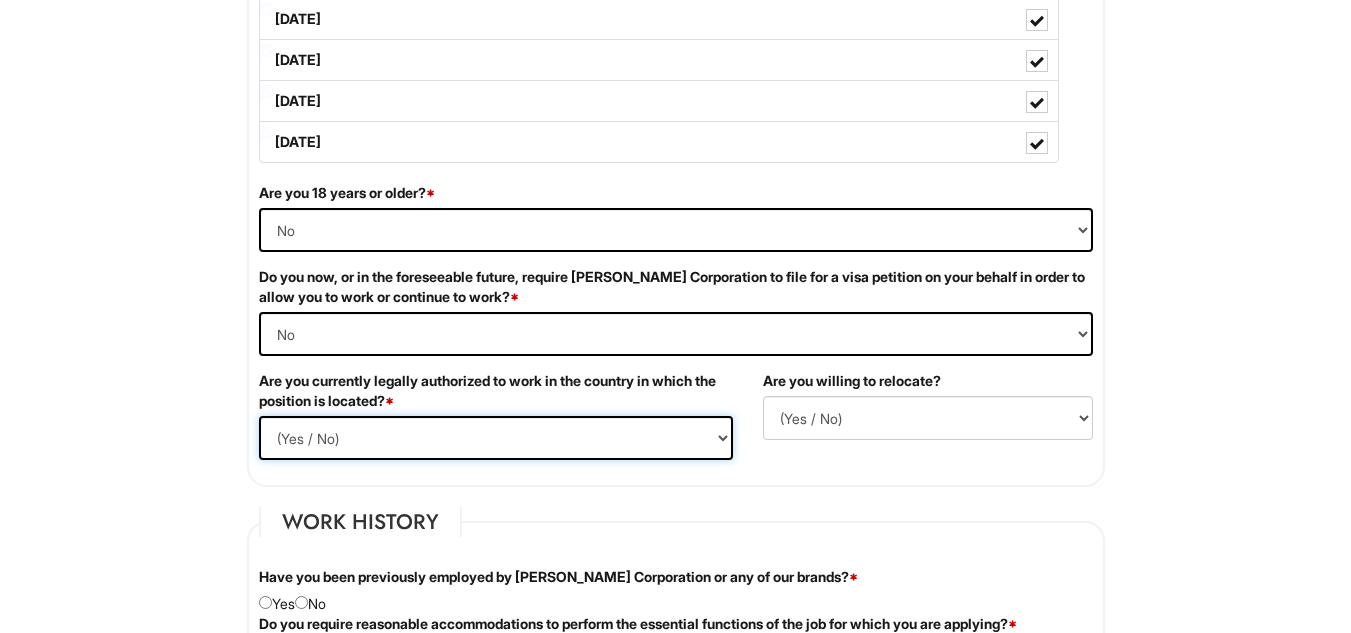 select on "Yes" 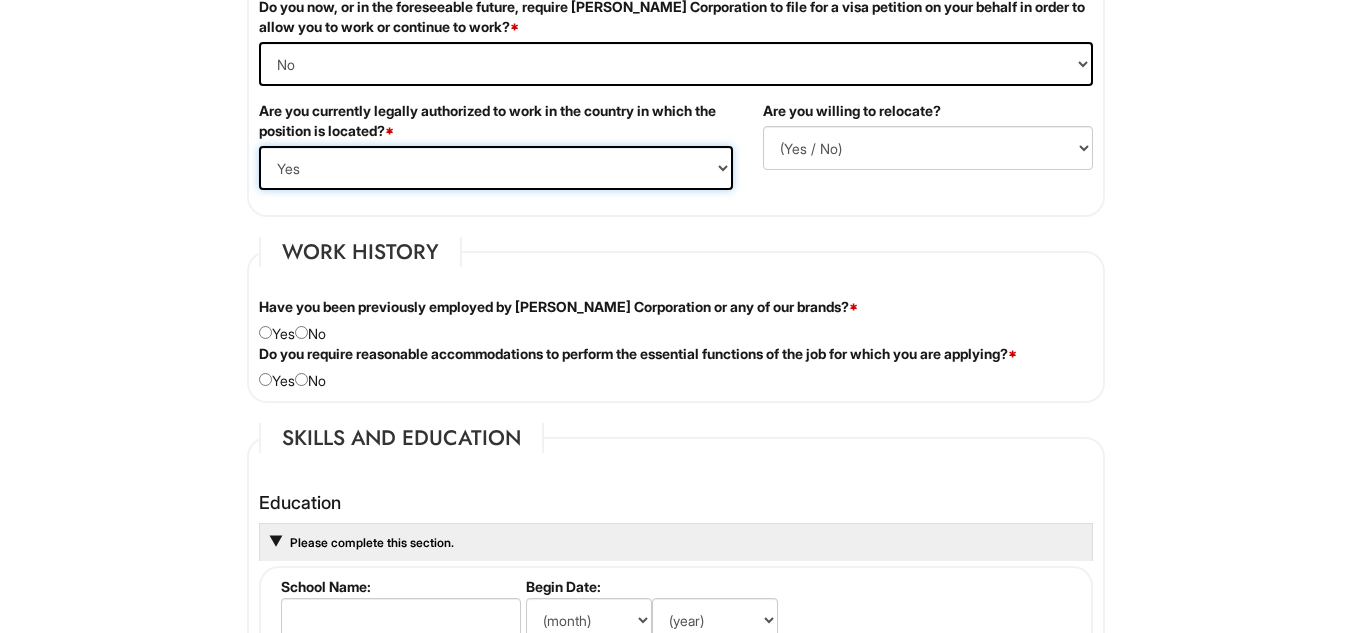 scroll, scrollTop: 1443, scrollLeft: 0, axis: vertical 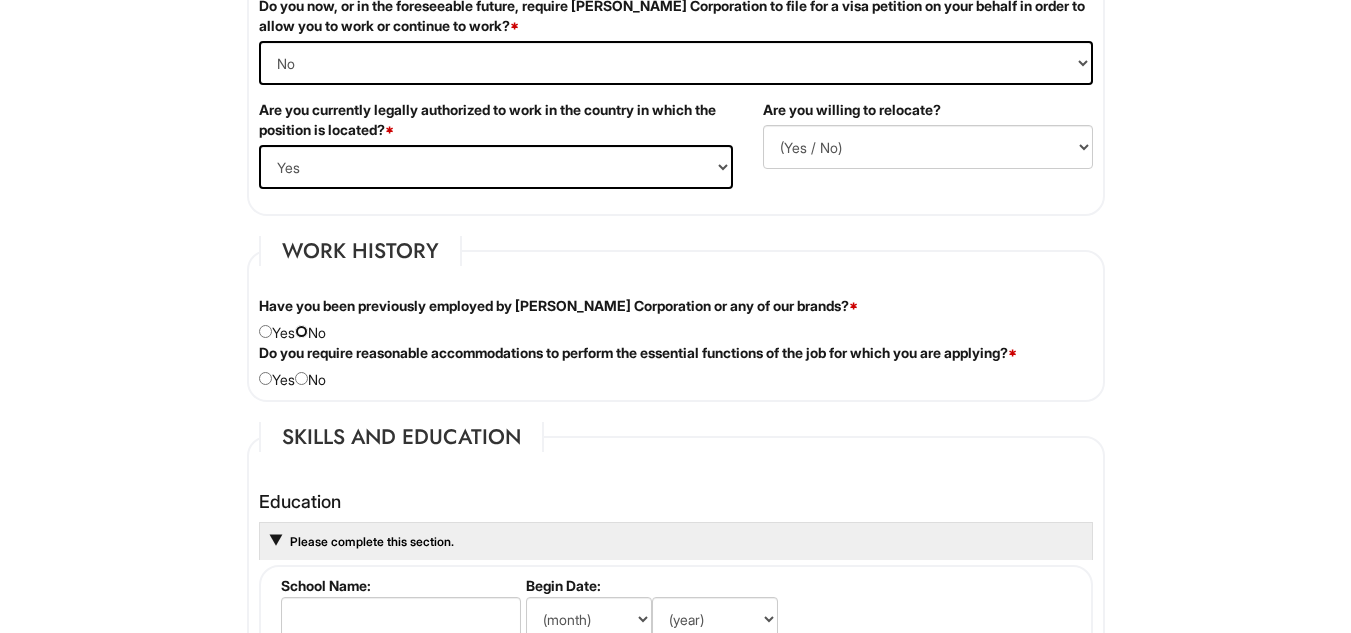 click at bounding box center (301, 331) 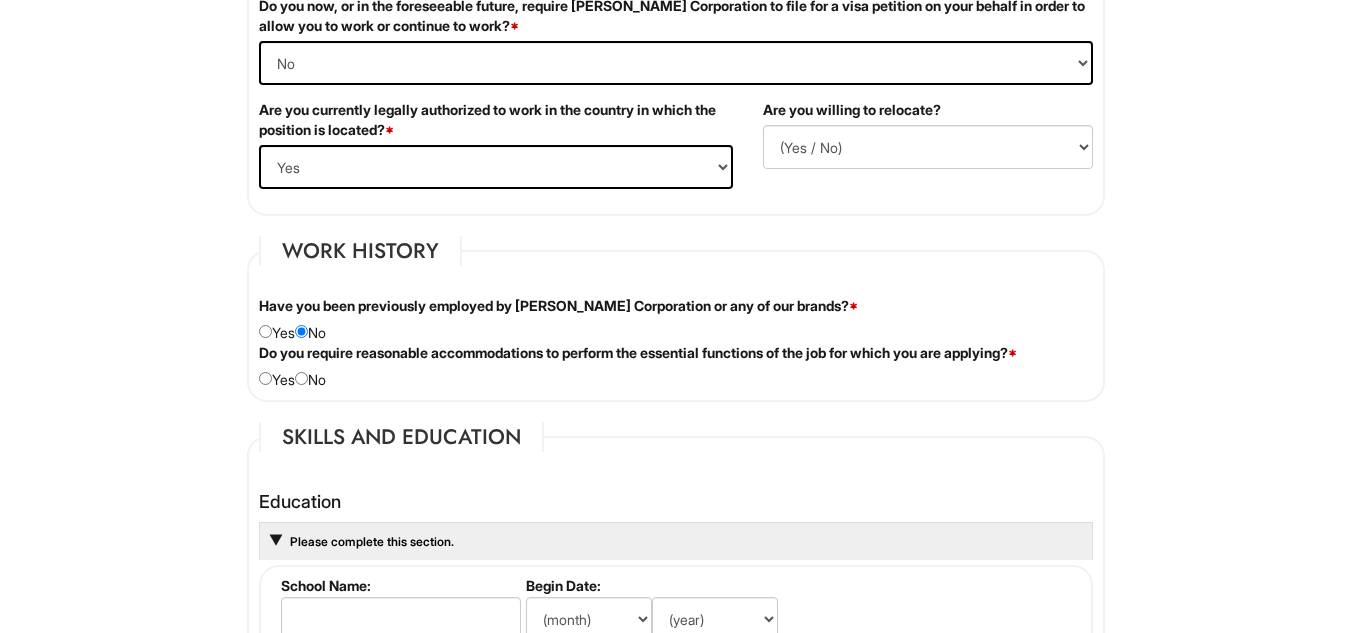 click on "Do you require reasonable accommodations to perform the essential functions of the job for which you are applying? *    Yes   No" at bounding box center (676, 366) 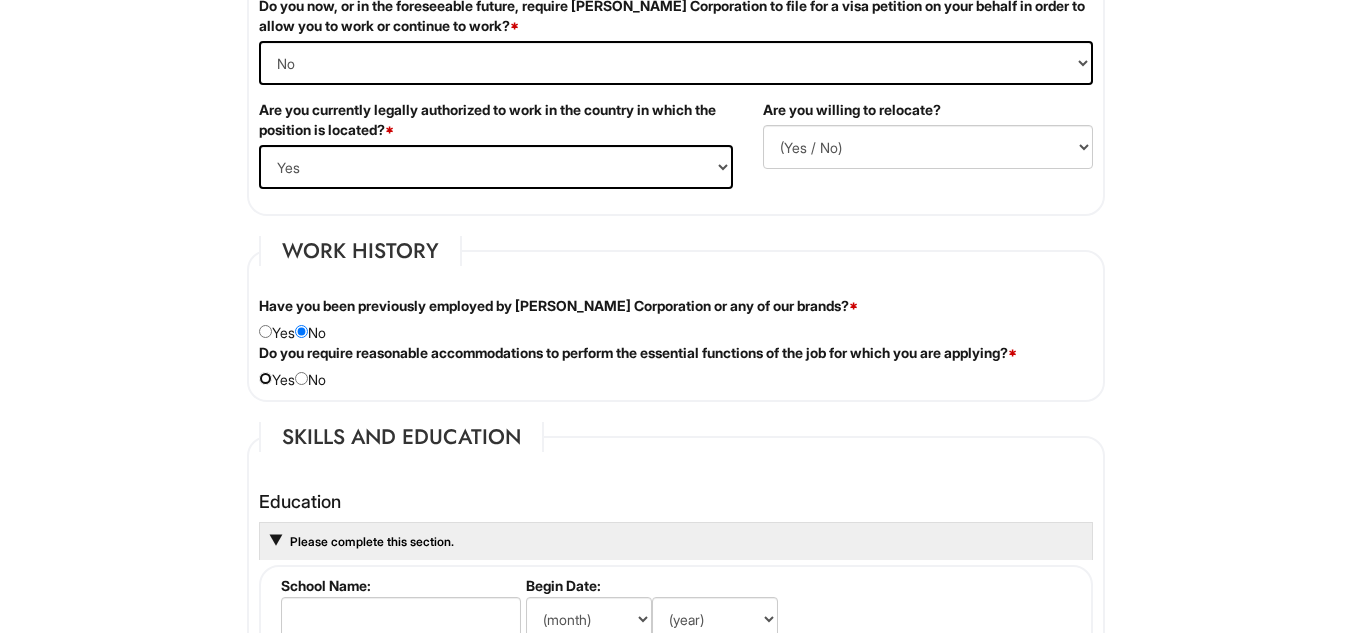 click at bounding box center [265, 378] 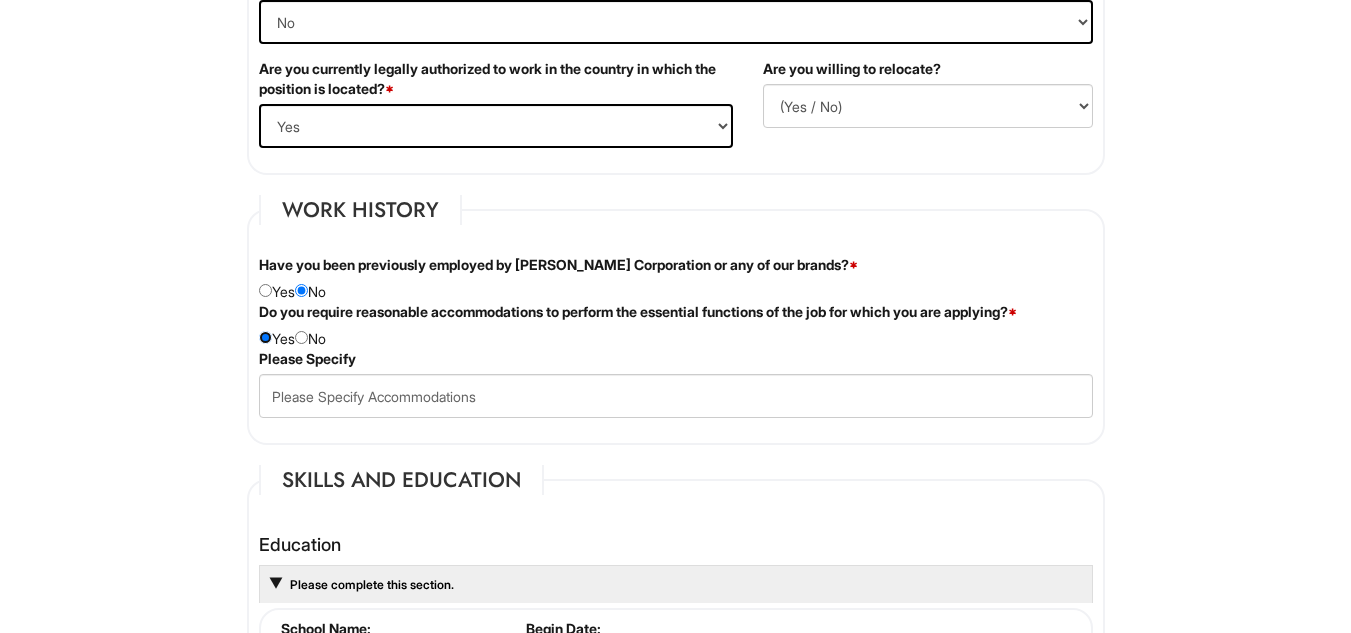 scroll, scrollTop: 1485, scrollLeft: 0, axis: vertical 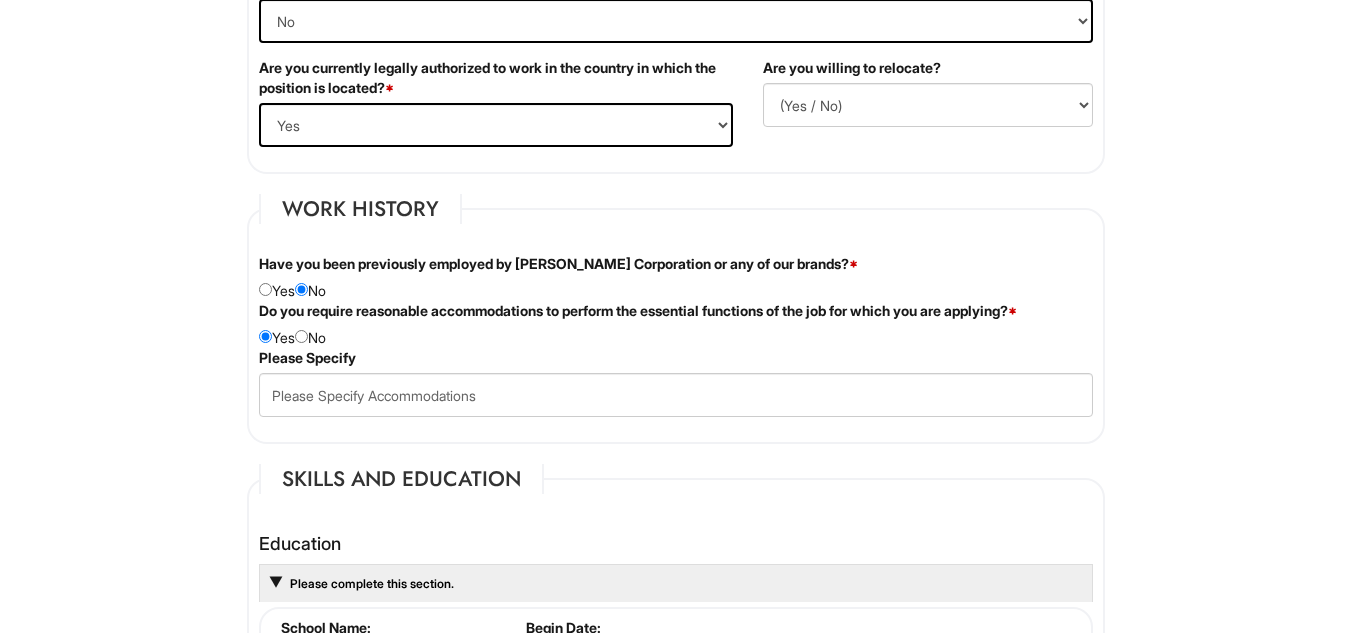 click on "Do you require reasonable accommodations to perform the essential functions of the job for which you are applying? *    Yes   No" at bounding box center [676, 324] 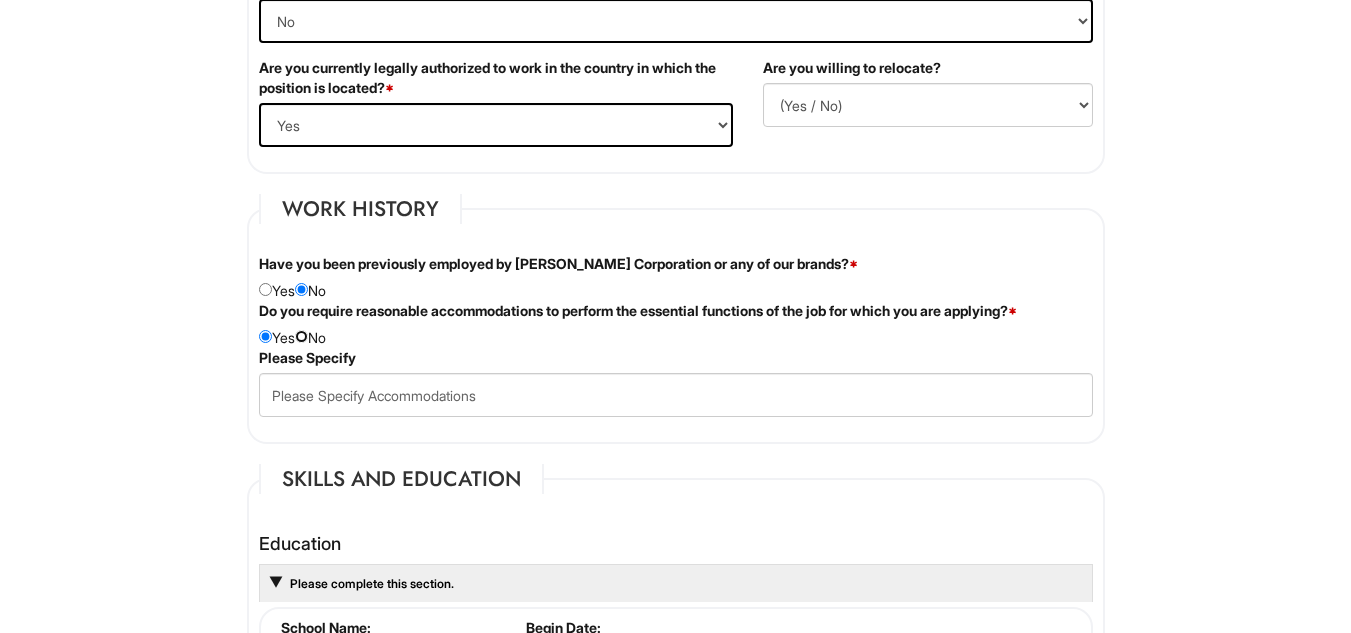 click at bounding box center [301, 336] 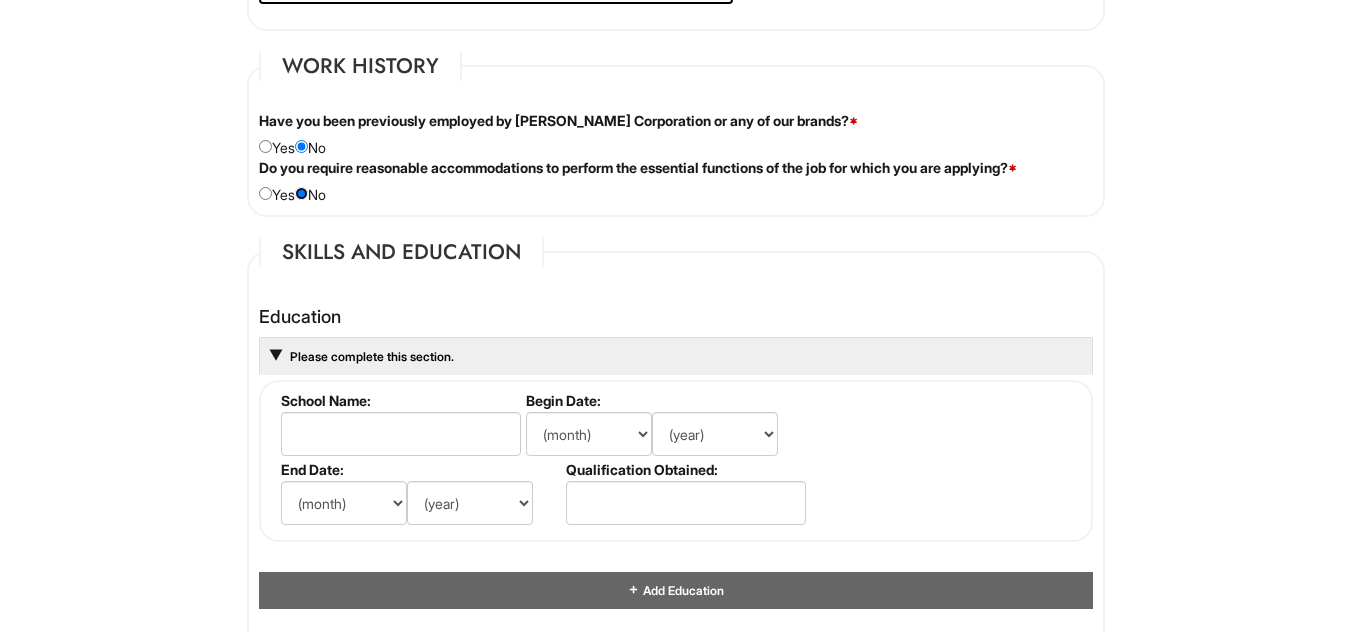 scroll, scrollTop: 1633, scrollLeft: 0, axis: vertical 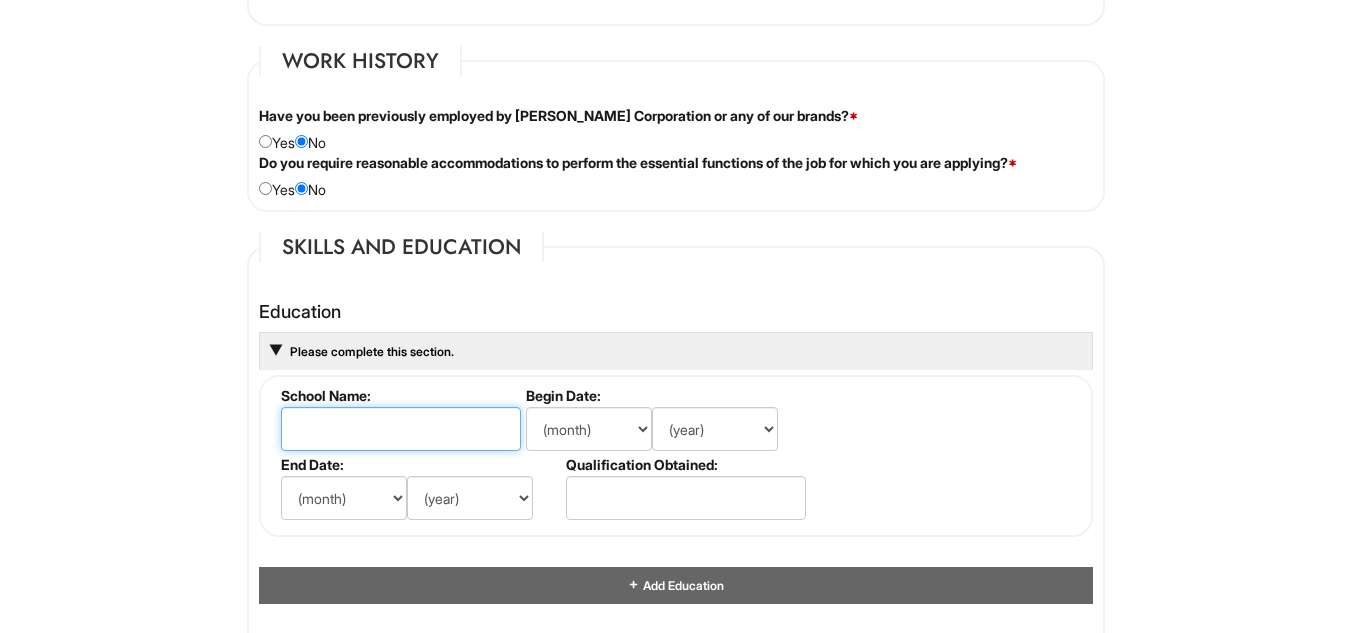 click at bounding box center (401, 429) 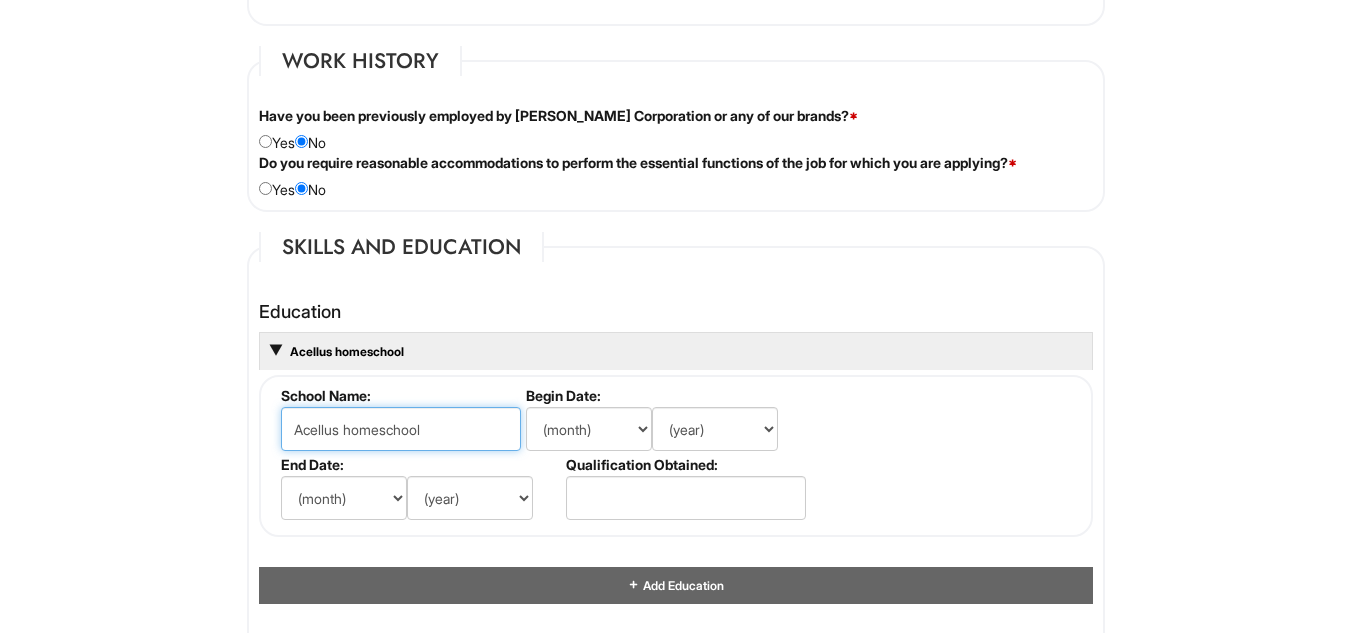 type on "Acellus homeschool" 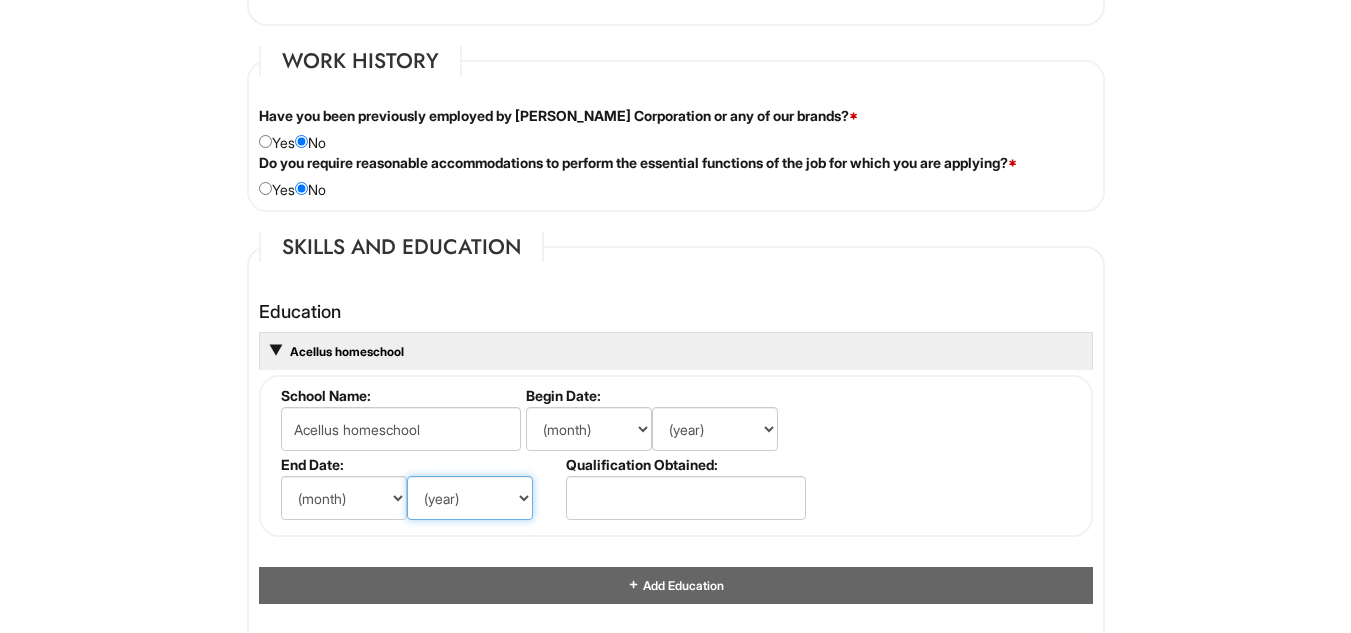 click on "(year) 2029 2028 2027 2026 2025 2024 2023 2022 2021 2020 2019 2018 2017 2016 2015 2014 2013 2012 2011 2010 2009 2008 2007 2006 2005 2004 2003 2002 2001 2000 1999 1998 1997 1996 1995 1994 1993 1992 1991 1990 1989 1988 1987 1986 1985 1984 1983 1982 1981 1980 1979 1978 1977 1976 1975 1974 1973 1972 1971 1970 1969 1968 1967 1966 1965 1964 1963 1962 1961 1960 1959 1958 1957 1956 1955 1954 1953 1952 1951 1950 1949 1948 1947 1946  --  2030 2031 2032 2033 2034 2035 2036 2037 2038 2039 2040 2041 2042 2043 2044 2045 2046 2047 2048 2049 2050 2051 2052 2053 2054 2055 2056 2057 2058 2059 2060 2061 2062 2063 2064" at bounding box center [470, 498] 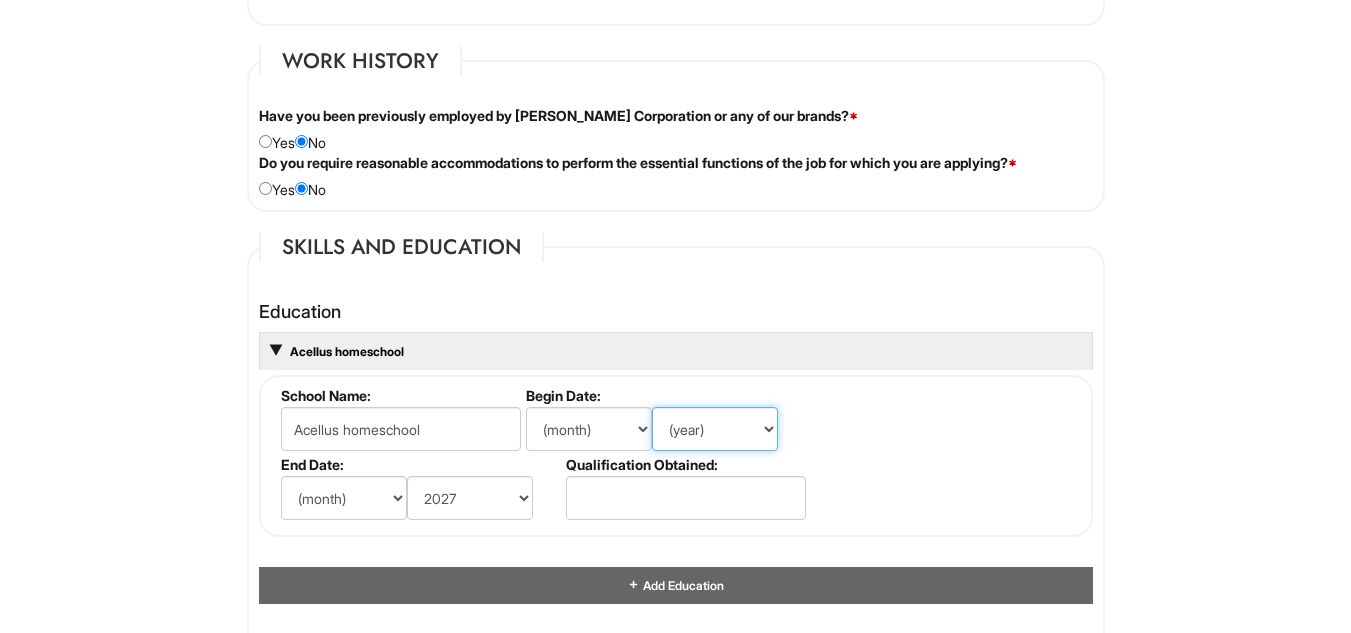 click on "(year) 2029 2028 2027 2026 2025 2024 2023 2022 2021 2020 2019 2018 2017 2016 2015 2014 2013 2012 2011 2010 2009 2008 2007 2006 2005 2004 2003 2002 2001 2000 1999 1998 1997 1996 1995 1994 1993 1992 1991 1990 1989 1988 1987 1986 1985 1984 1983 1982 1981 1980 1979 1978 1977 1976 1975 1974 1973 1972 1971 1970 1969 1968 1967 1966 1965 1964 1963 1962 1961 1960 1959 1958 1957 1956 1955 1954 1953 1952 1951 1950 1949 1948 1947 1946  --  2030 2031 2032 2033 2034 2035 2036 2037 2038 2039 2040 2041 2042 2043 2044 2045 2046 2047 2048 2049 2050 2051 2052 2053 2054 2055 2056 2057 2058 2059 2060 2061 2062 2063 2064" at bounding box center (715, 429) 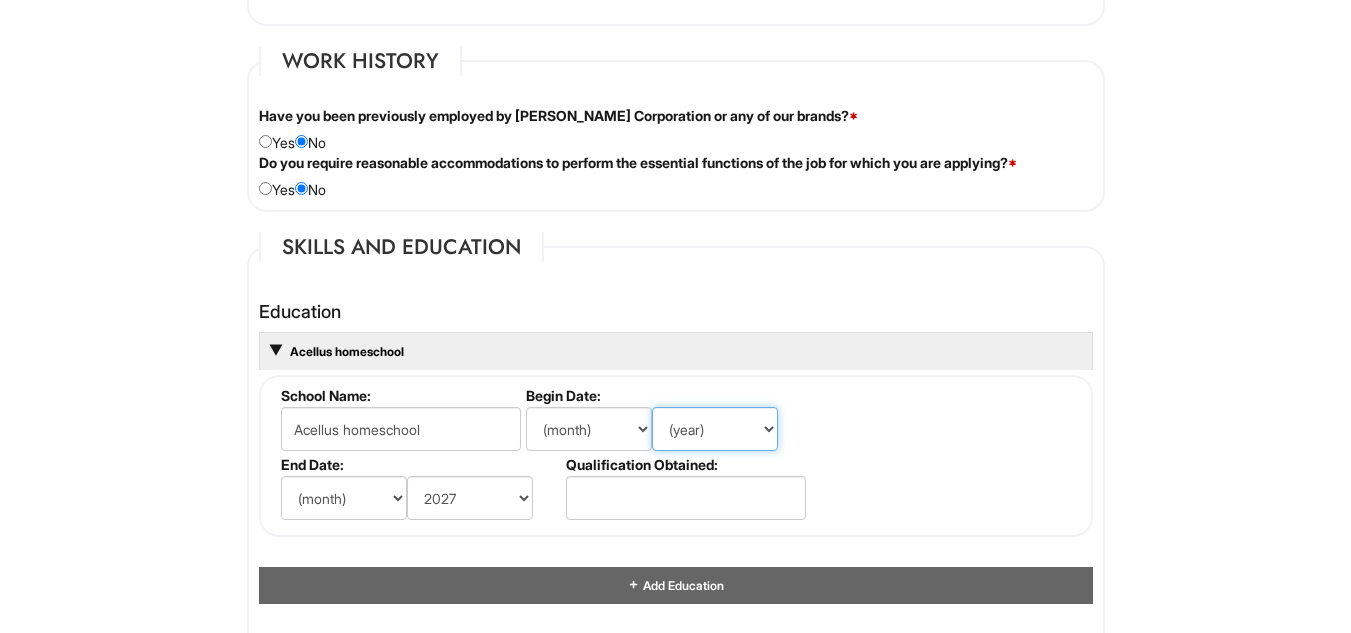 click on "(year) 2029 2028 2027 2026 2025 2024 2023 2022 2021 2020 2019 2018 2017 2016 2015 2014 2013 2012 2011 2010 2009 2008 2007 2006 2005 2004 2003 2002 2001 2000 1999 1998 1997 1996 1995 1994 1993 1992 1991 1990 1989 1988 1987 1986 1985 1984 1983 1982 1981 1980 1979 1978 1977 1976 1975 1974 1973 1972 1971 1970 1969 1968 1967 1966 1965 1964 1963 1962 1961 1960 1959 1958 1957 1956 1955 1954 1953 1952 1951 1950 1949 1948 1947 1946  --  2030 2031 2032 2033 2034 2035 2036 2037 2038 2039 2040 2041 2042 2043 2044 2045 2046 2047 2048 2049 2050 2051 2052 2053 2054 2055 2056 2057 2058 2059 2060 2061 2062 2063 2064" at bounding box center [715, 429] 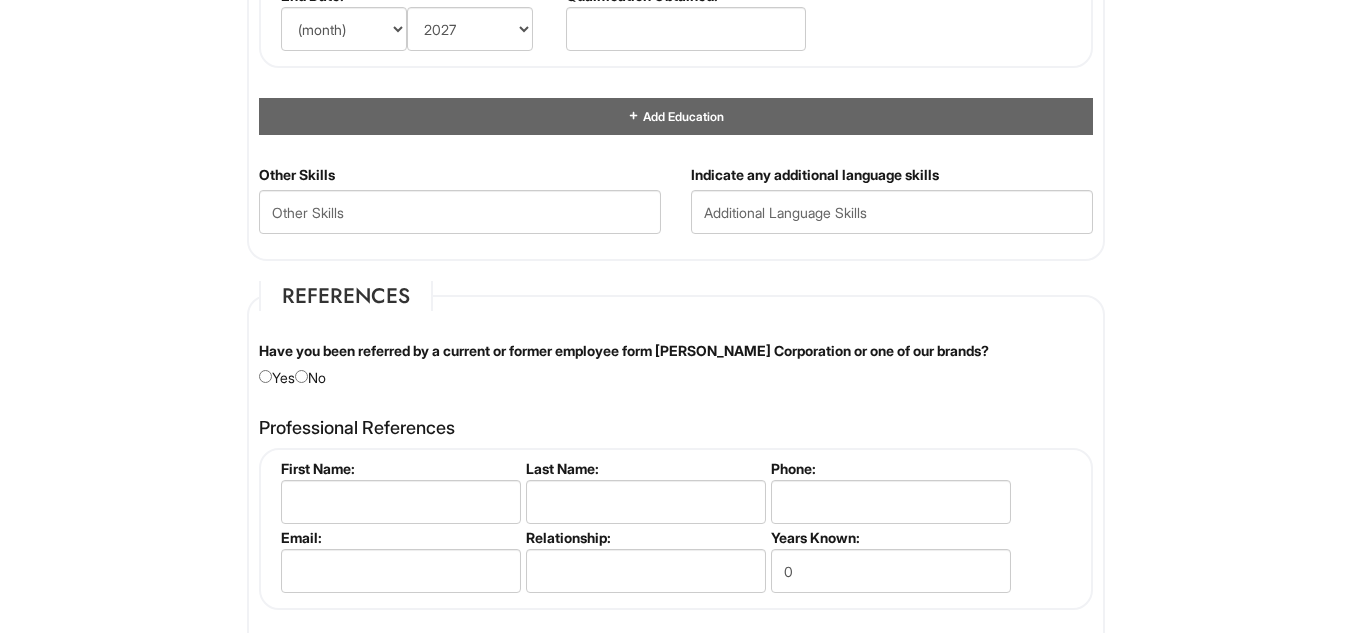 scroll, scrollTop: 2103, scrollLeft: 0, axis: vertical 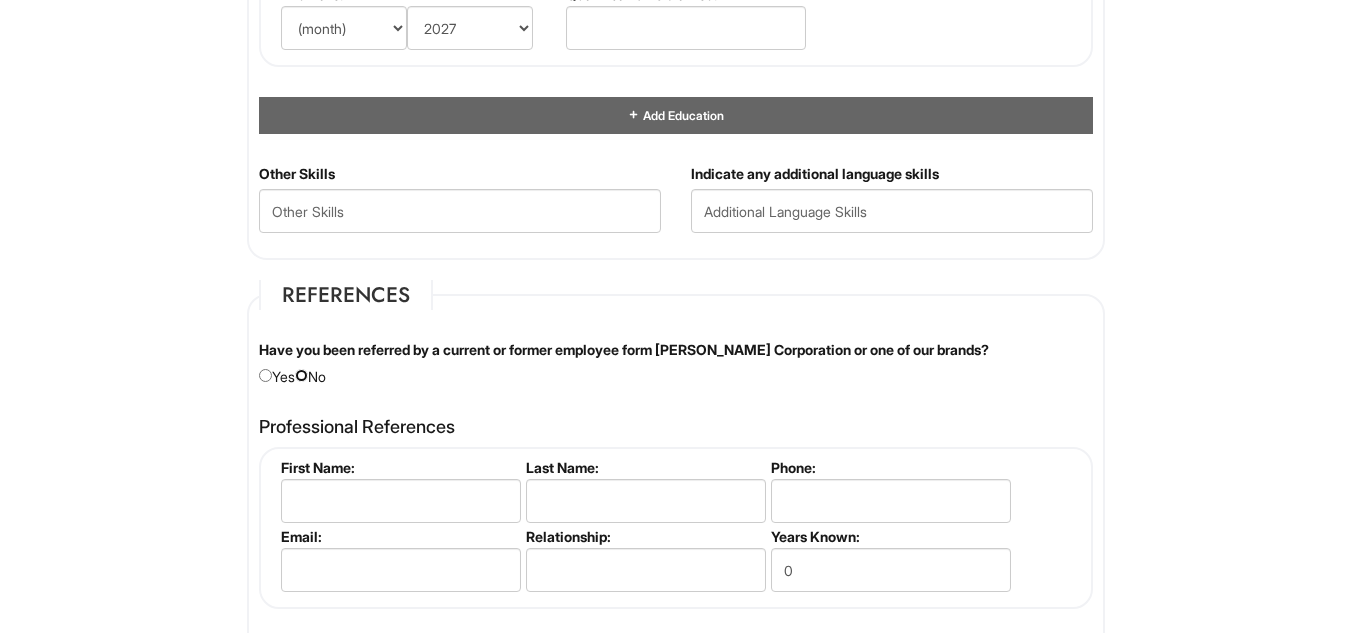 click at bounding box center (301, 375) 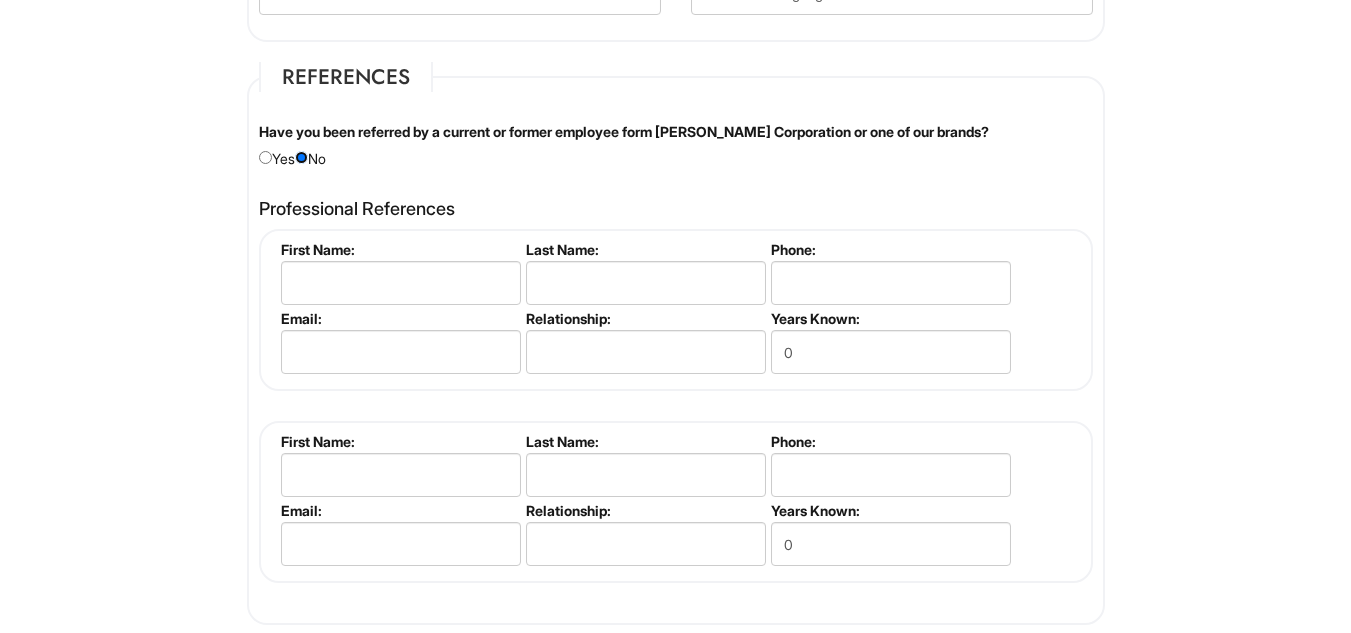 scroll, scrollTop: 2322, scrollLeft: 0, axis: vertical 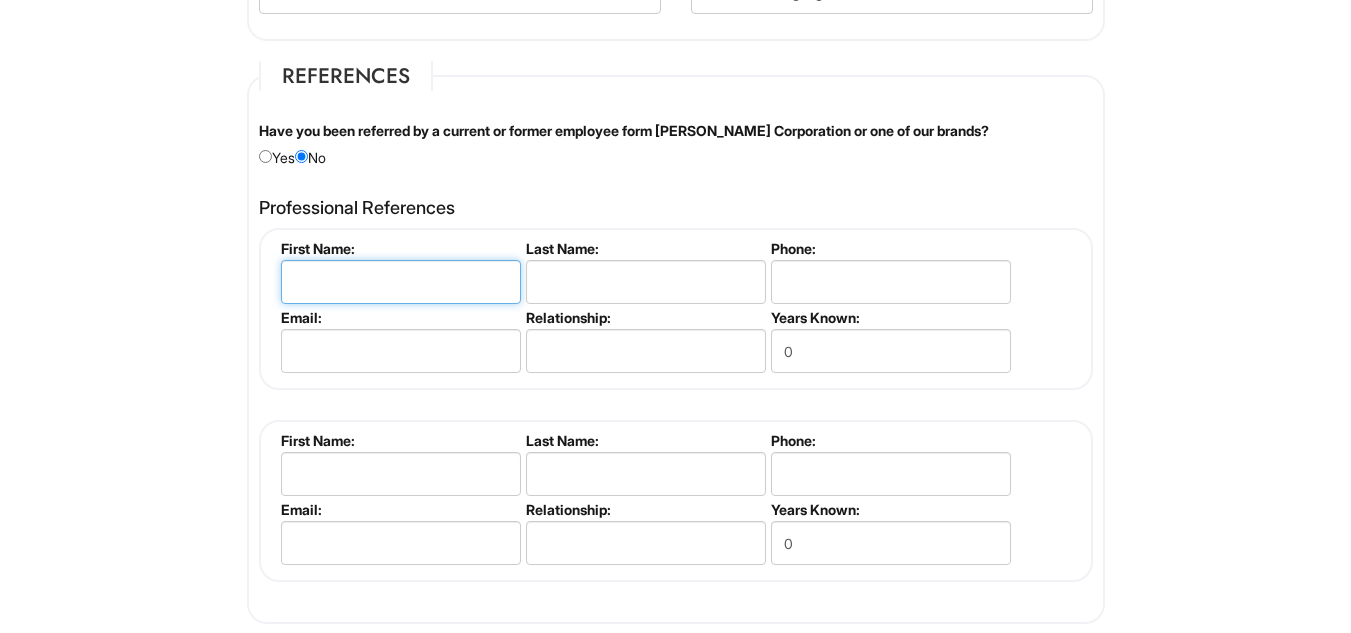 click at bounding box center (401, 282) 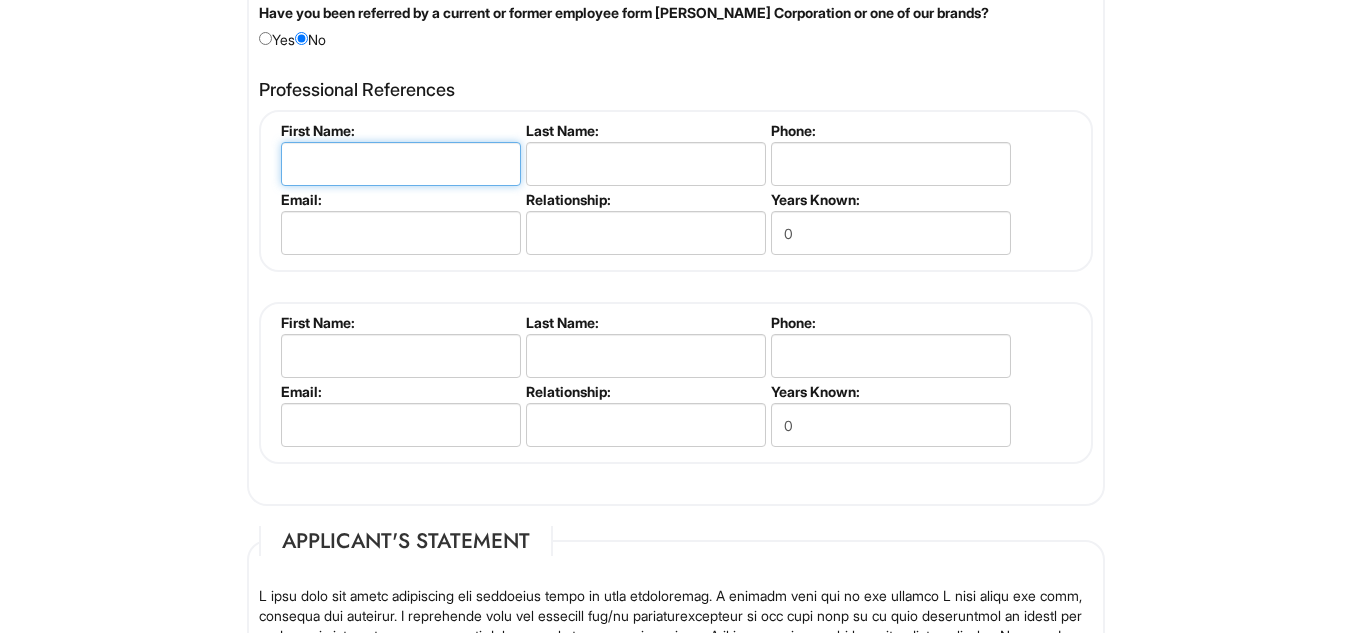 scroll, scrollTop: 2437, scrollLeft: 0, axis: vertical 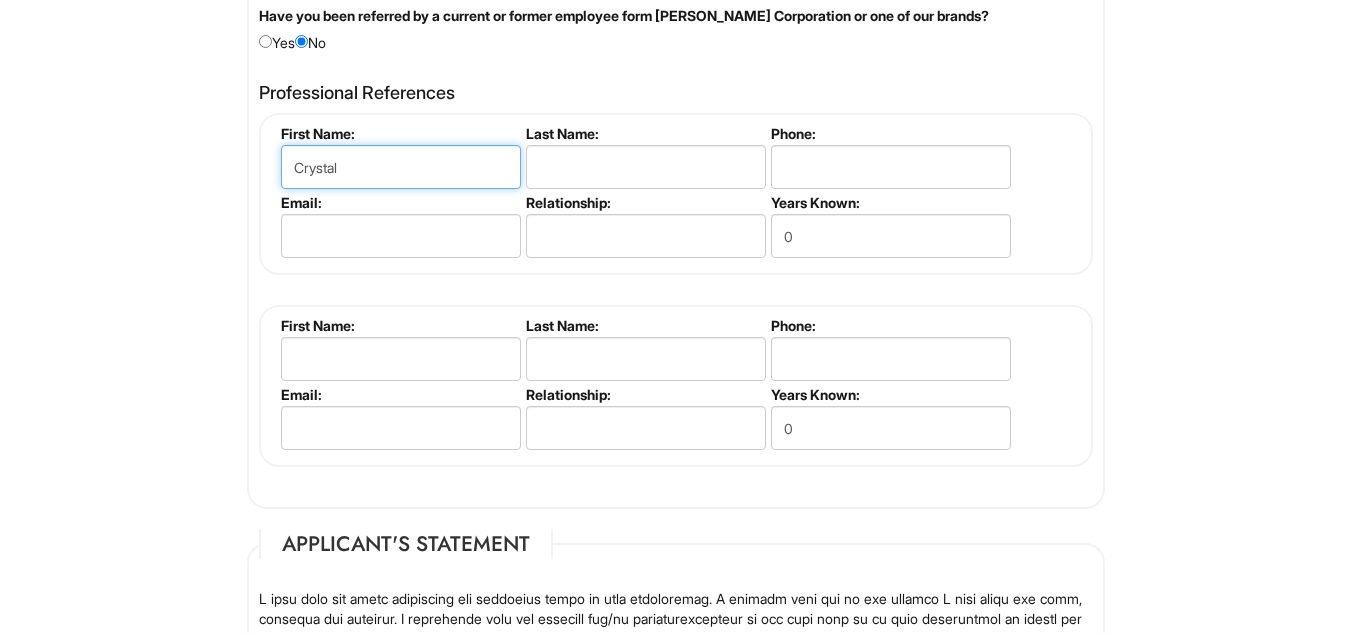 type on "Crystal" 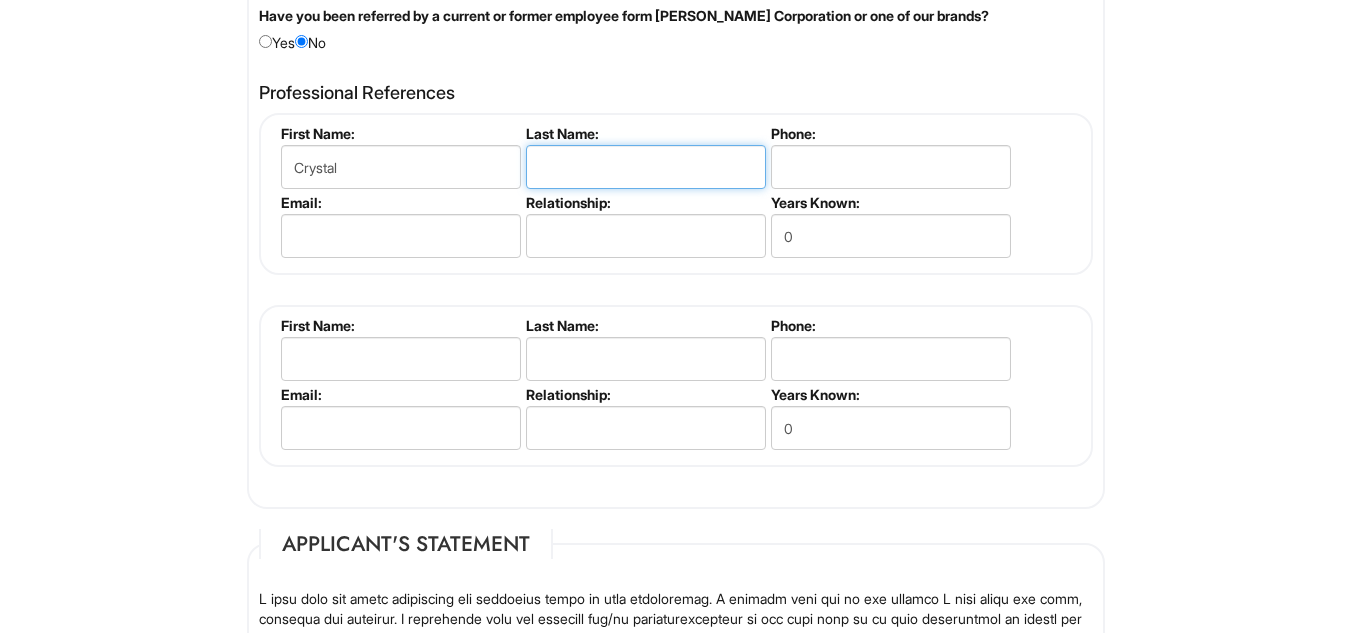 click at bounding box center [646, 167] 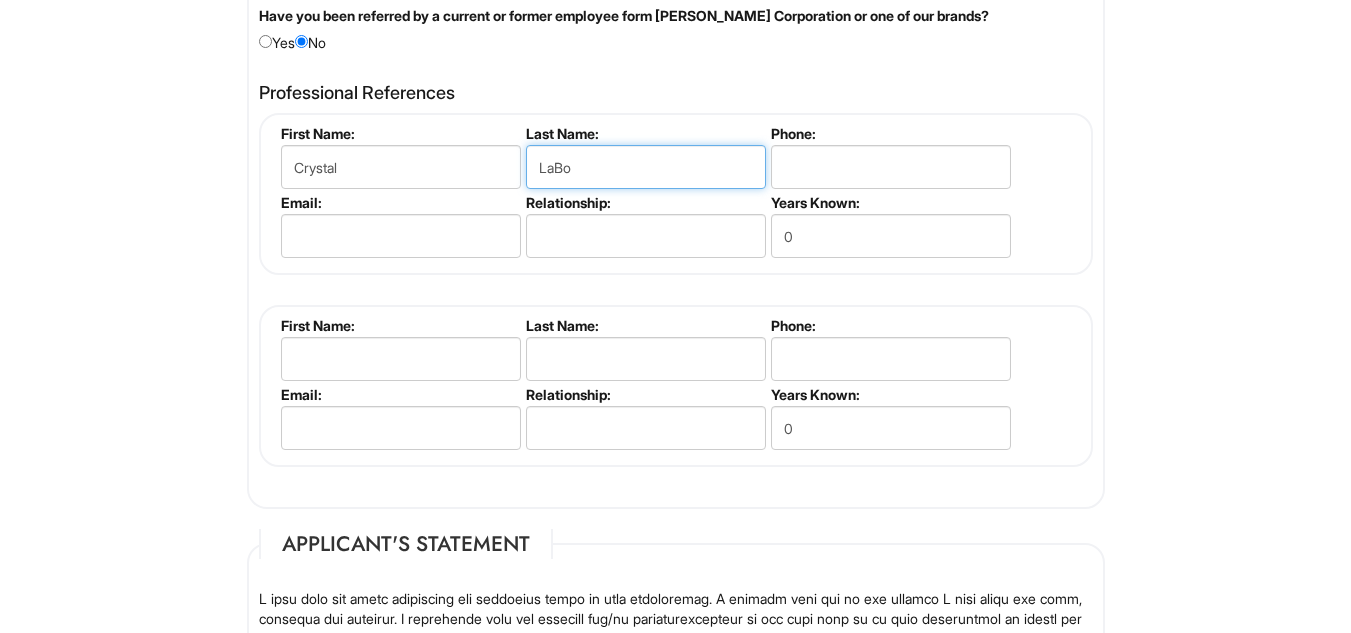 type on "LaBo" 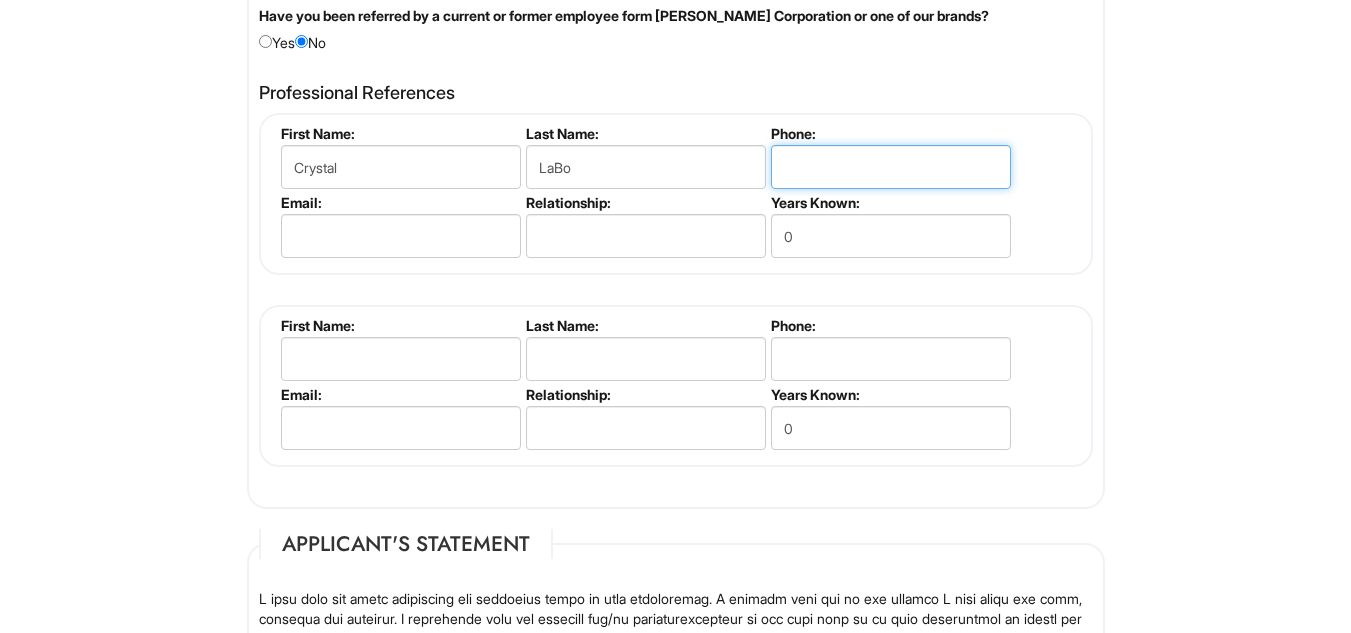 click at bounding box center (891, 167) 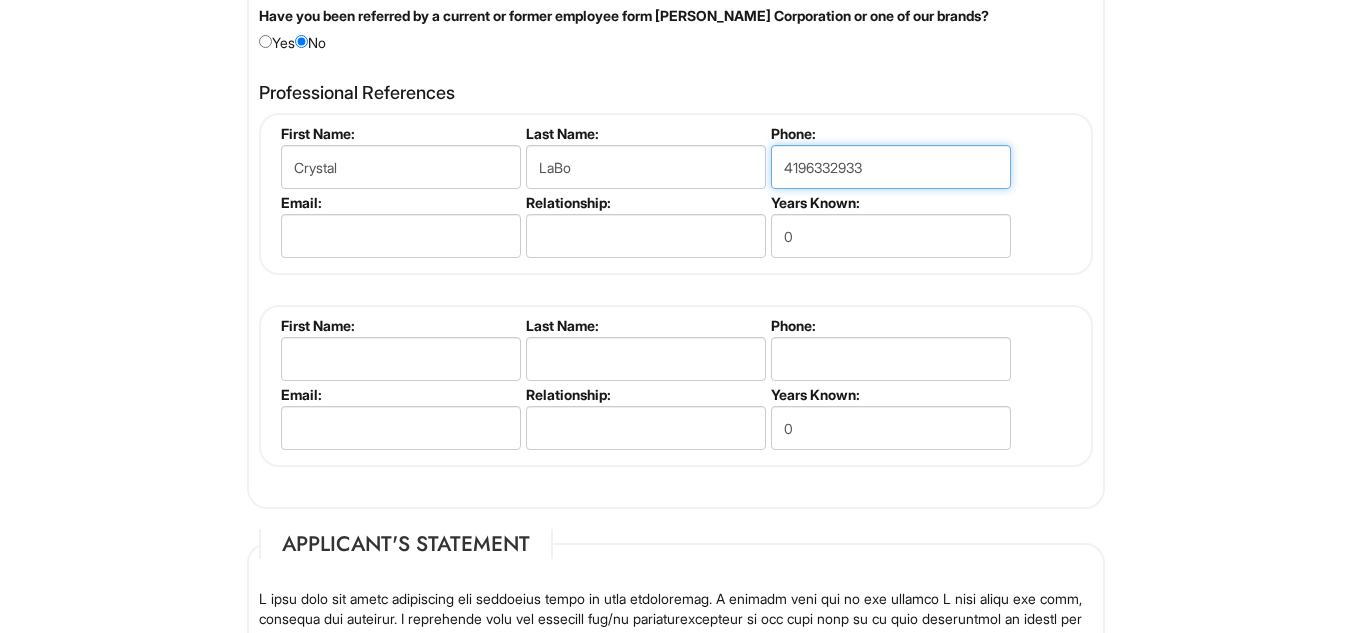 type on "4196332933" 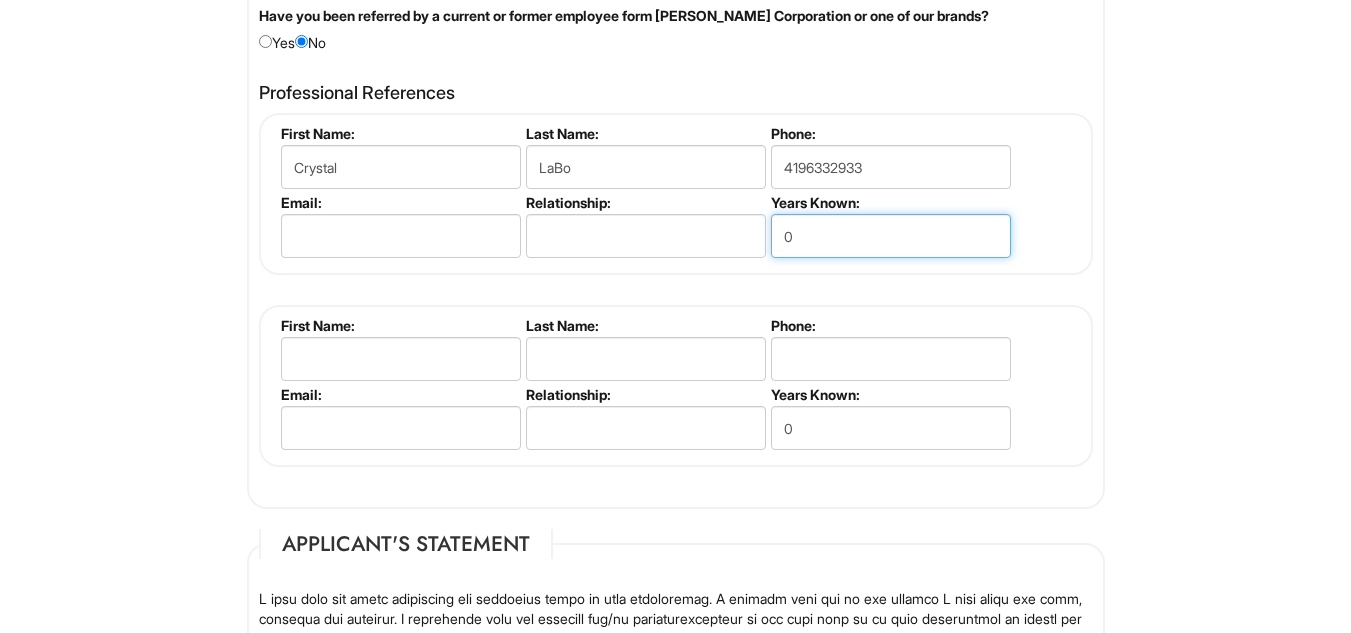 click on "0" at bounding box center (891, 236) 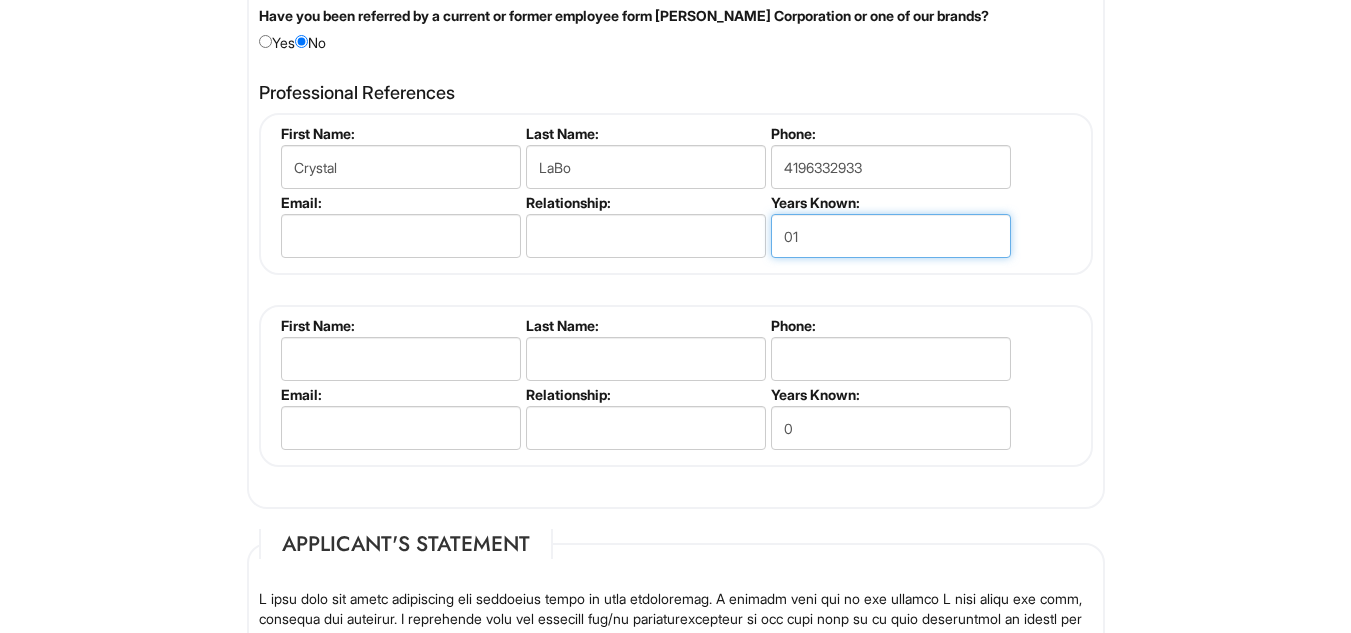 type on "0" 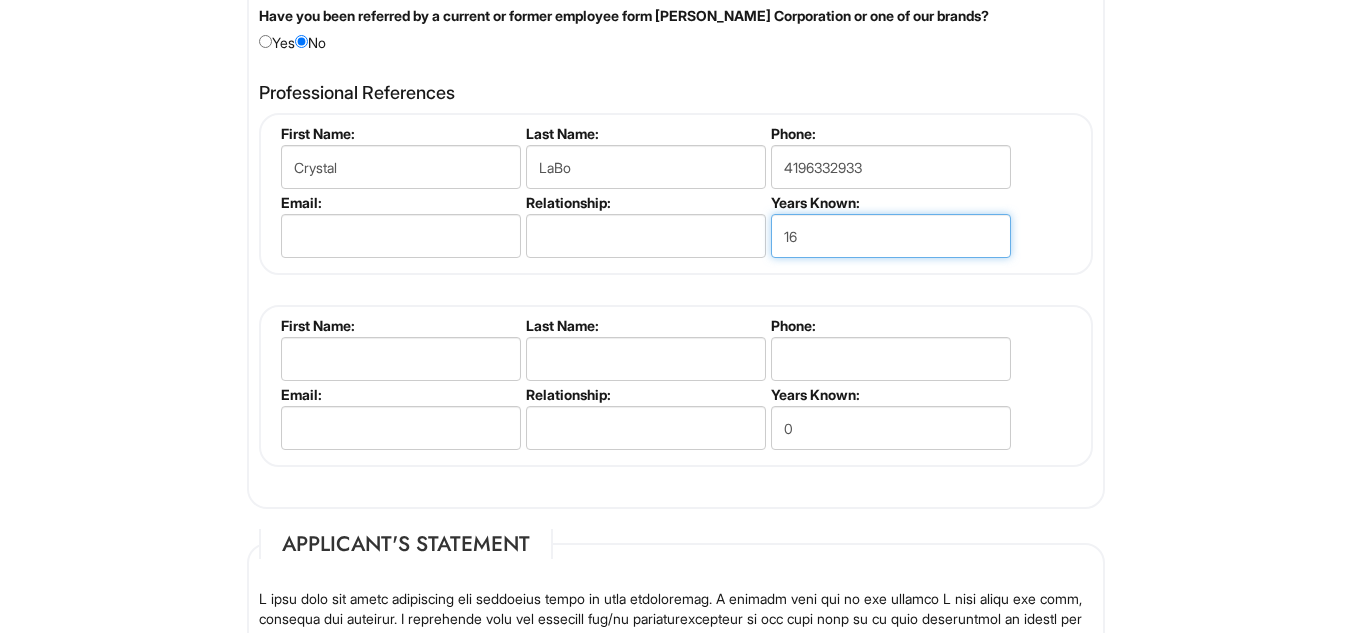 type on "16" 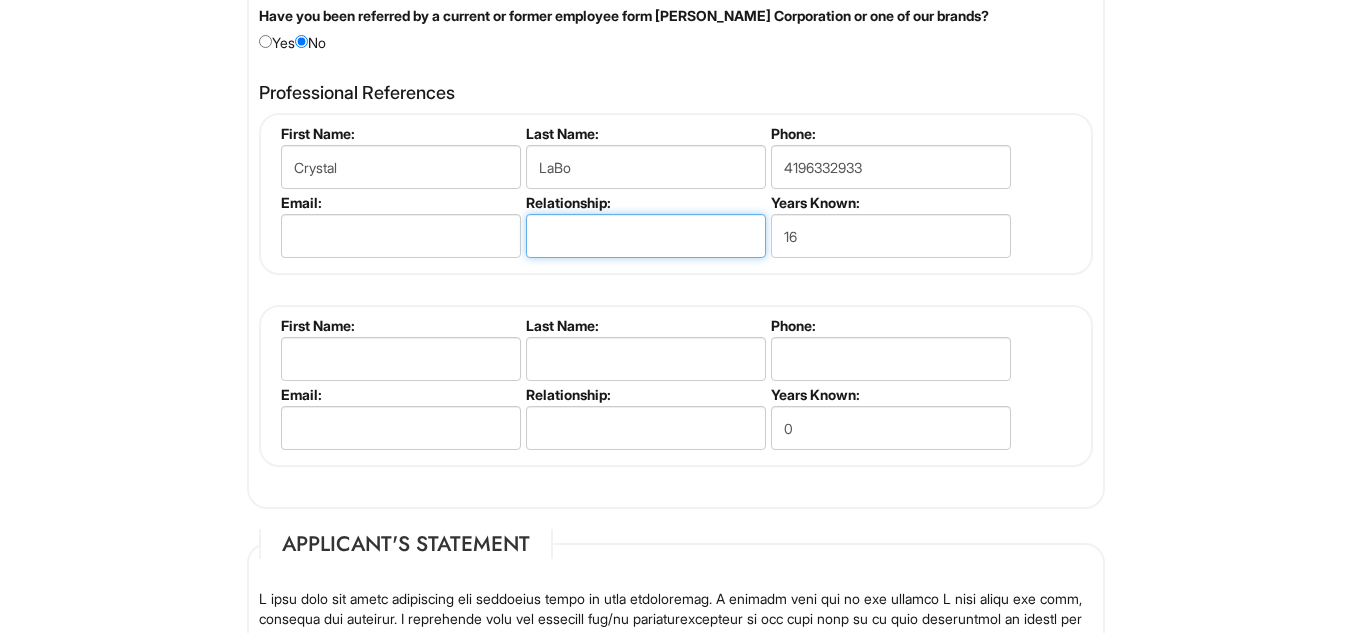 click at bounding box center [646, 236] 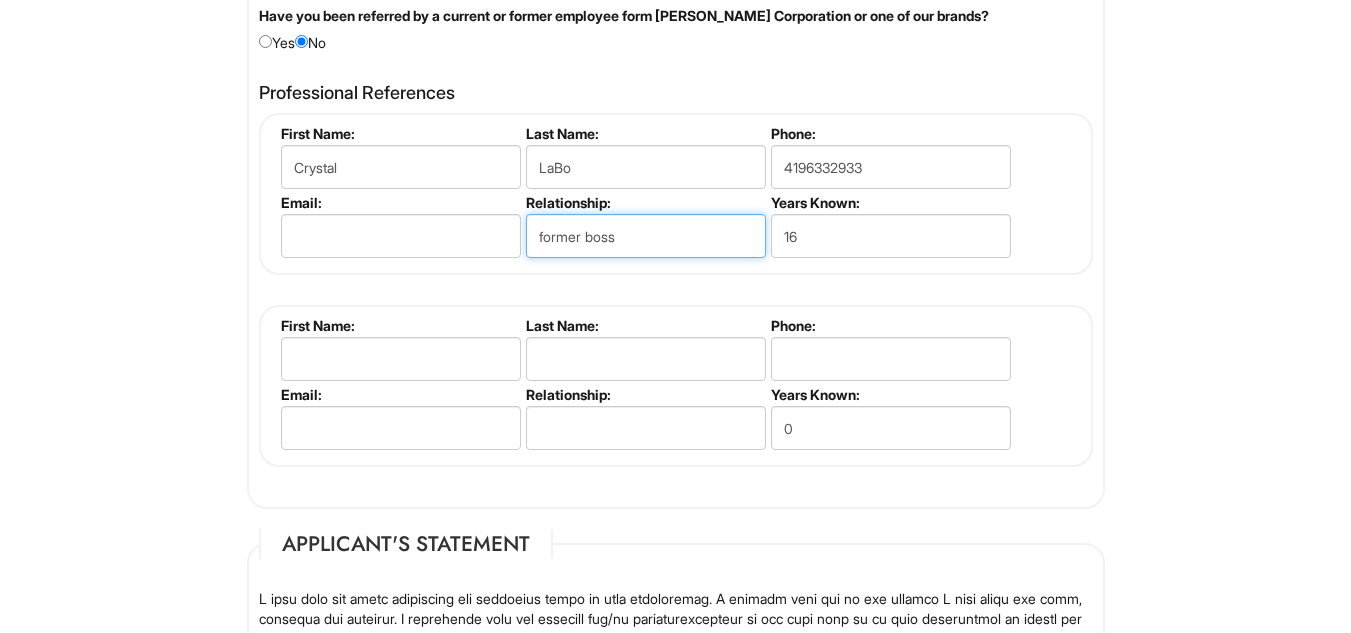 type on "former boss" 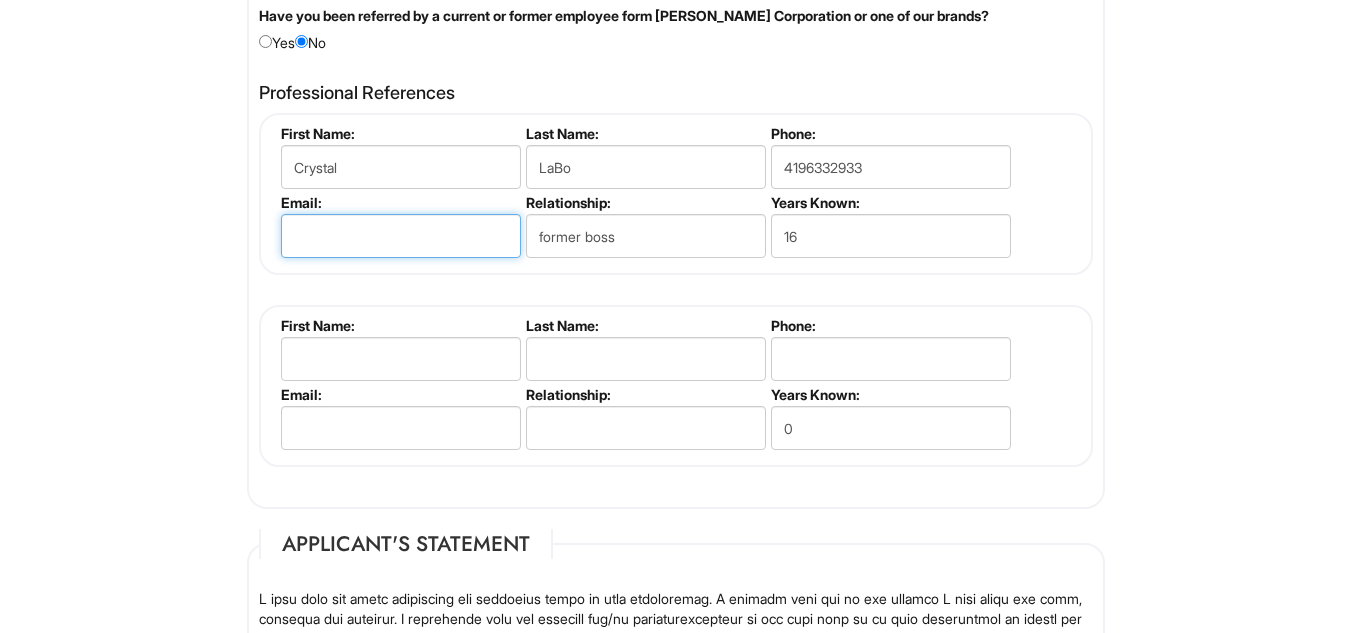 click at bounding box center (401, 236) 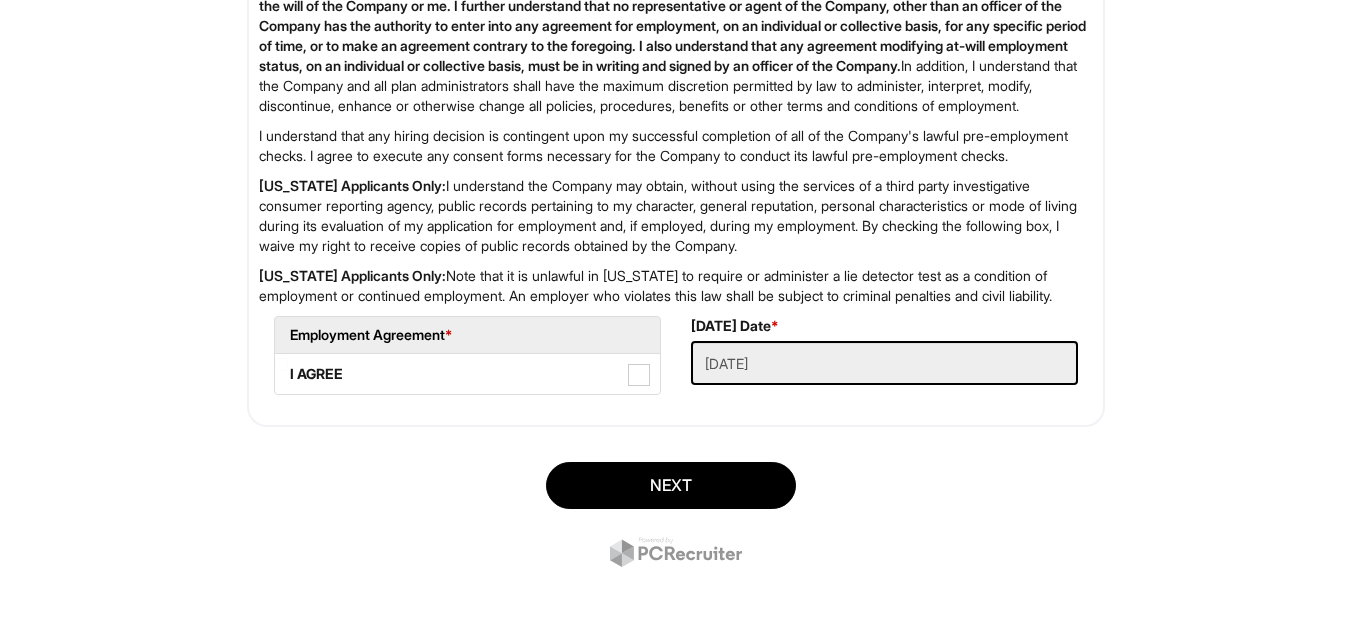 scroll, scrollTop: 3265, scrollLeft: 0, axis: vertical 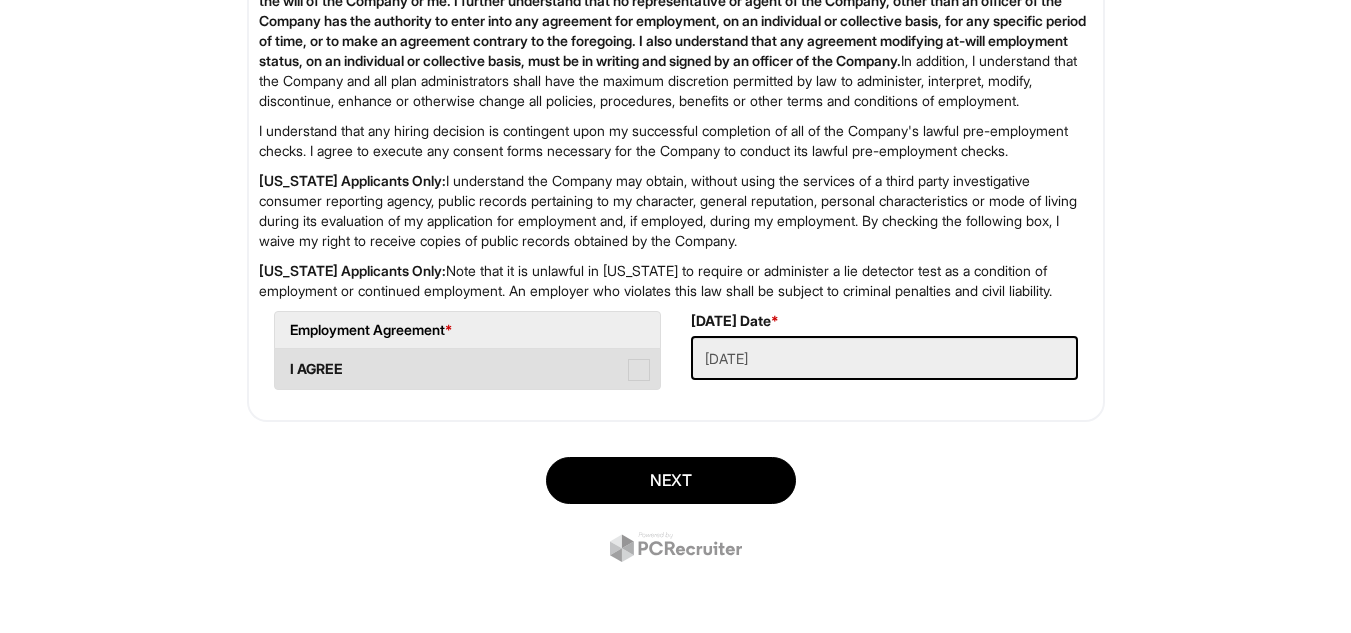type on "[EMAIL_ADDRESS][DOMAIN_NAME]" 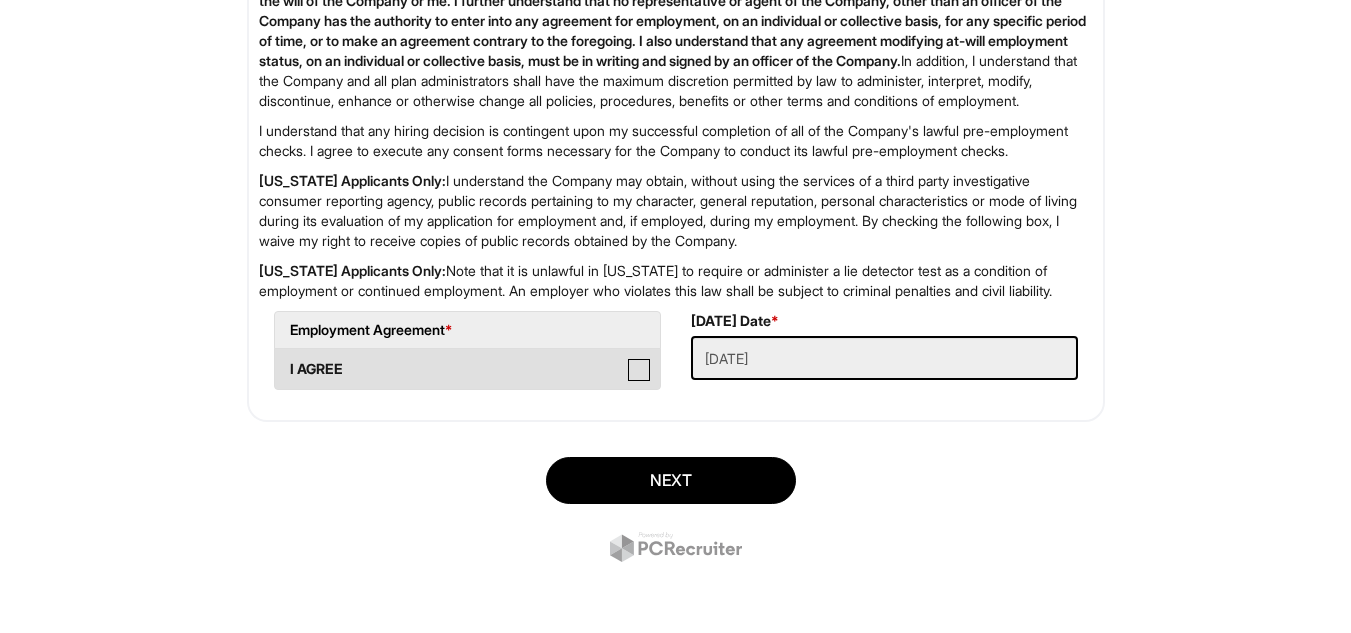 click on "I AGREE" at bounding box center (281, 359) 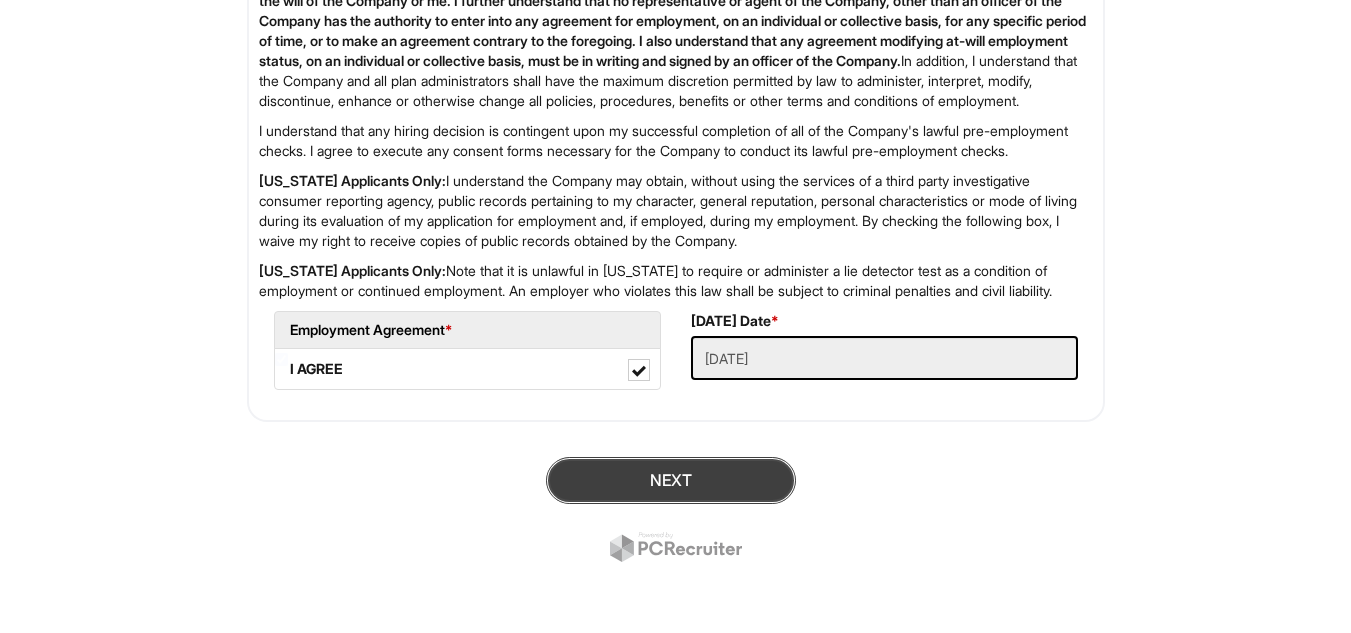 click on "Next" at bounding box center (671, 480) 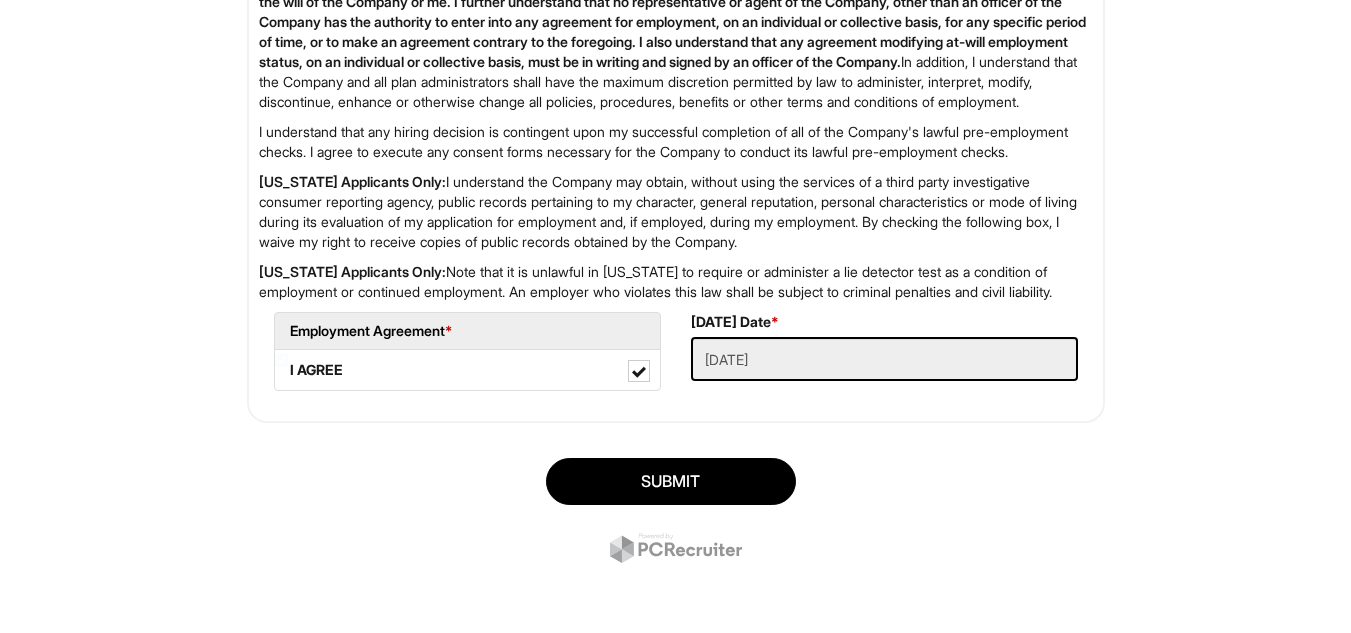 scroll, scrollTop: 3394, scrollLeft: 0, axis: vertical 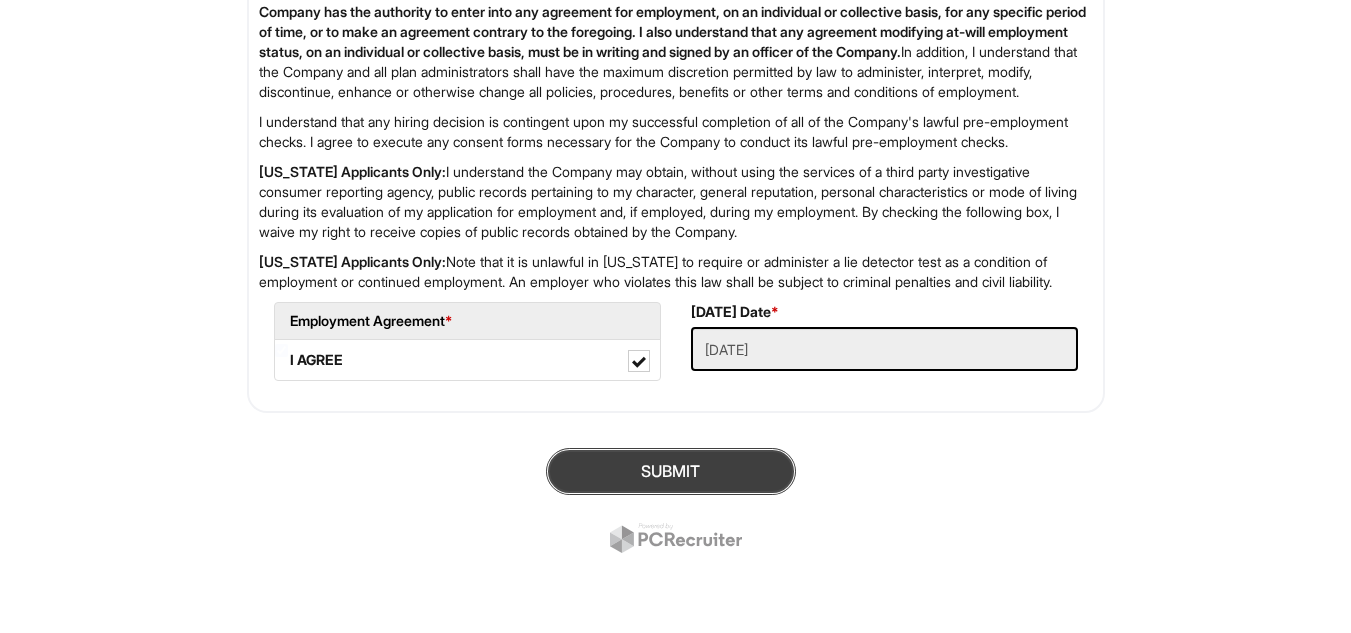click on "SUBMIT" at bounding box center [671, 471] 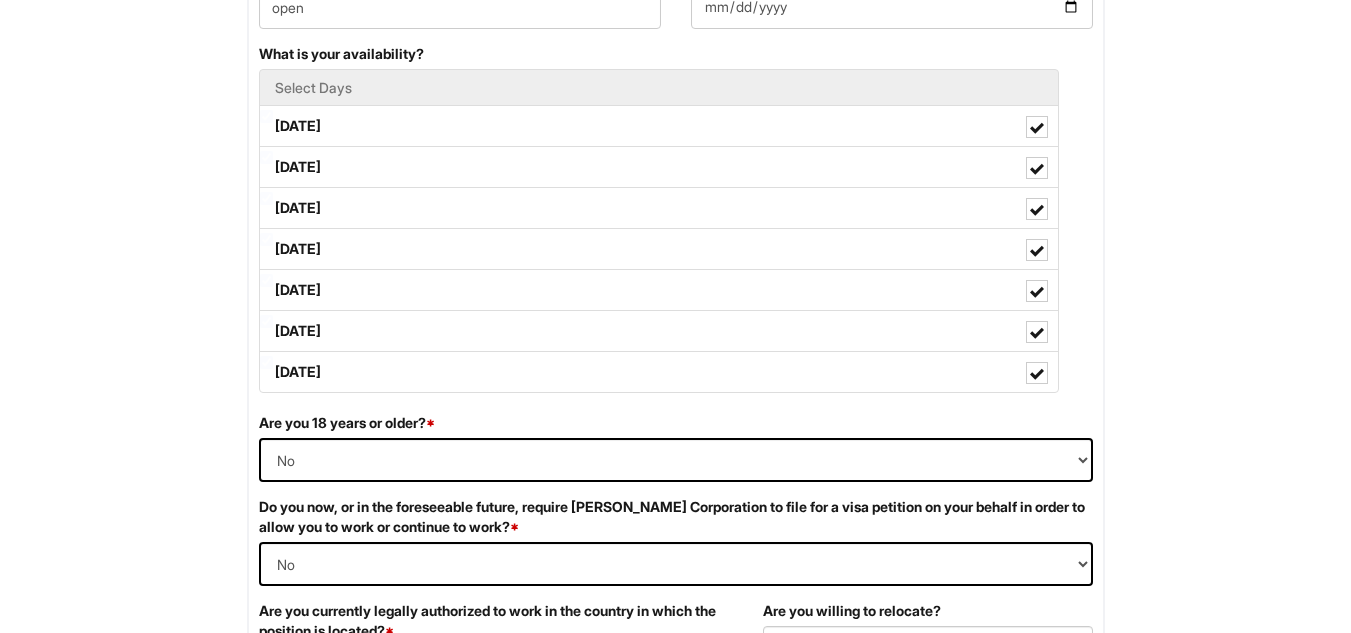 scroll, scrollTop: 985, scrollLeft: 0, axis: vertical 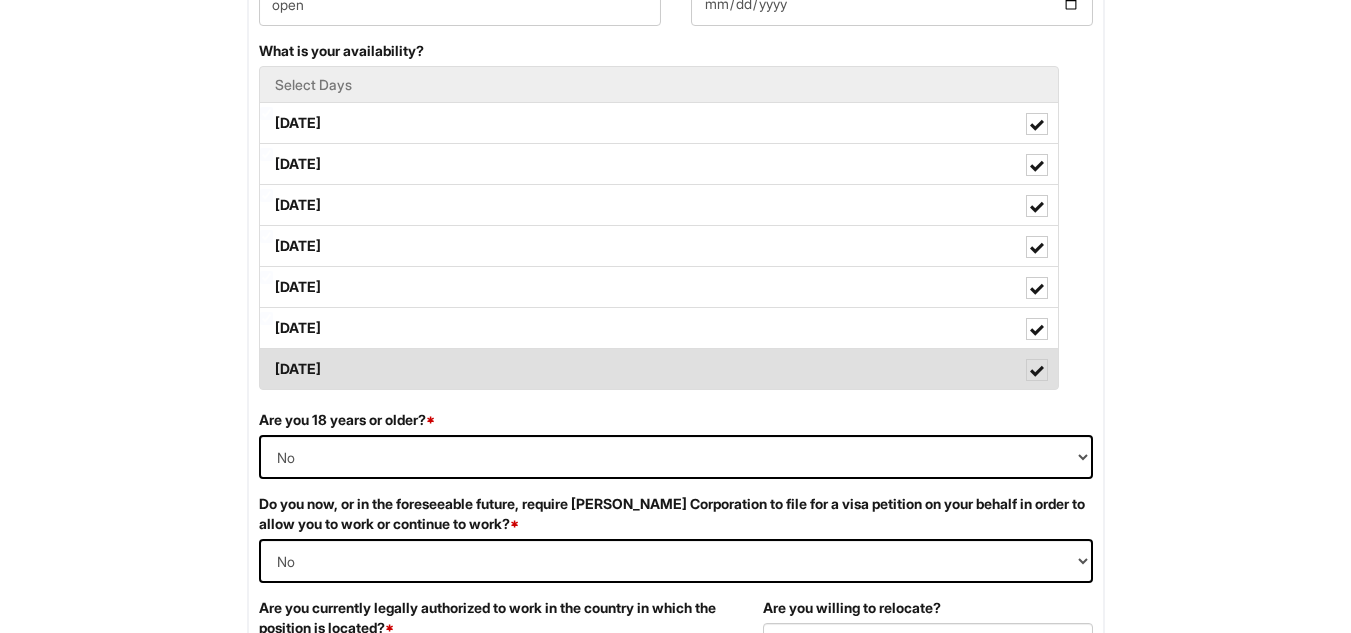 click on "[DATE]" at bounding box center [659, 369] 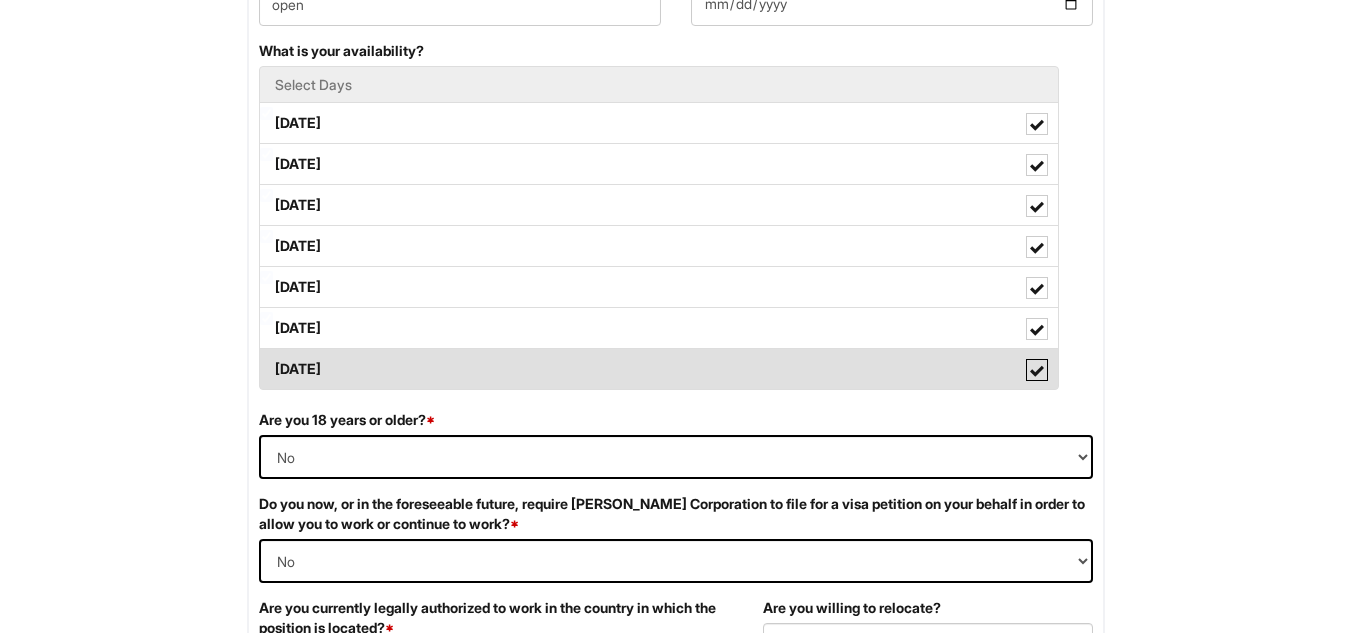 click on "[DATE]" at bounding box center (266, 359) 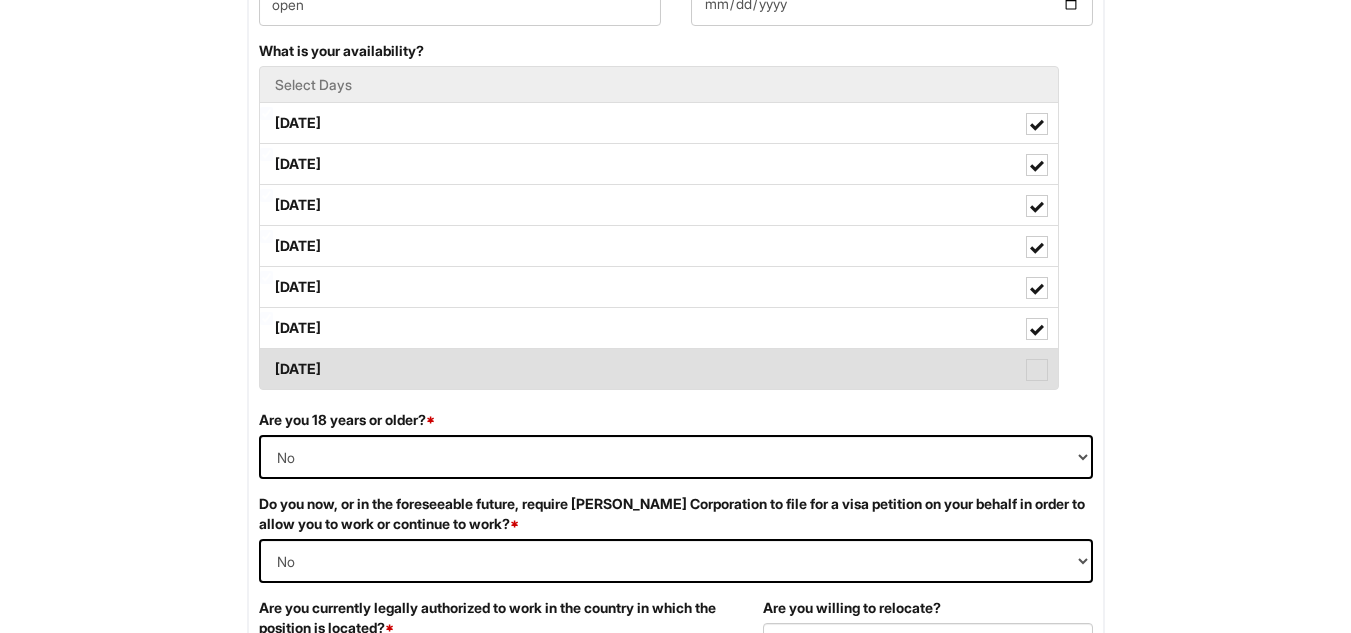click on "[DATE]" at bounding box center [659, 369] 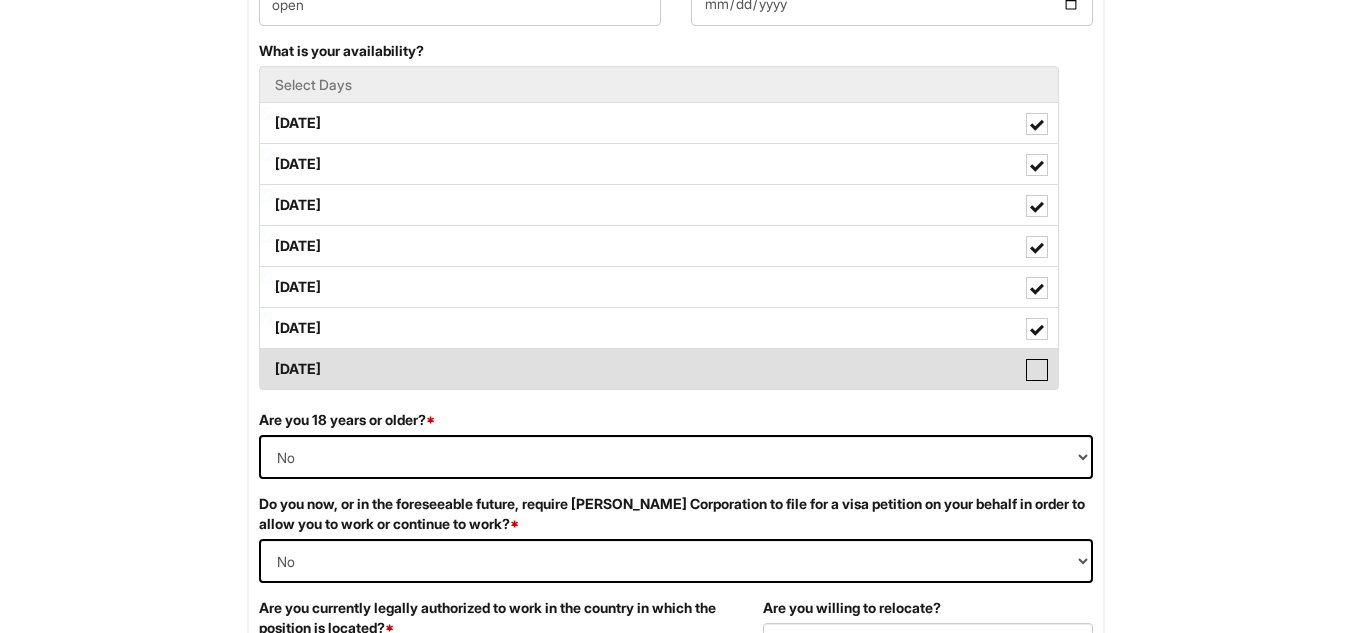 click on "[DATE]" at bounding box center (266, 359) 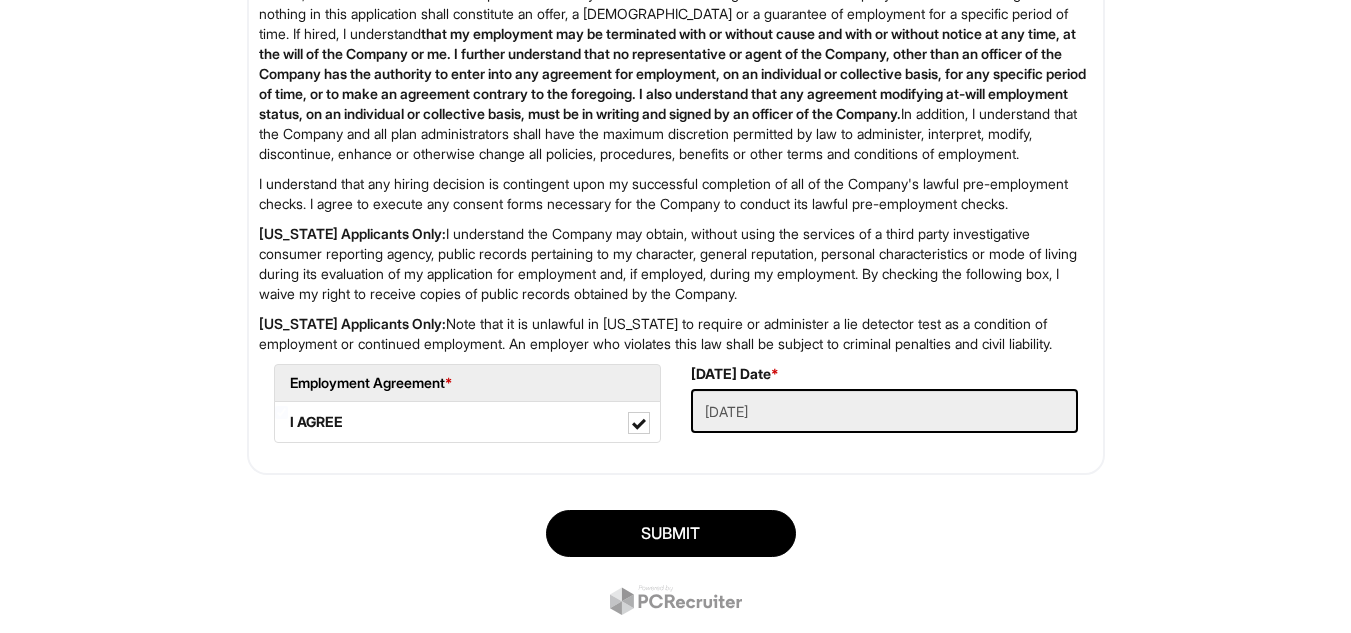 scroll, scrollTop: 3394, scrollLeft: 0, axis: vertical 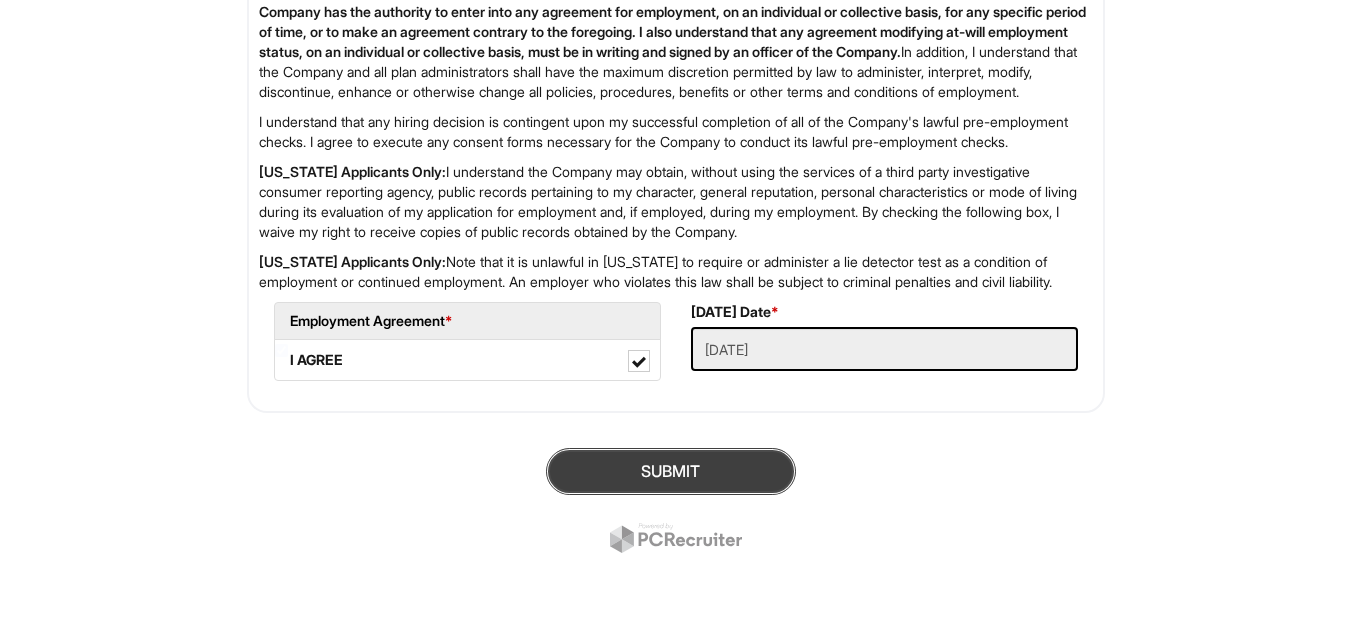 click on "SUBMIT" at bounding box center (671, 471) 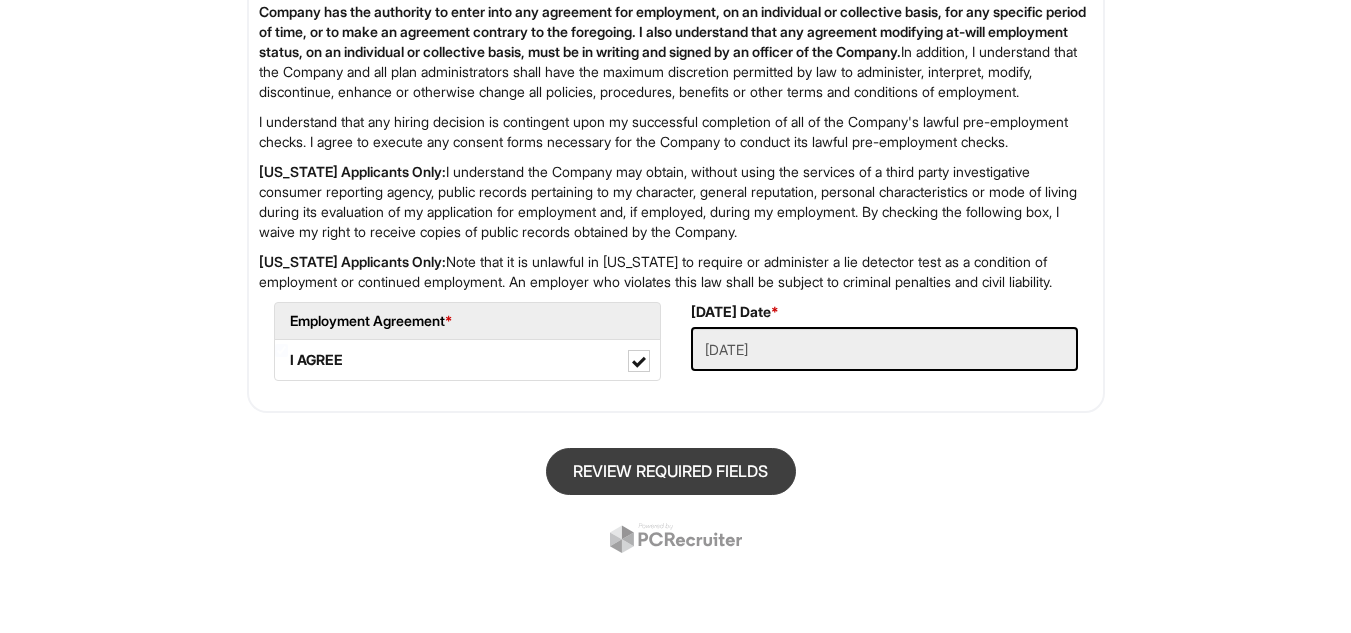scroll, scrollTop: 122, scrollLeft: 0, axis: vertical 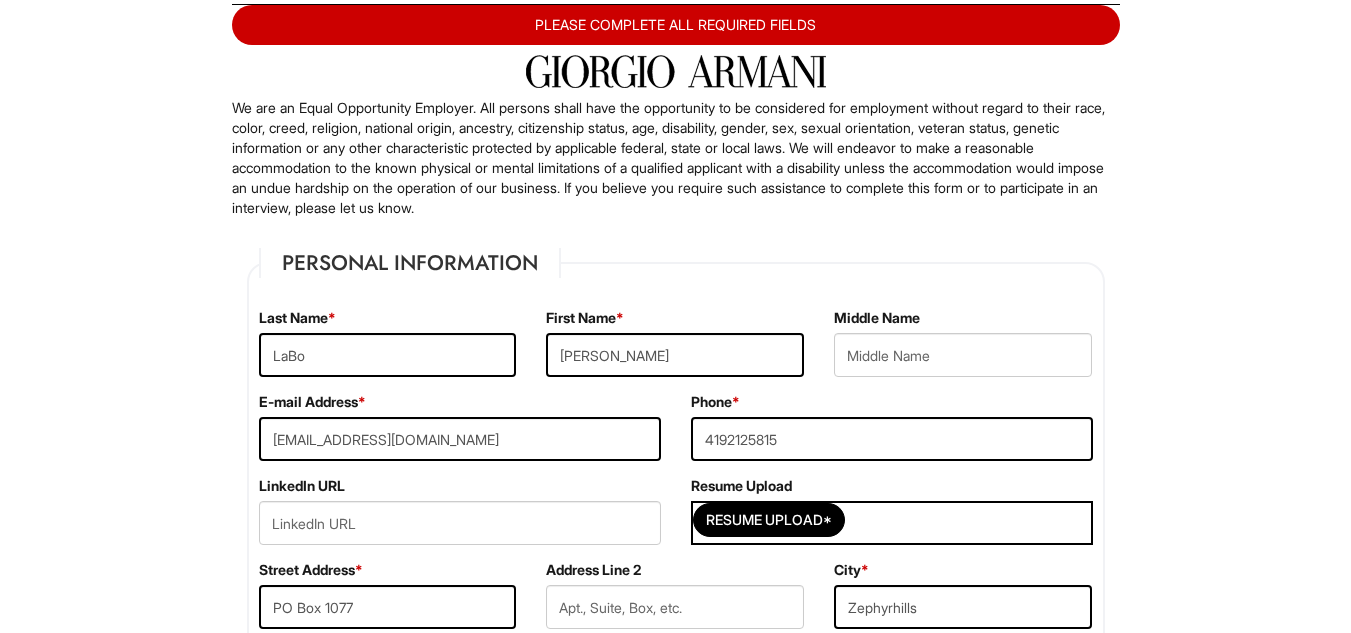 click on "PLEASE COMPLETE ALL REQUIRED FIELDS" at bounding box center (676, 25) 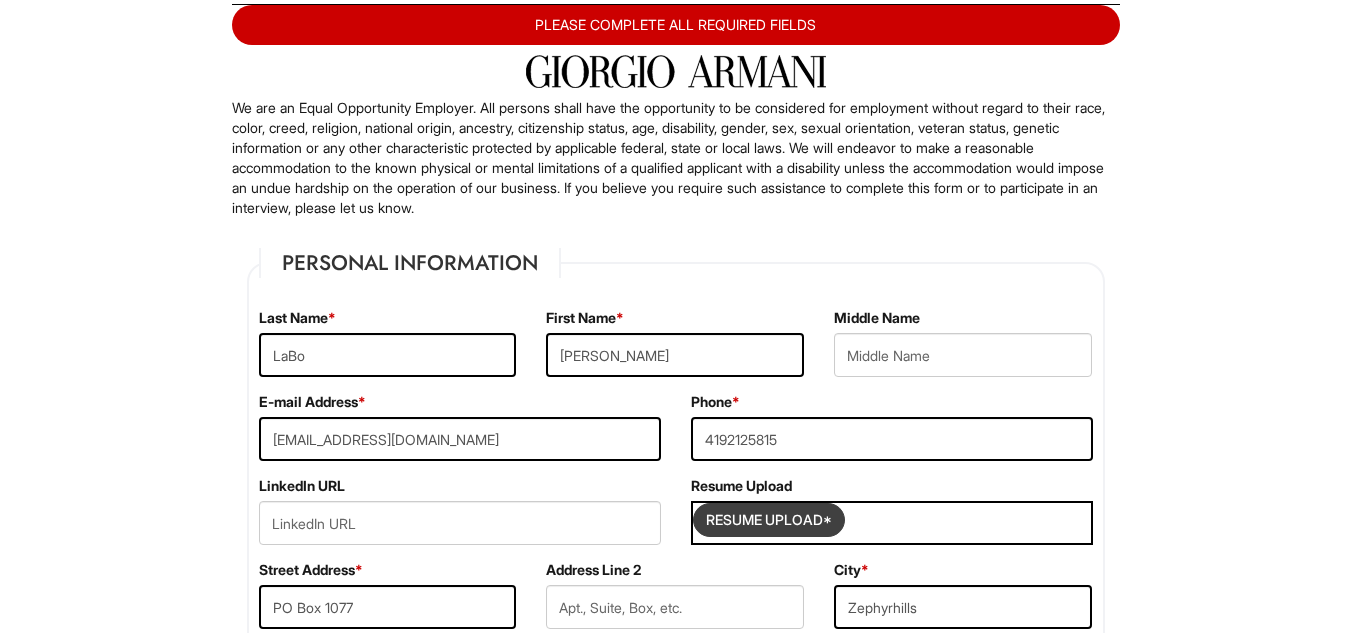 click at bounding box center (769, 520) 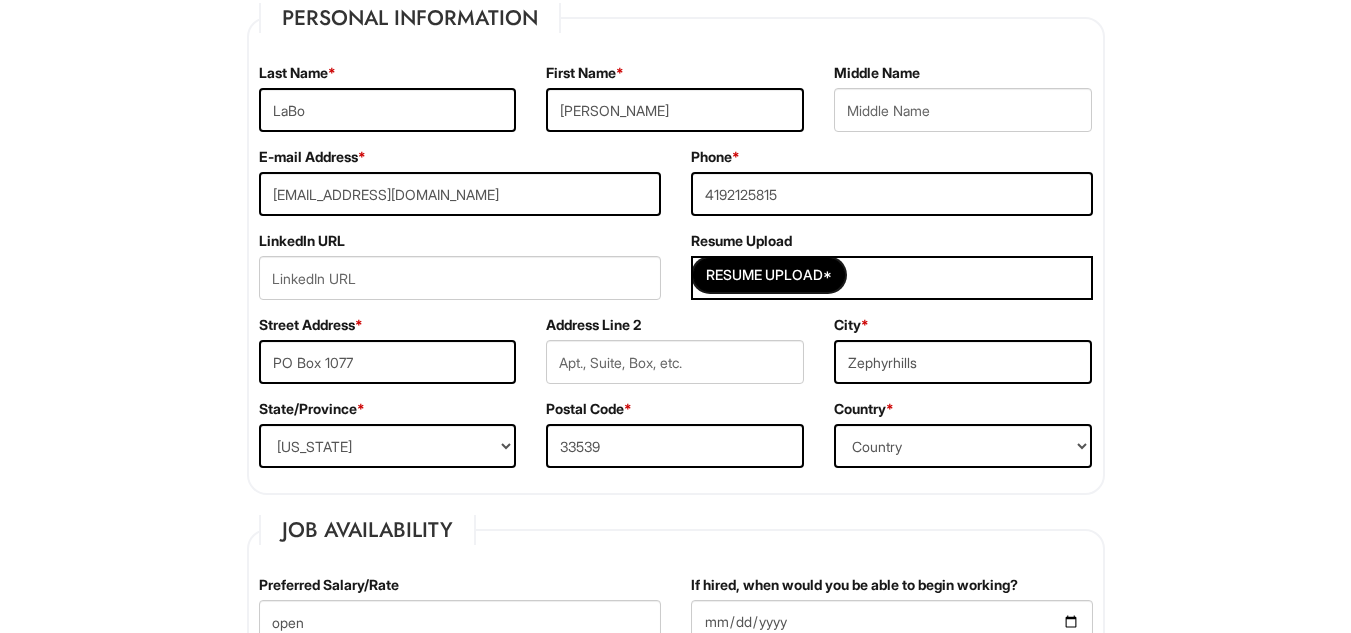 scroll, scrollTop: 362, scrollLeft: 0, axis: vertical 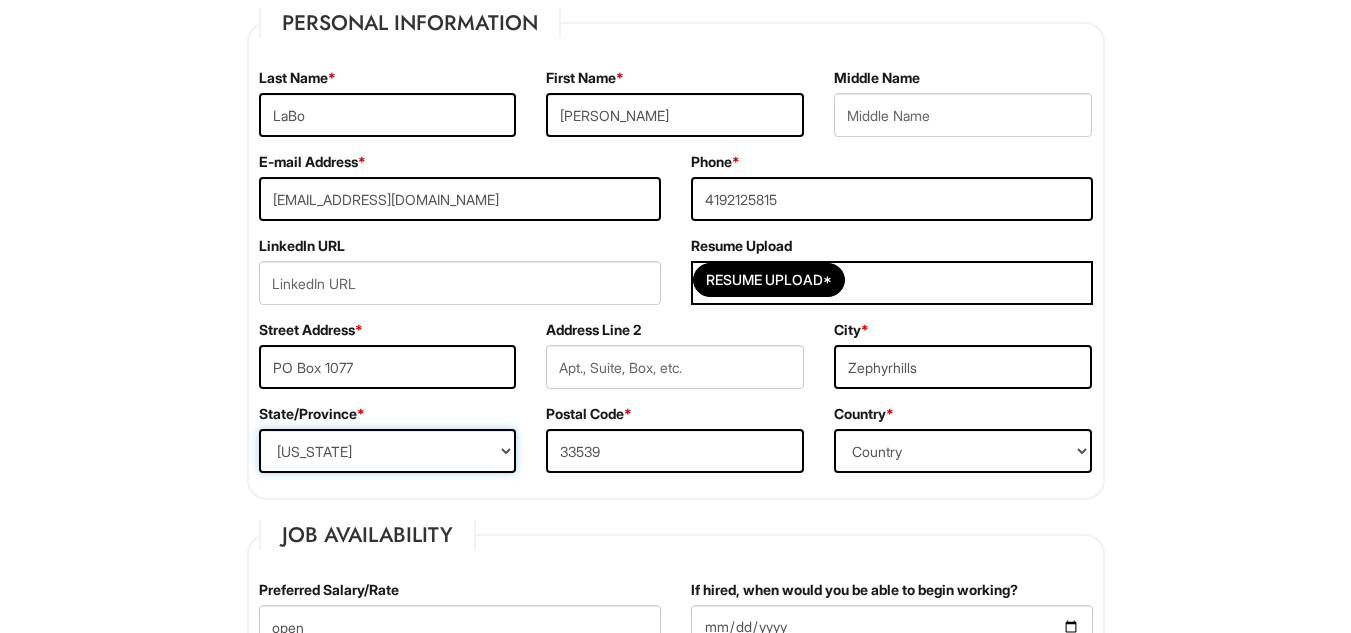 click on "State/Province [US_STATE] [US_STATE] [US_STATE] [US_STATE] [US_STATE] [US_STATE] [US_STATE] [US_STATE] [US_STATE][GEOGRAPHIC_DATA] [US_STATE] [US_STATE] [US_STATE] [US_STATE] [US_STATE] [US_STATE] [US_STATE] [US_STATE] [US_STATE] [US_STATE] [US_STATE] [US_STATE] [US_STATE] [US_STATE] [US_STATE] [US_STATE] [US_STATE] [US_STATE] [US_STATE] [US_STATE] [US_STATE] [US_STATE] [US_STATE] [US_STATE] [US_STATE] [US_STATE] [US_STATE] [US_STATE] [US_STATE] [US_STATE] [US_STATE] [US_STATE] [US_STATE] [US_STATE] [US_STATE] [US_STATE] [US_STATE] [US_STATE][PERSON_NAME][US_STATE] [US_STATE][PERSON_NAME] [US_STATE] [US_STATE] [GEOGRAPHIC_DATA]-[GEOGRAPHIC_DATA] [GEOGRAPHIC_DATA]-[GEOGRAPHIC_DATA] [GEOGRAPHIC_DATA]-[GEOGRAPHIC_DATA] [GEOGRAPHIC_DATA]-[GEOGRAPHIC_DATA] [GEOGRAPHIC_DATA]-[GEOGRAPHIC_DATA] [GEOGRAPHIC_DATA]-[GEOGRAPHIC_DATA] [GEOGRAPHIC_DATA]-NORTHWEST TERRITORIES [GEOGRAPHIC_DATA]-[GEOGRAPHIC_DATA] [GEOGRAPHIC_DATA]-[GEOGRAPHIC_DATA] [GEOGRAPHIC_DATA]-[PERSON_NAME][GEOGRAPHIC_DATA] [GEOGRAPHIC_DATA]-[GEOGRAPHIC_DATA] [GEOGRAPHIC_DATA]-[GEOGRAPHIC_DATA] [GEOGRAPHIC_DATA]-[GEOGRAPHIC_DATA] TERRITORY [GEOGRAPHIC_DATA]-[US_STATE] [GEOGRAPHIC_DATA]-[US_STATE][GEOGRAPHIC_DATA] [GEOGRAPHIC_DATA]-[US_STATE] [GEOGRAPHIC_DATA]-[PERSON_NAME][US_STATE] [GEOGRAPHIC_DATA]-[US_STATE] [GEOGRAPHIC_DATA]-[US_STATE] [GEOGRAPHIC_DATA]-[US_STATE]" at bounding box center [388, 451] 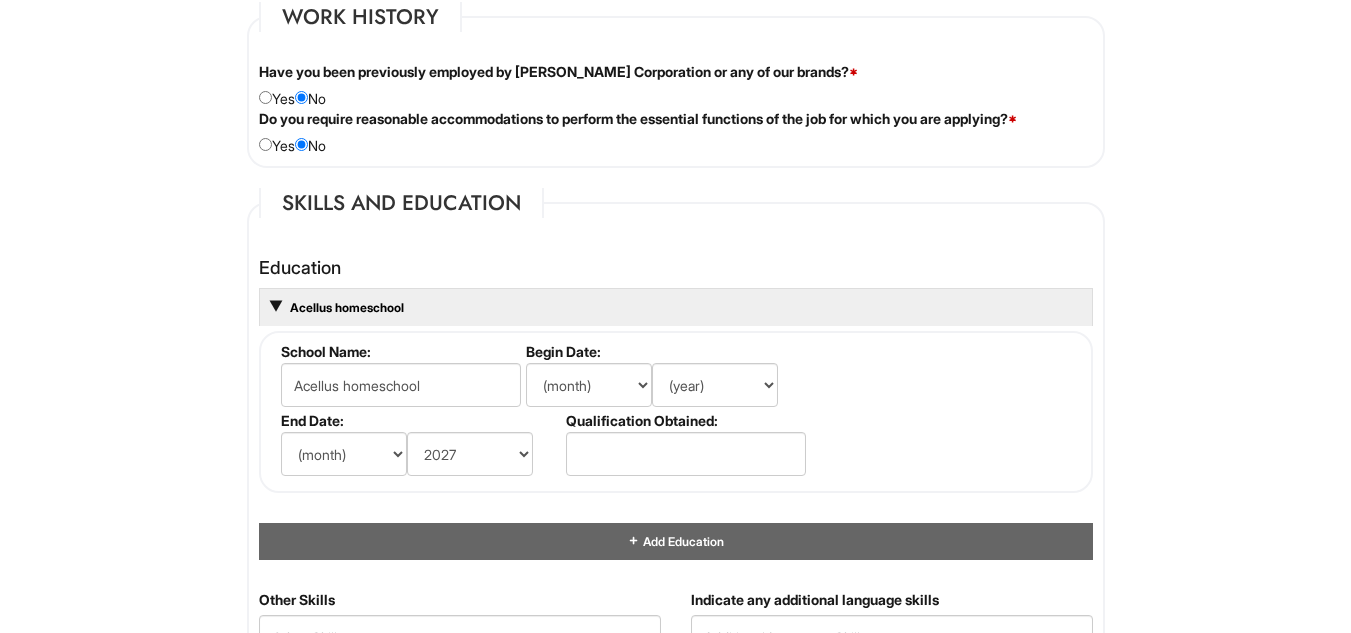 scroll, scrollTop: 1728, scrollLeft: 0, axis: vertical 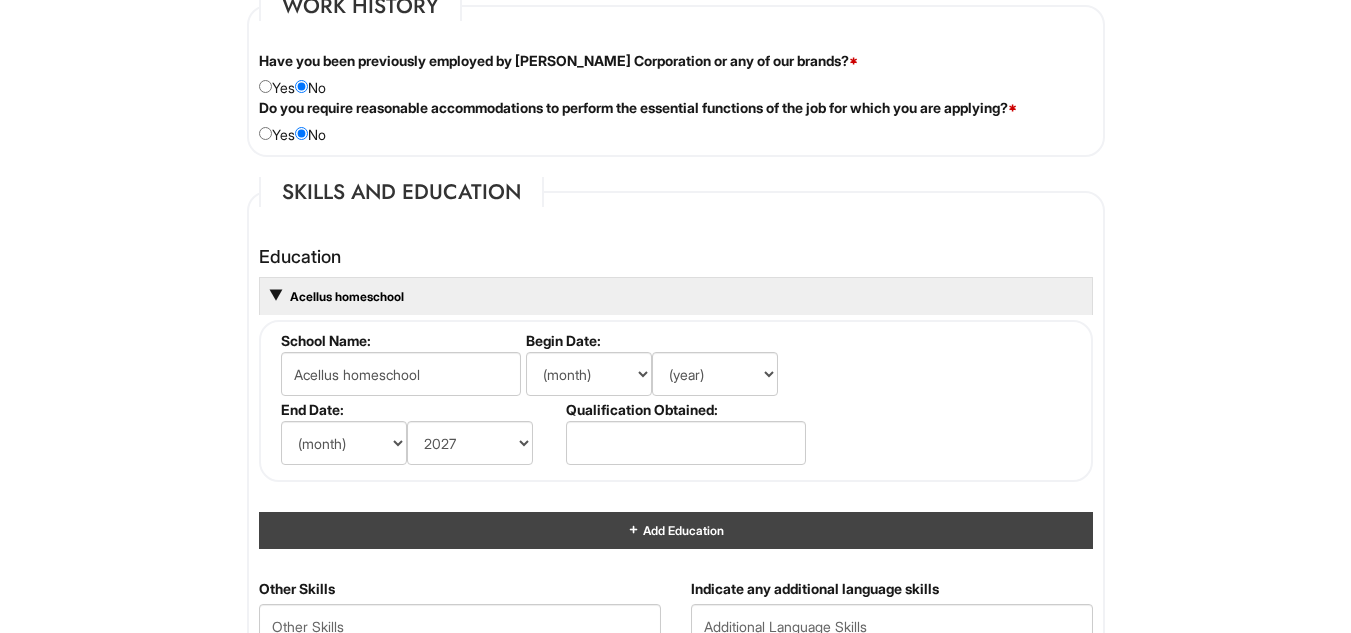 click on "Add Education" at bounding box center [676, 530] 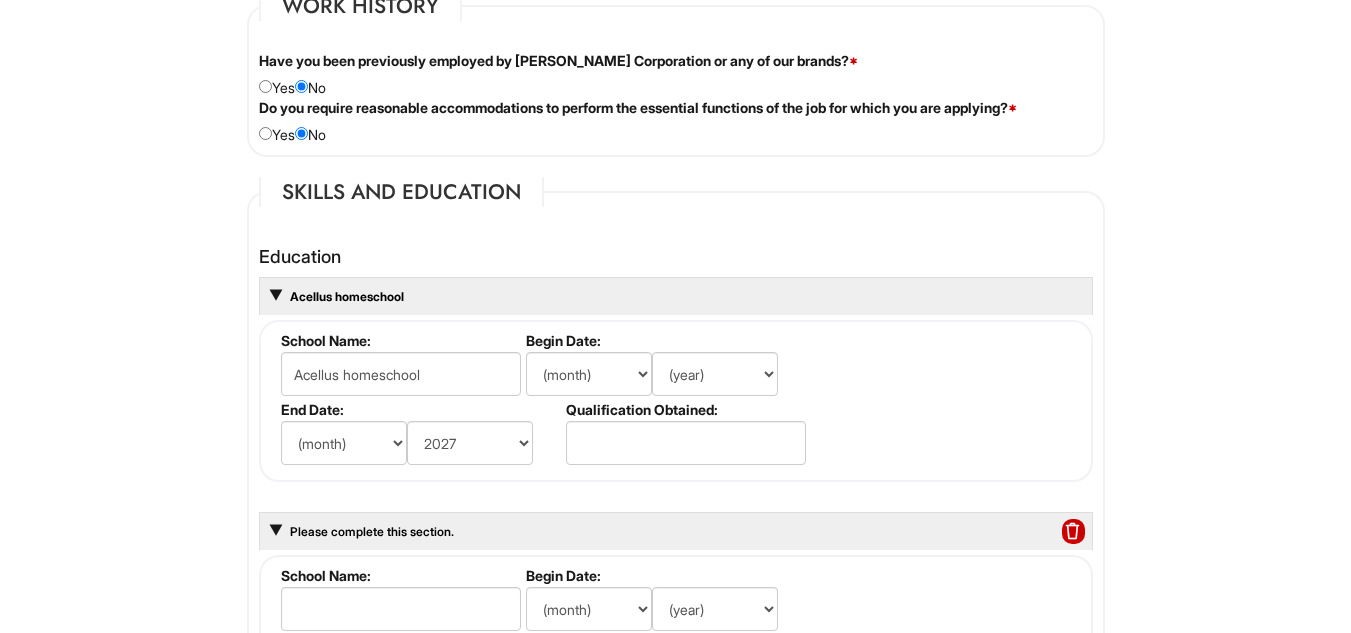 click on "Please complete this section." at bounding box center [676, 531] 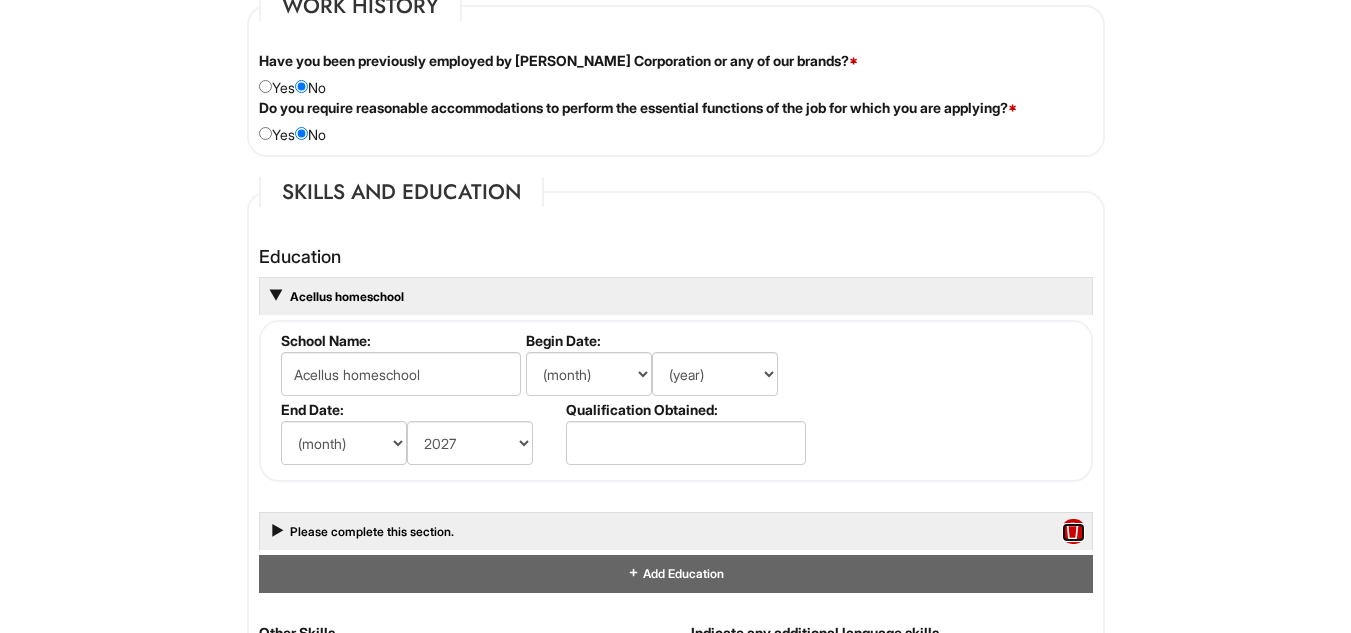 click at bounding box center (1073, 532) 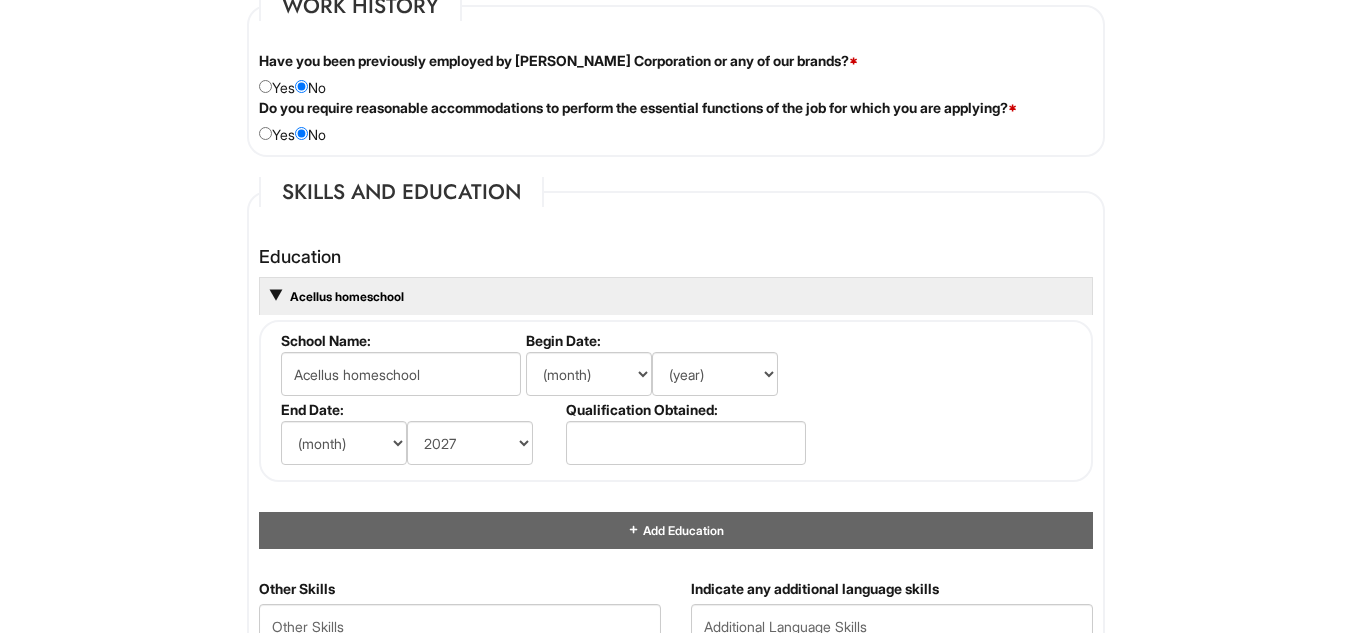 click on "Acellus homeschool" at bounding box center (676, 296) 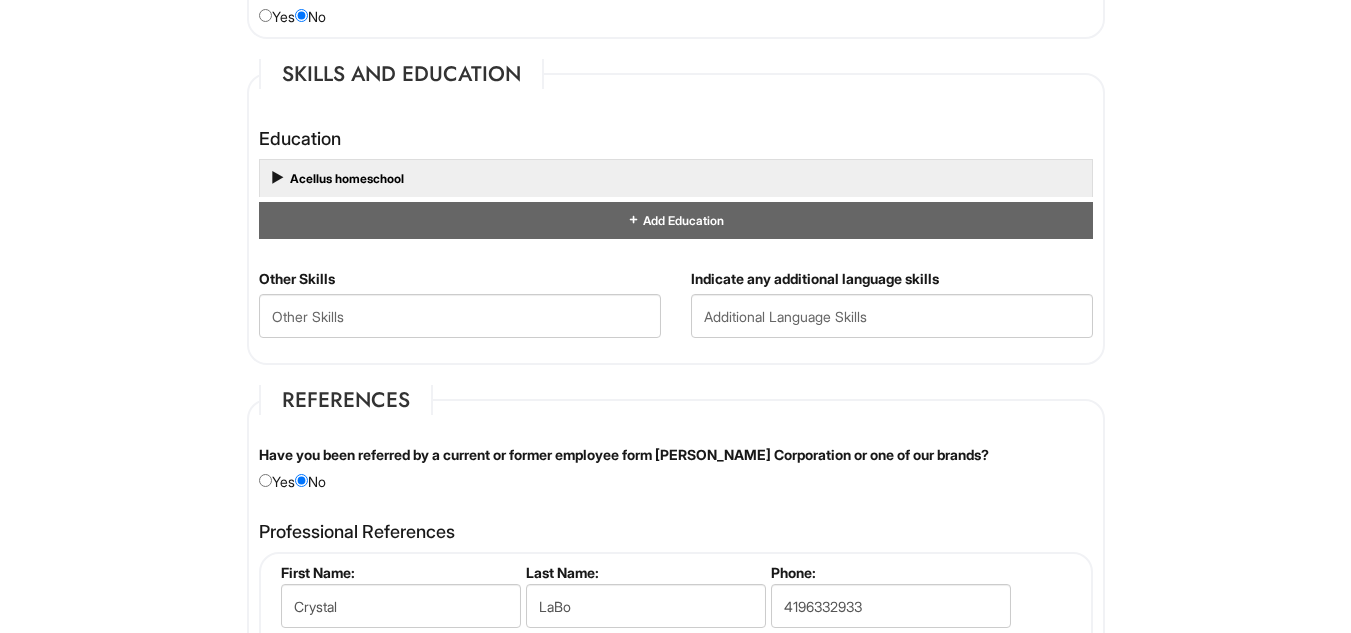 scroll, scrollTop: 1847, scrollLeft: 0, axis: vertical 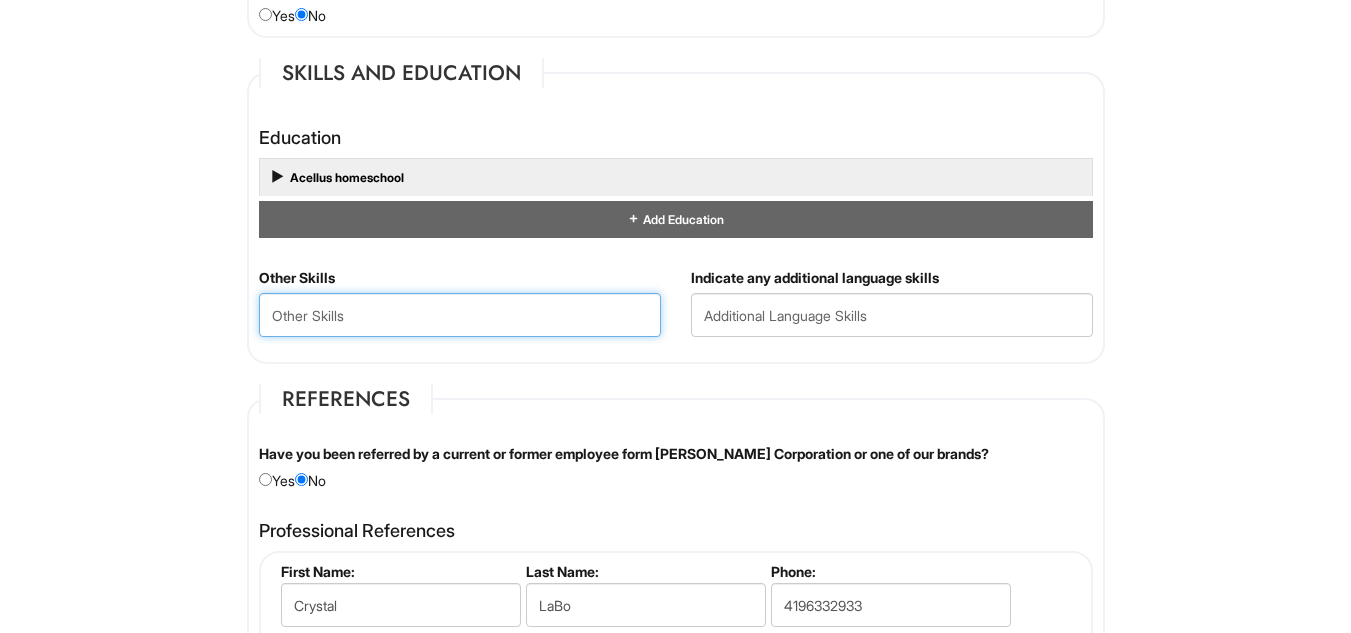 click at bounding box center [460, 315] 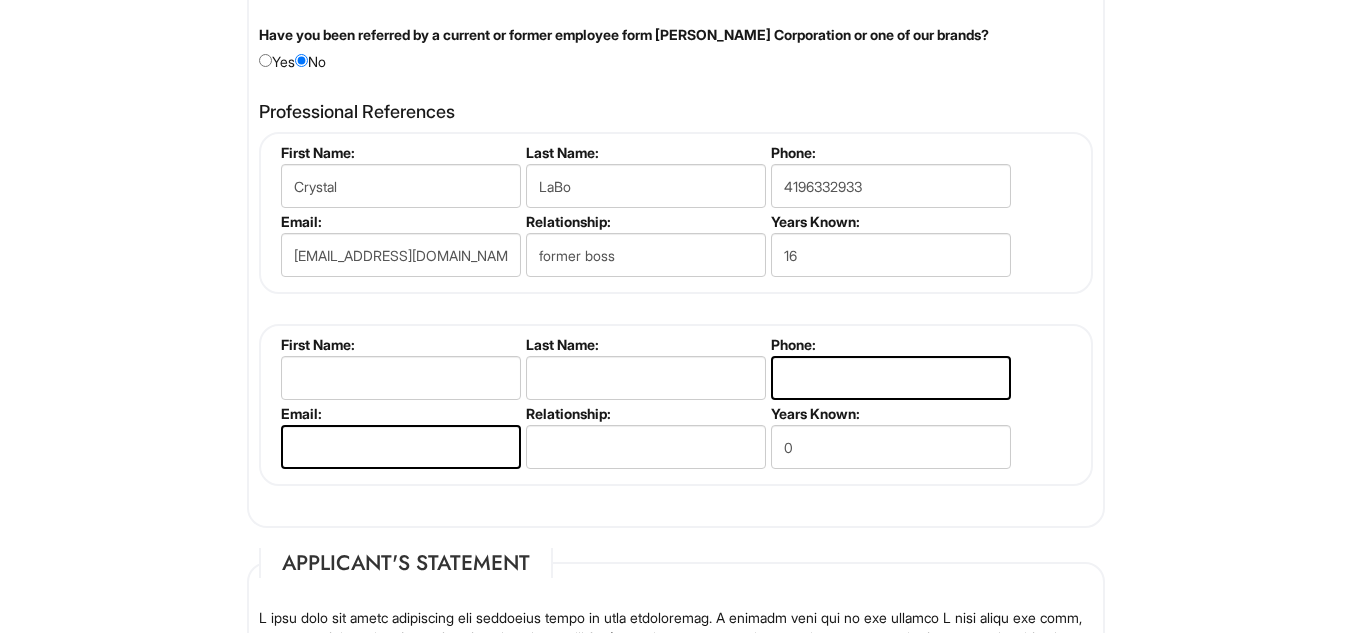scroll, scrollTop: 2267, scrollLeft: 0, axis: vertical 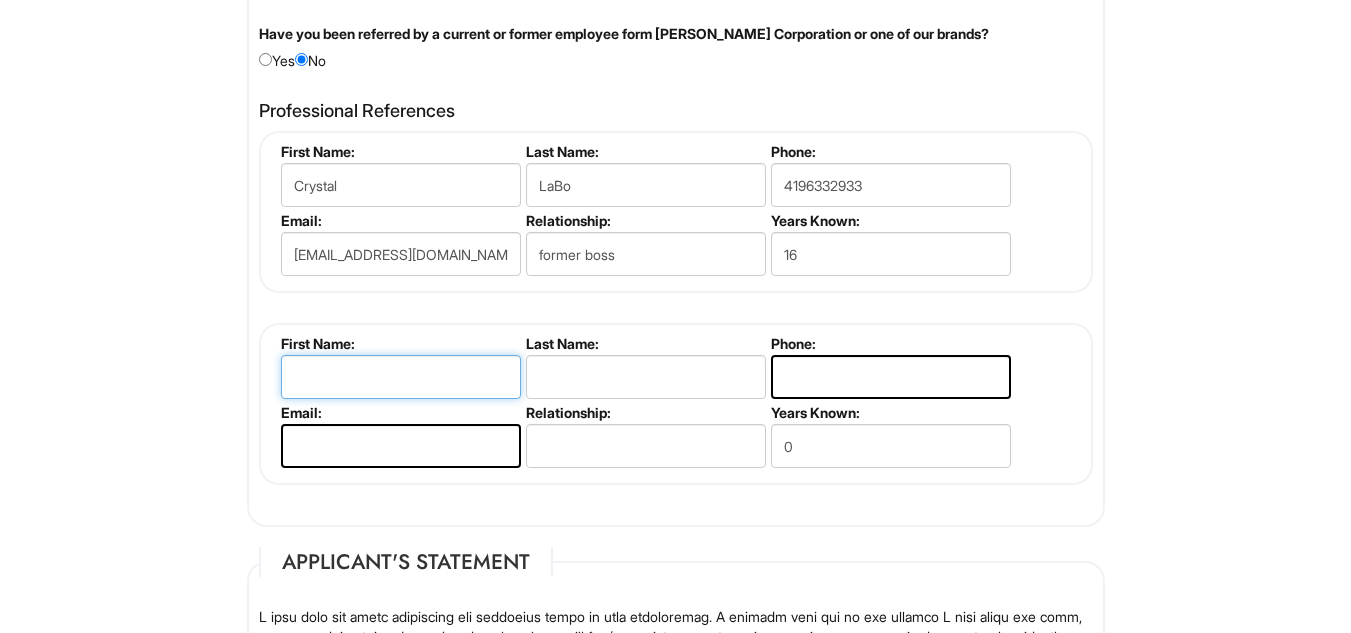 click at bounding box center [401, 377] 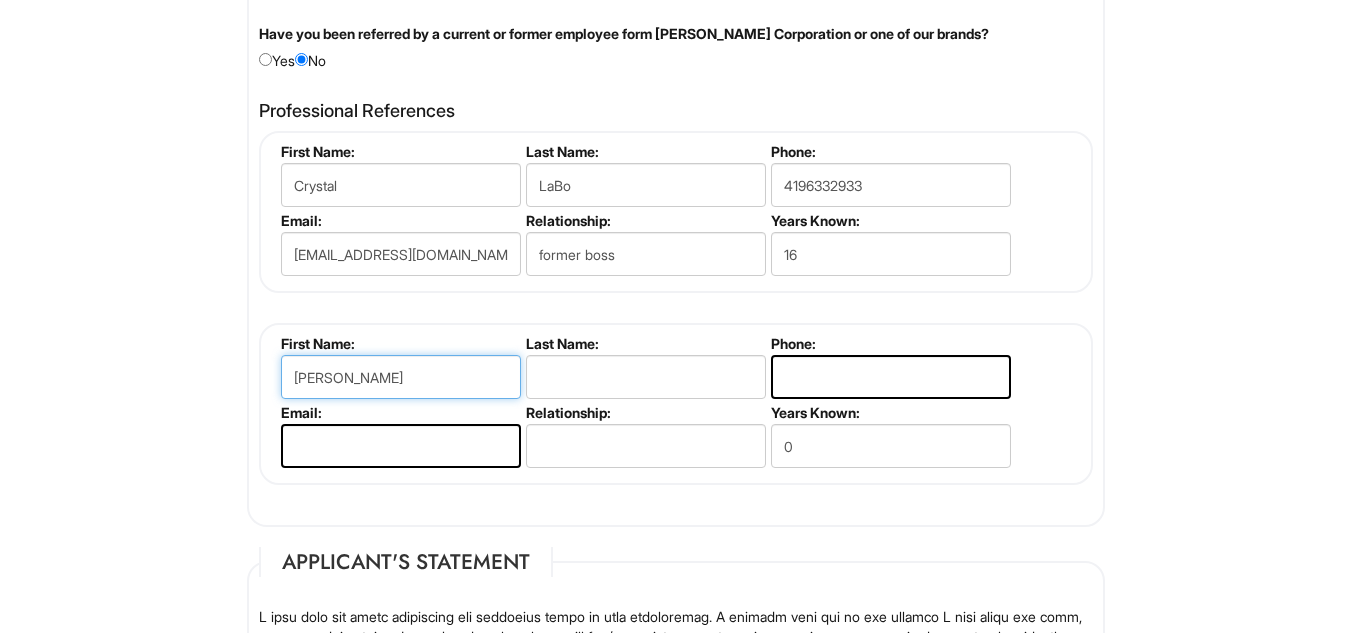 type on "[PERSON_NAME]" 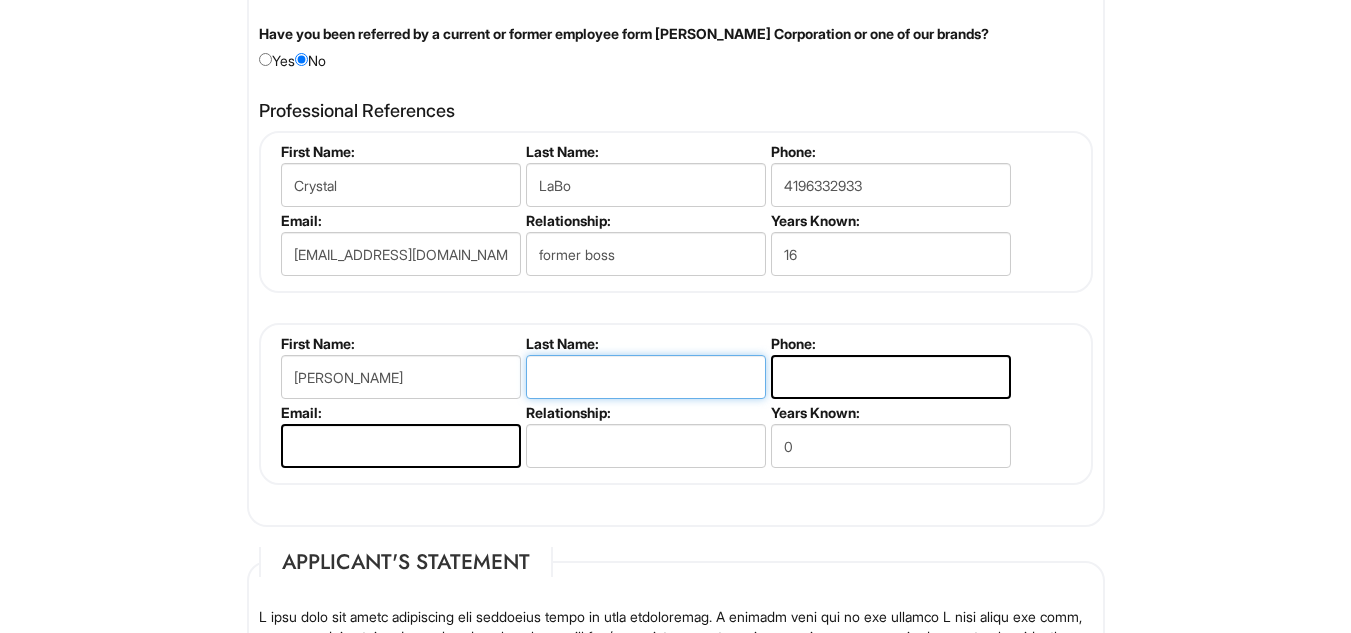 click at bounding box center (646, 377) 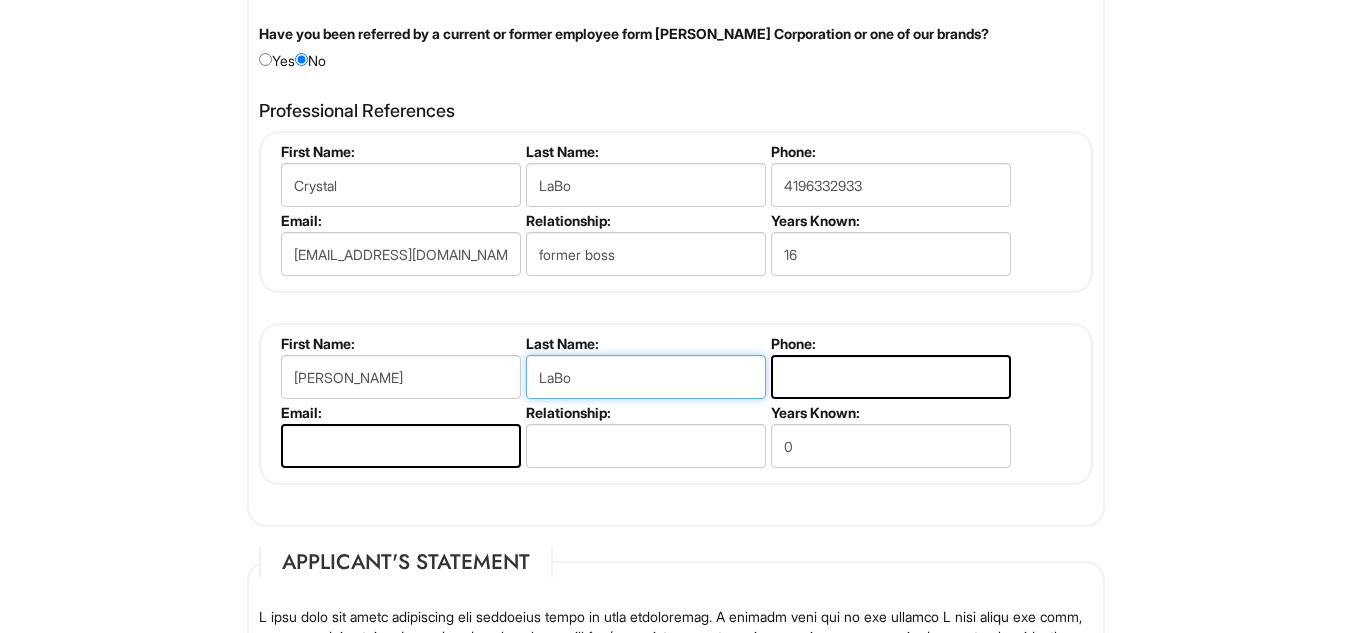 type on "LaBo" 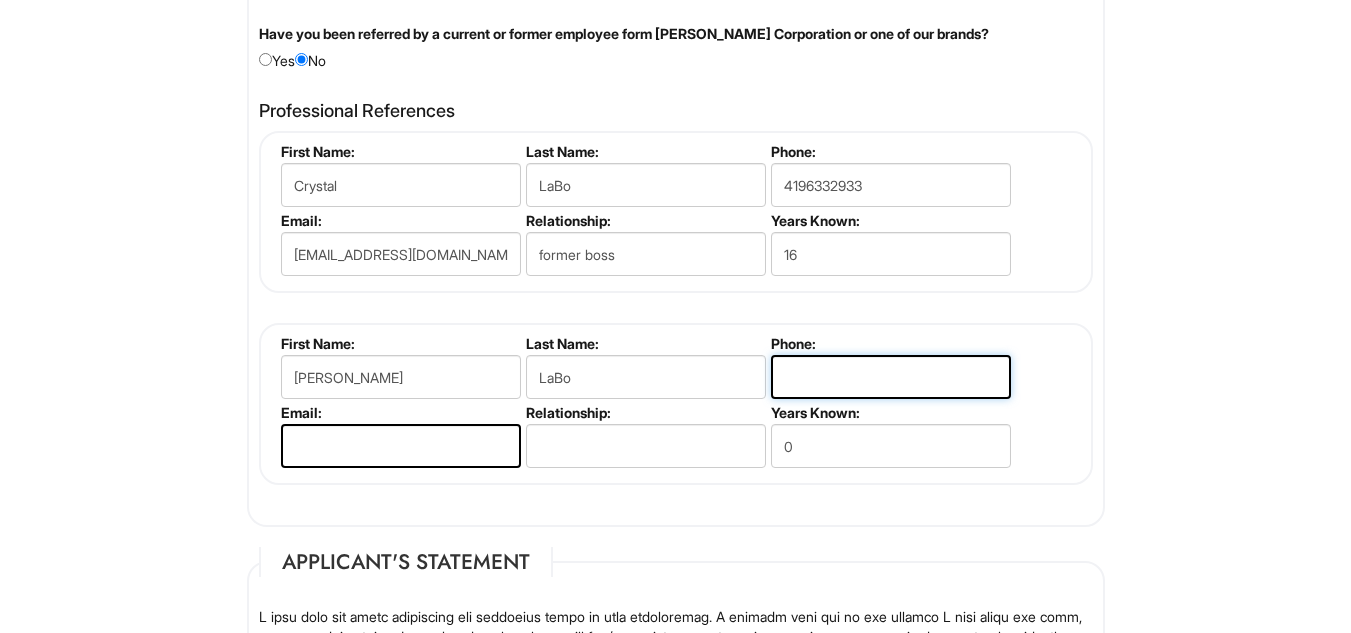 click at bounding box center (891, 377) 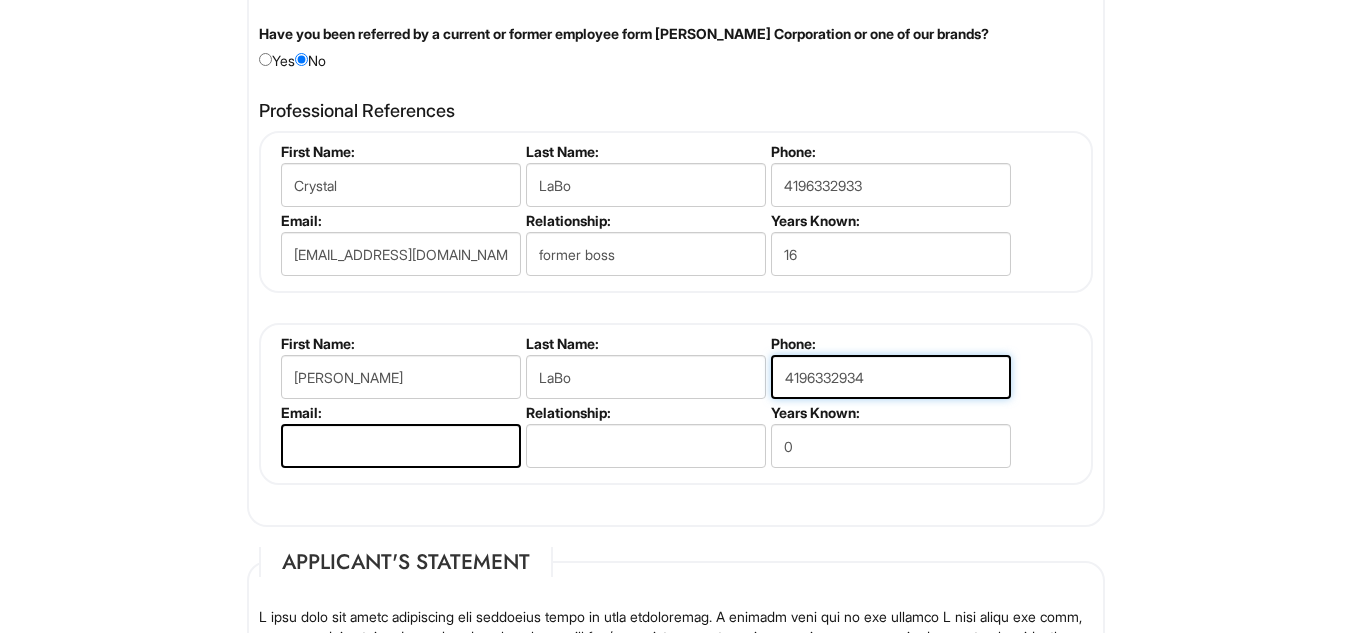 type on "4196332934" 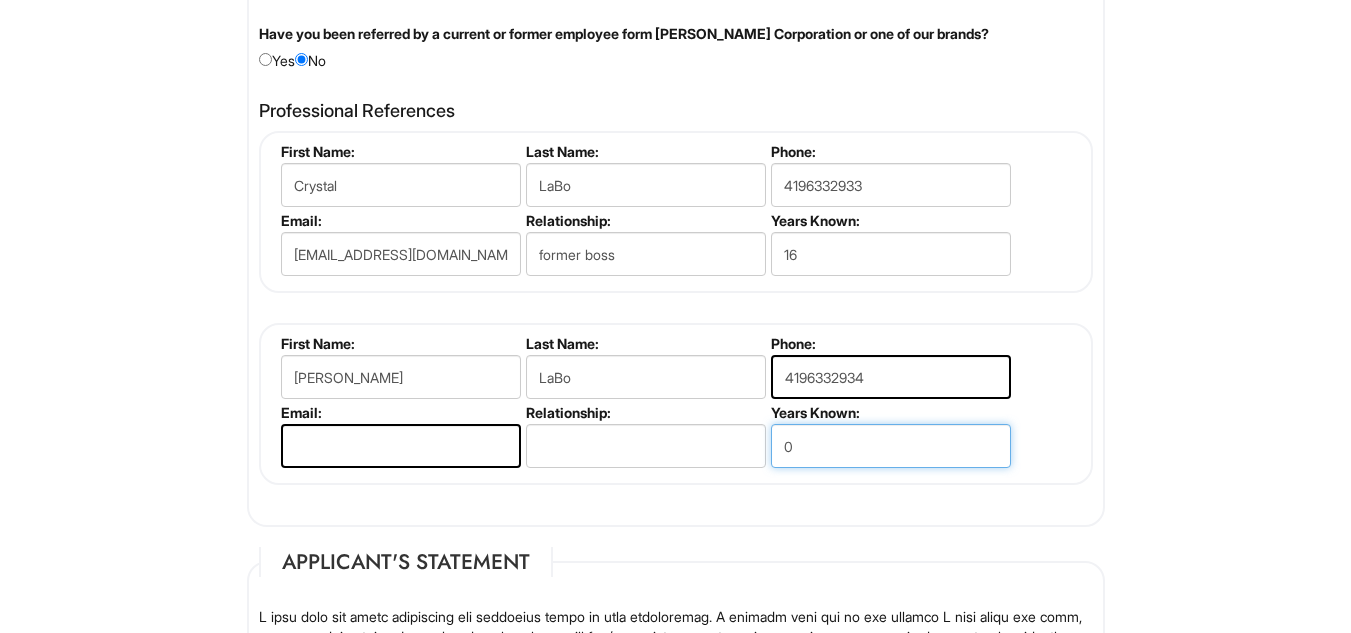 click on "0" at bounding box center (891, 446) 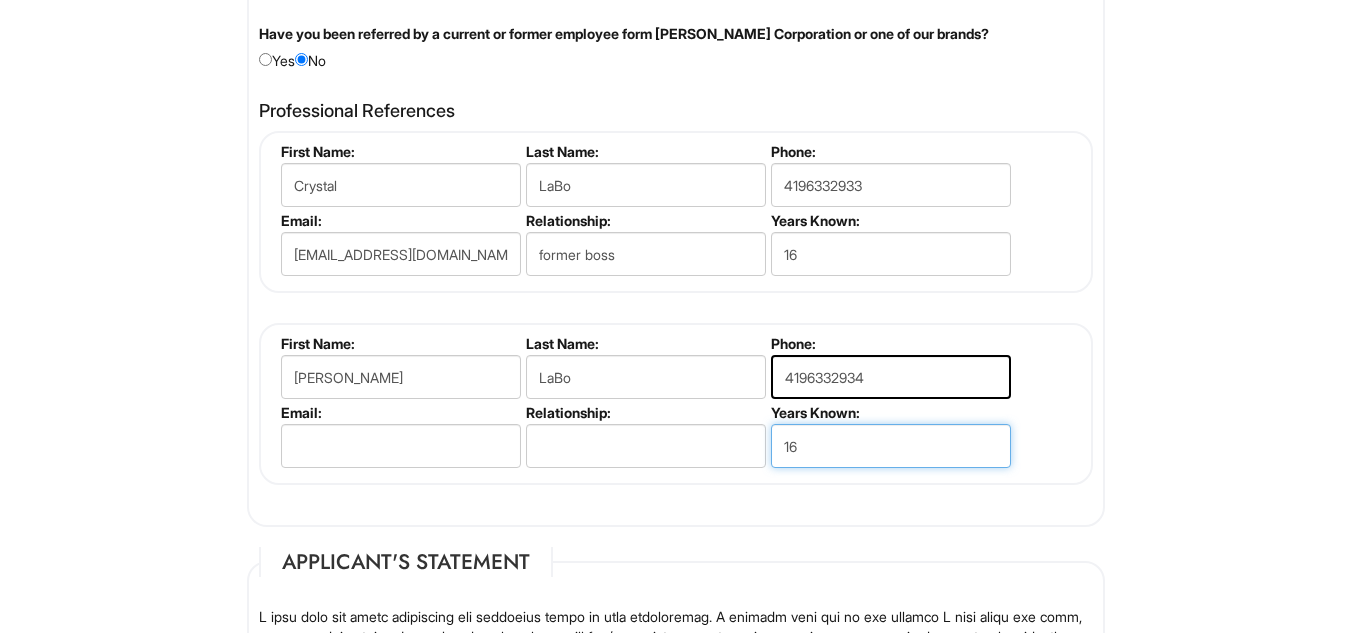 type on "16" 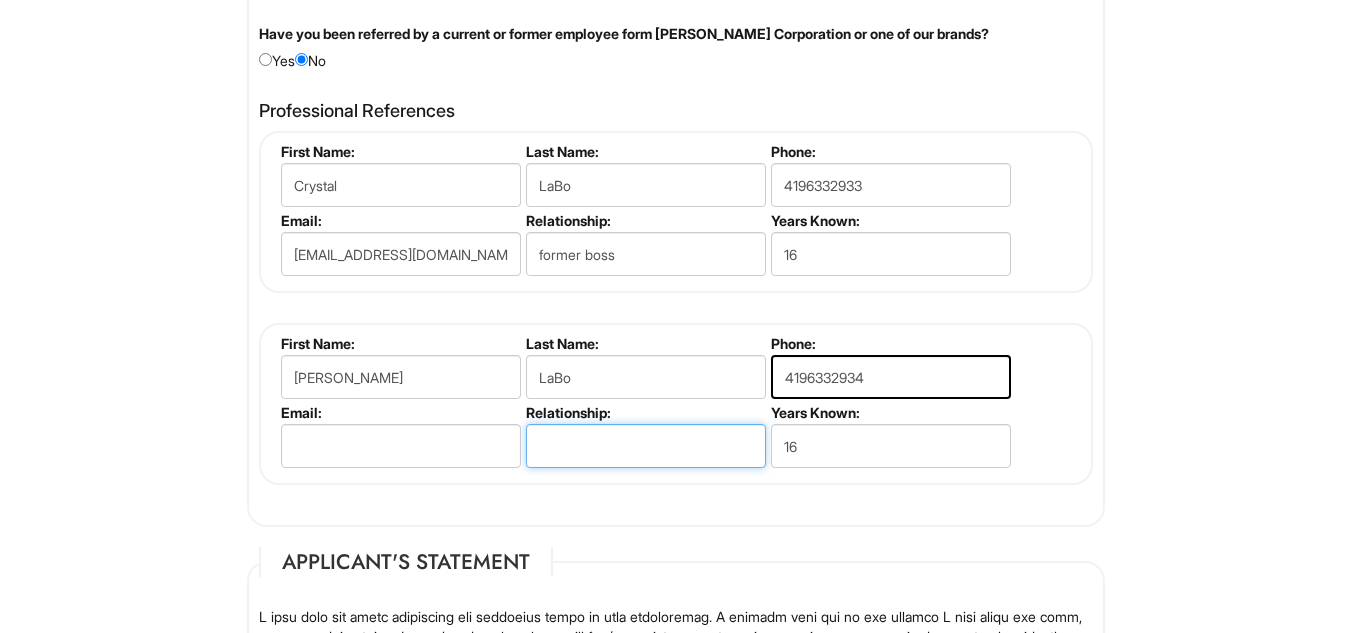 click at bounding box center (646, 446) 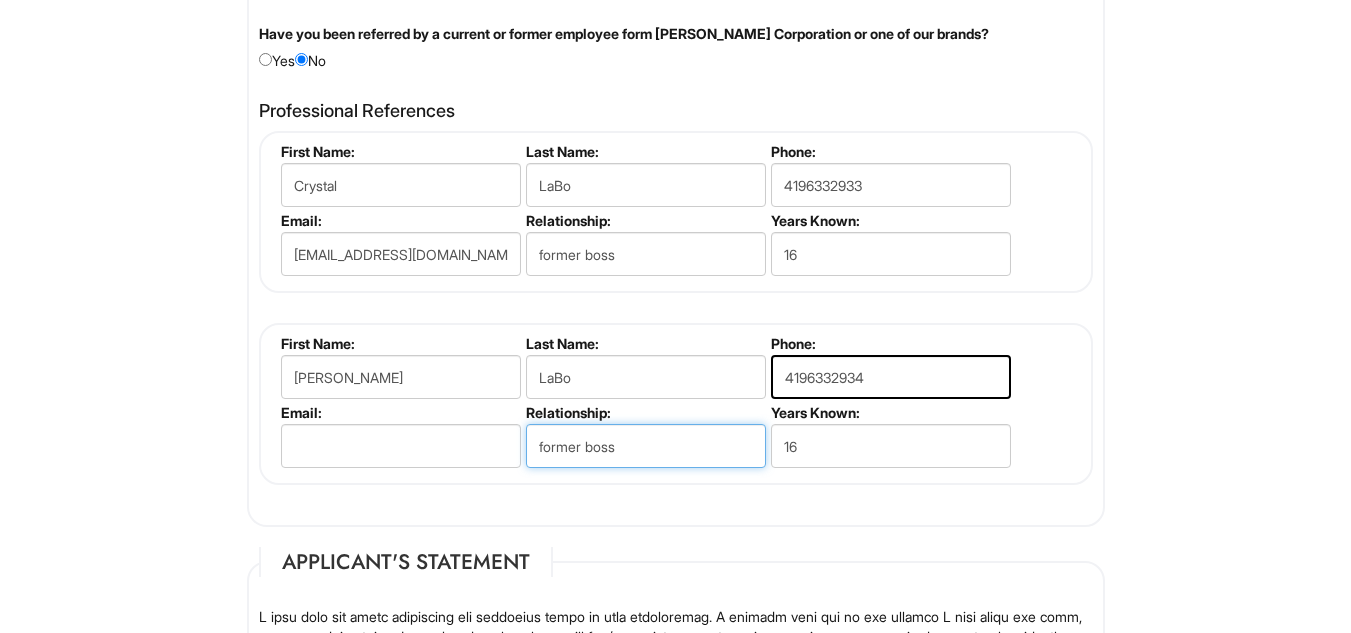 type on "former boss" 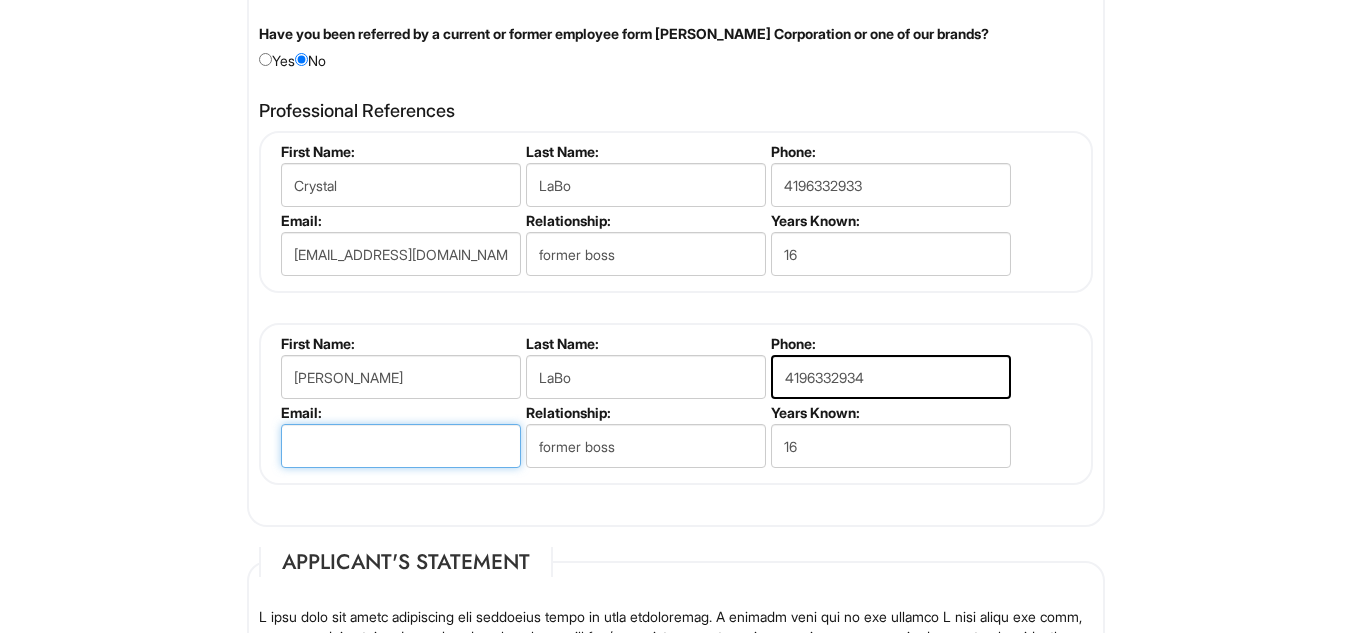 click at bounding box center (401, 446) 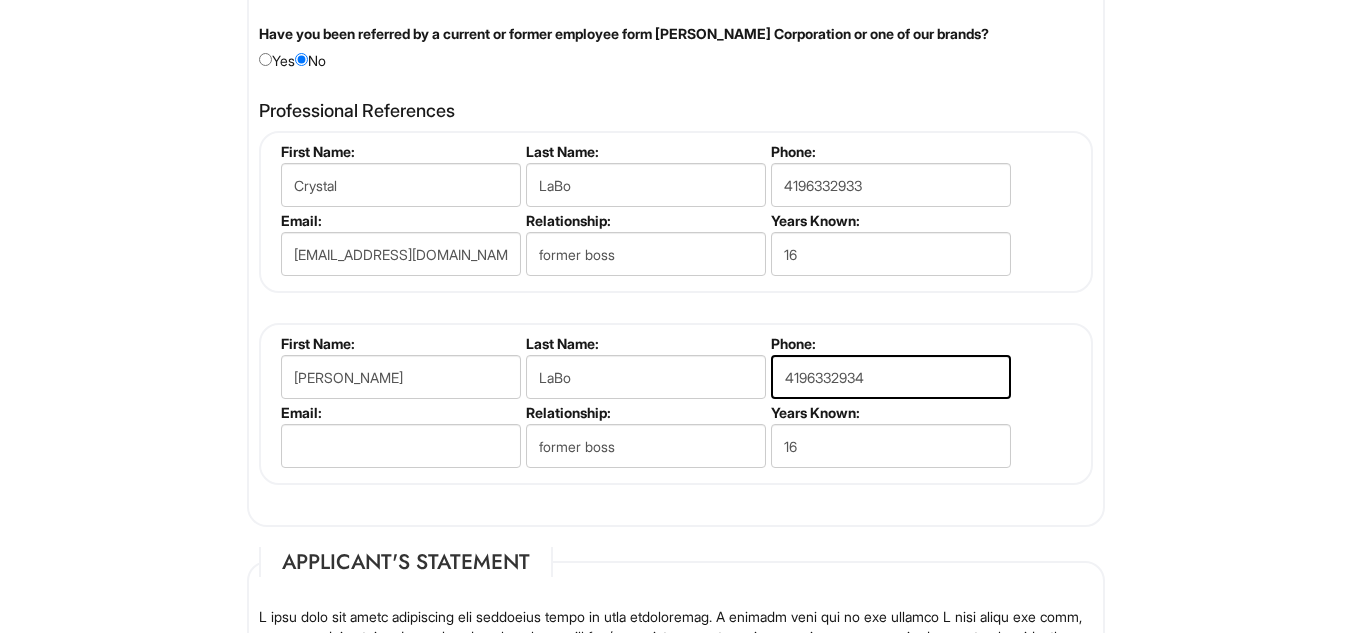 click on "Professional References
[PERSON_NAME]
First Name:
[PERSON_NAME]
Last Name:
LaBo
Phone:
[PHONE_NUMBER]
Email:
[EMAIL_ADDRESS][DOMAIN_NAME]
Relationship:
former boss
Years Known:
16
[PERSON_NAME]
First Name:
[PERSON_NAME]
Last Name:
LaBo
Phone:
[PHONE_NUMBER]
Email:
Relationship:
former boss
Years Known:
16
Add References
First Name:
Last Name:
Phone:
Email:
Relationship:
Years Known:
0" at bounding box center [676, 303] 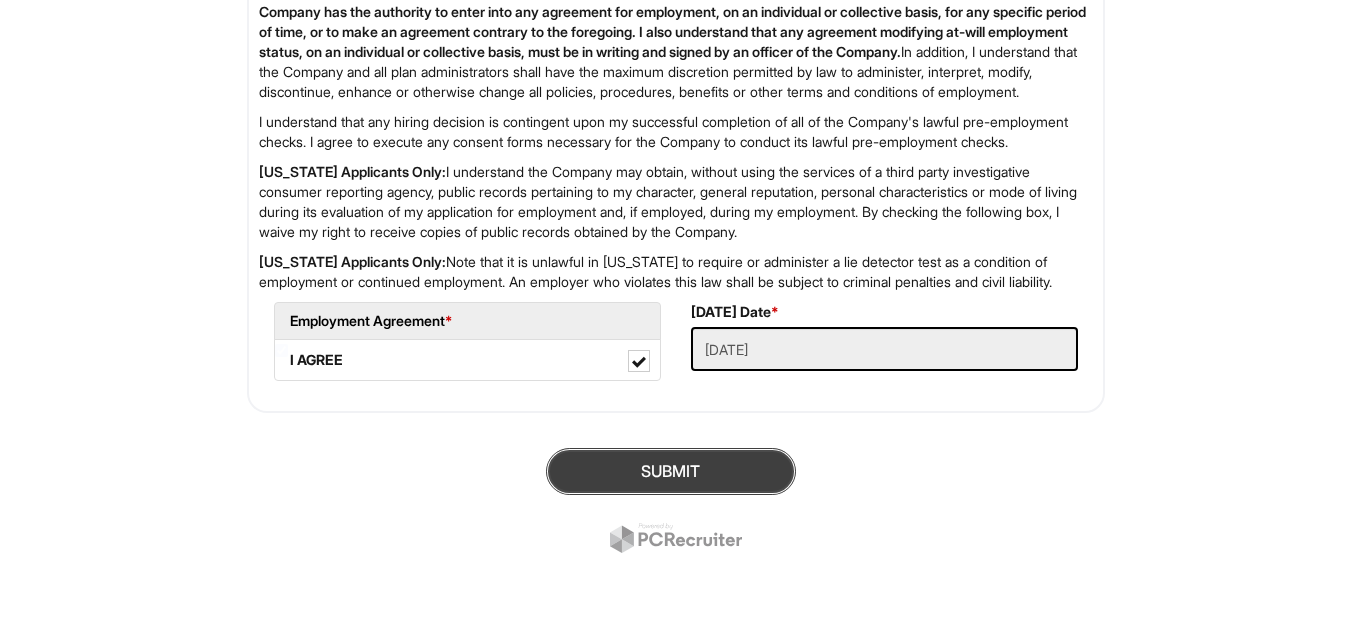 click on "SUBMIT" at bounding box center (671, 471) 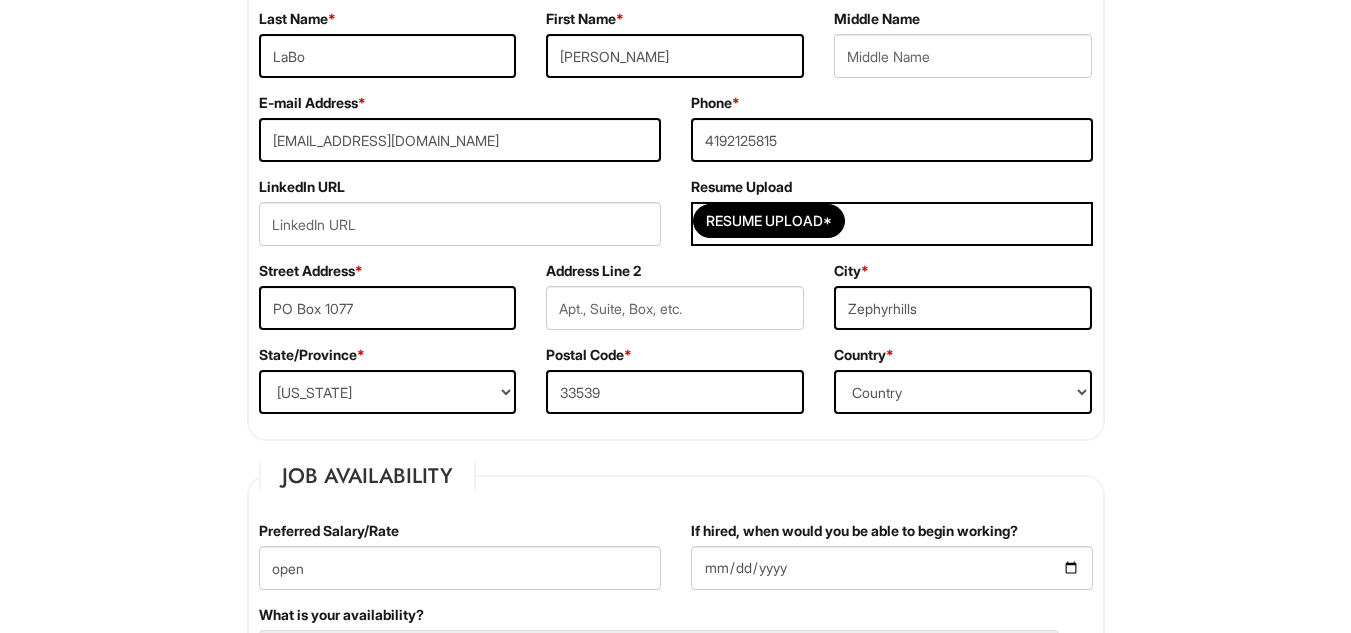 scroll, scrollTop: 422, scrollLeft: 0, axis: vertical 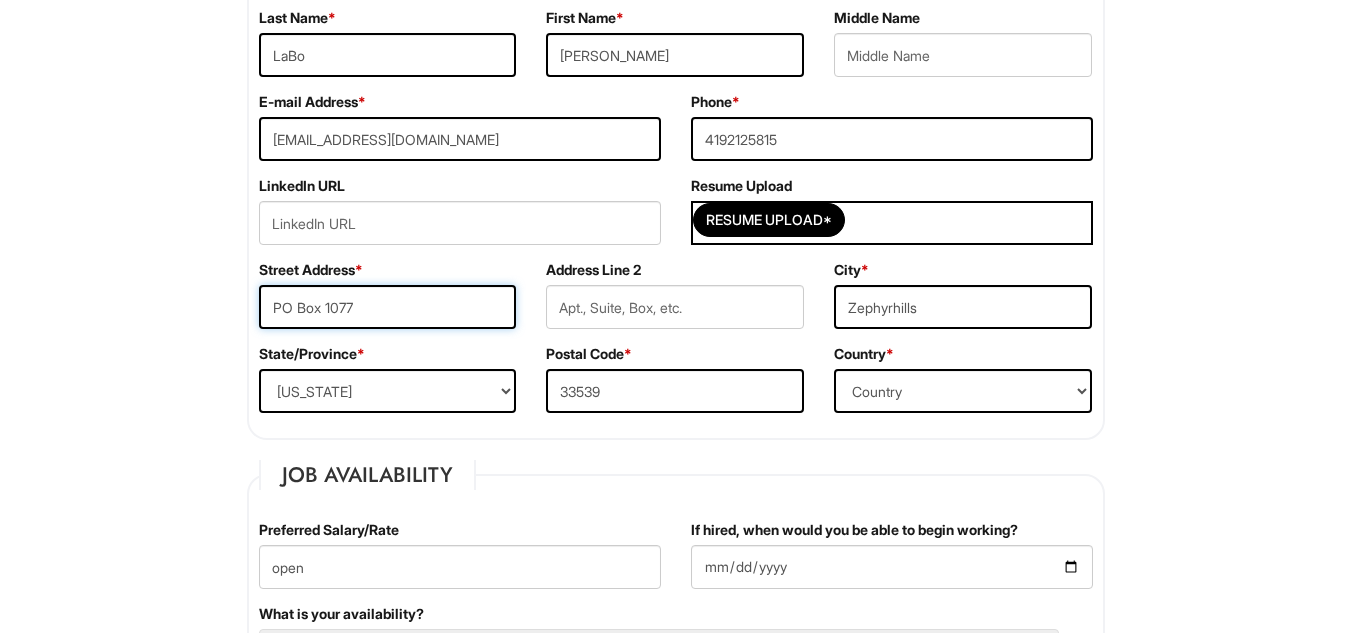 click on "PO Box 1077" at bounding box center (388, 307) 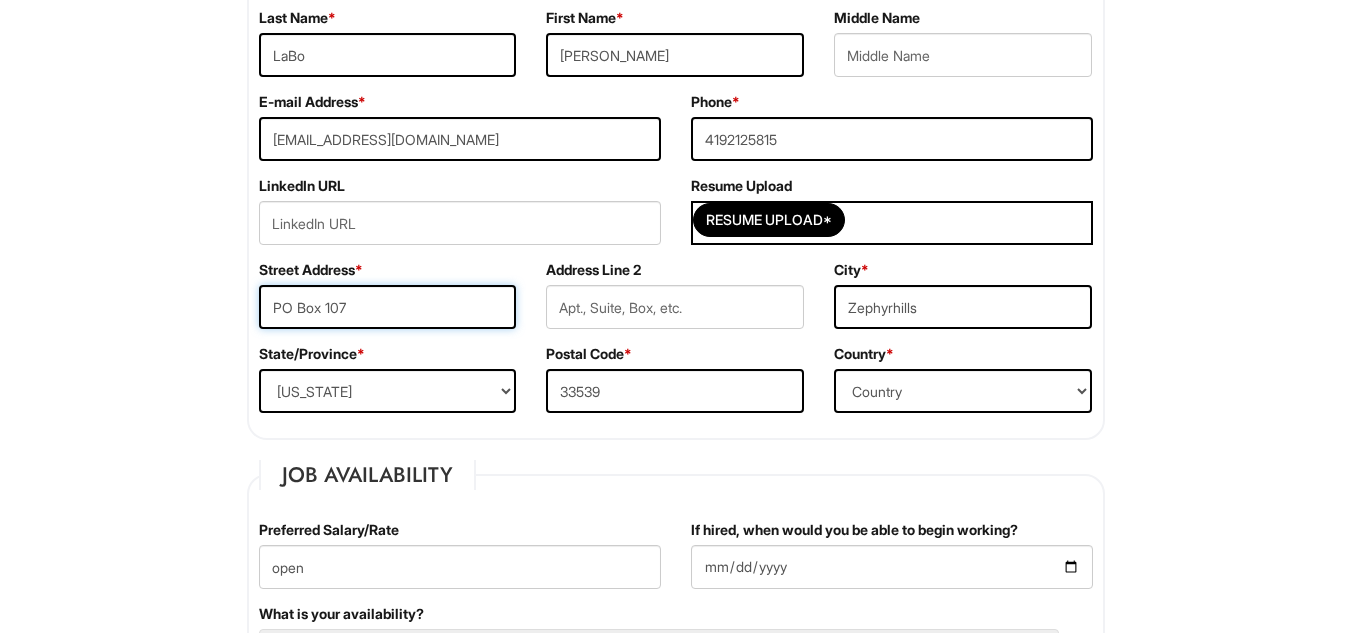type on "PO Box 1077" 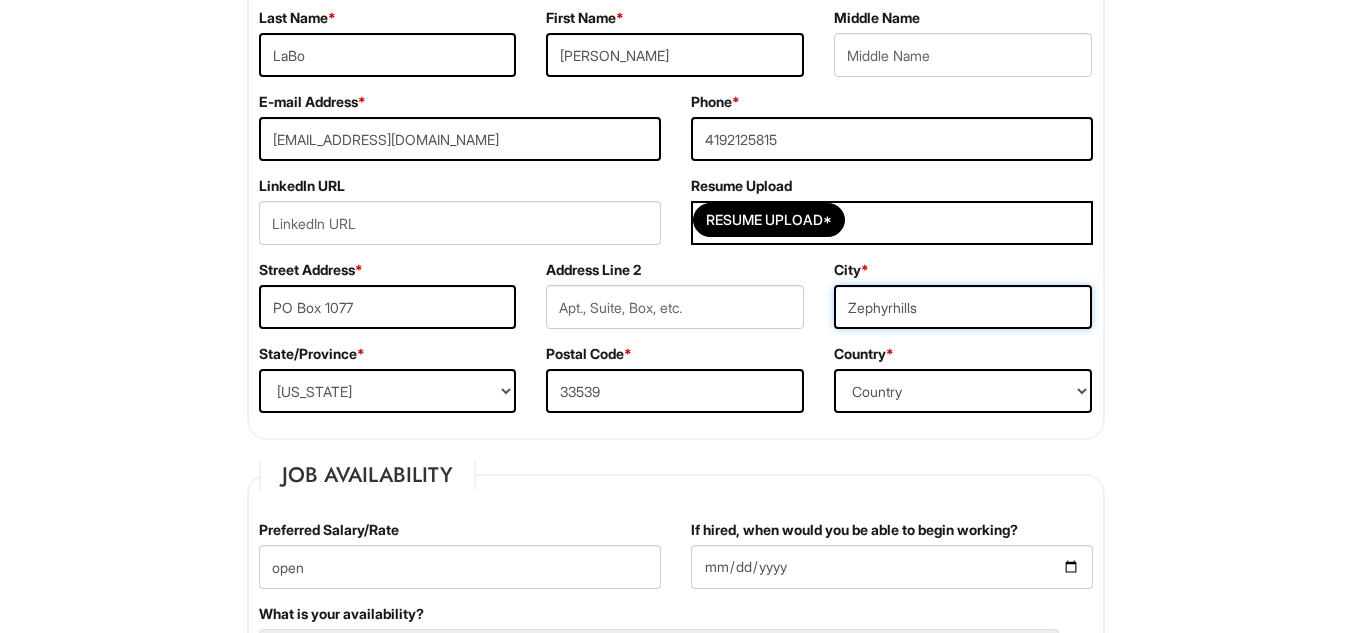 drag, startPoint x: 970, startPoint y: 300, endPoint x: 743, endPoint y: 298, distance: 227.0088 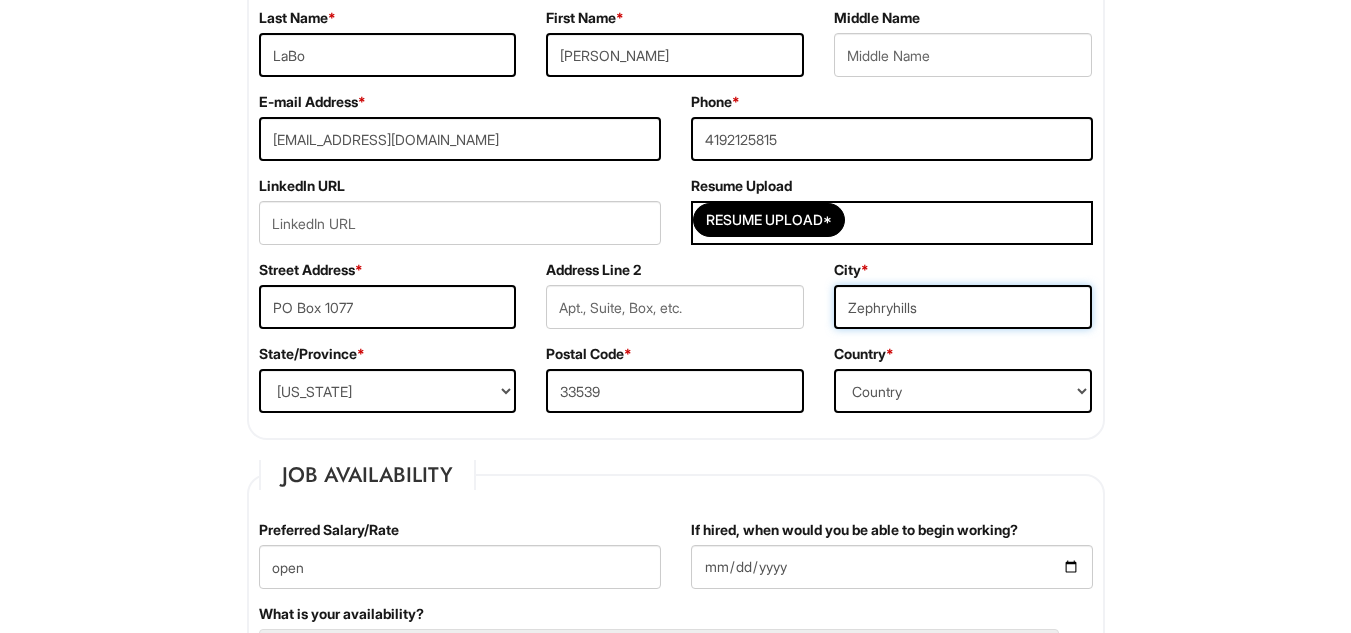 type on "Zephryhills" 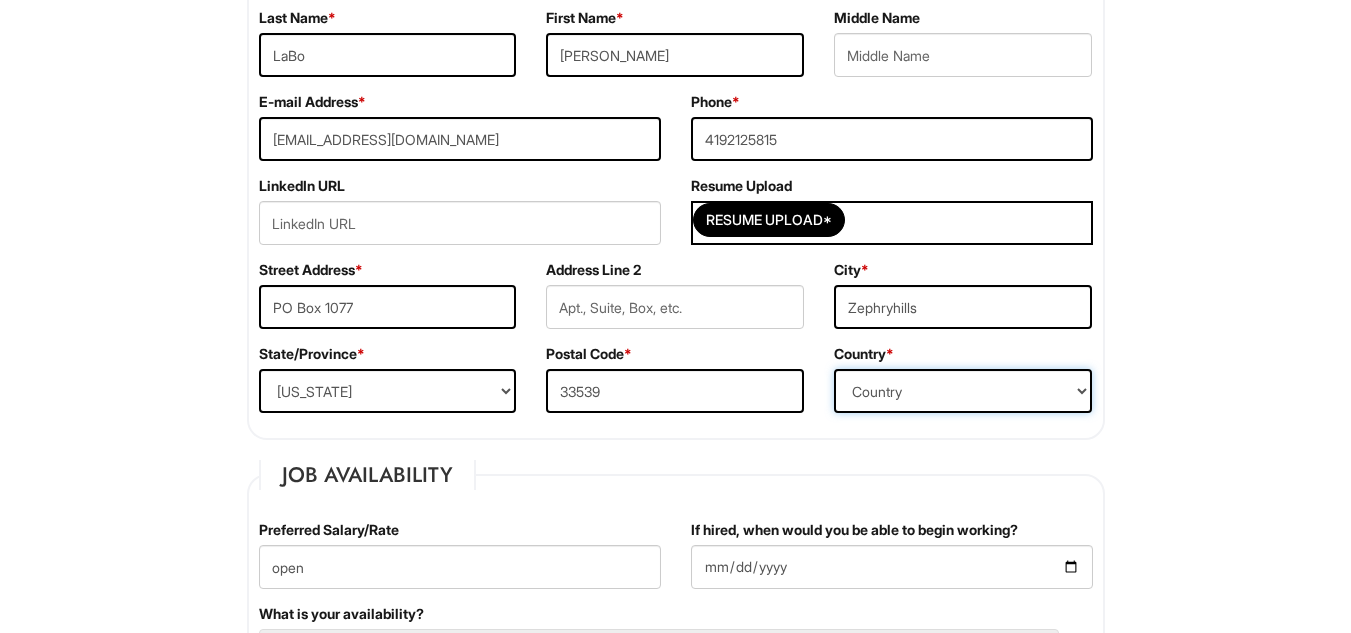 click on "Country [GEOGRAPHIC_DATA] [GEOGRAPHIC_DATA] [GEOGRAPHIC_DATA] [US_STATE] [GEOGRAPHIC_DATA] [GEOGRAPHIC_DATA] [GEOGRAPHIC_DATA] [GEOGRAPHIC_DATA] [GEOGRAPHIC_DATA] [GEOGRAPHIC_DATA] [GEOGRAPHIC_DATA] [GEOGRAPHIC_DATA] [GEOGRAPHIC_DATA] [GEOGRAPHIC_DATA] [GEOGRAPHIC_DATA] [GEOGRAPHIC_DATA] [GEOGRAPHIC_DATA] [GEOGRAPHIC_DATA] [GEOGRAPHIC_DATA] [GEOGRAPHIC_DATA] [GEOGRAPHIC_DATA] [GEOGRAPHIC_DATA] [GEOGRAPHIC_DATA] [GEOGRAPHIC_DATA] [GEOGRAPHIC_DATA] [GEOGRAPHIC_DATA] [GEOGRAPHIC_DATA] [GEOGRAPHIC_DATA] [GEOGRAPHIC_DATA] [GEOGRAPHIC_DATA] [GEOGRAPHIC_DATA] [GEOGRAPHIC_DATA] [GEOGRAPHIC_DATA] [GEOGRAPHIC_DATA] [GEOGRAPHIC_DATA] [GEOGRAPHIC_DATA] [GEOGRAPHIC_DATA] [GEOGRAPHIC_DATA] [GEOGRAPHIC_DATA] [GEOGRAPHIC_DATA] [GEOGRAPHIC_DATA] [GEOGRAPHIC_DATA] [GEOGRAPHIC_DATA] [GEOGRAPHIC_DATA][PERSON_NAME][GEOGRAPHIC_DATA] [GEOGRAPHIC_DATA] [GEOGRAPHIC_DATA] [GEOGRAPHIC_DATA] [GEOGRAPHIC_DATA] [GEOGRAPHIC_DATA] [GEOGRAPHIC_DATA] [GEOGRAPHIC_DATA] [GEOGRAPHIC_DATA] [GEOGRAPHIC_DATA] [GEOGRAPHIC_DATA] [GEOGRAPHIC_DATA] [GEOGRAPHIC_DATA] [GEOGRAPHIC_DATA] [GEOGRAPHIC_DATA] [GEOGRAPHIC_DATA] [GEOGRAPHIC_DATA] [GEOGRAPHIC_DATA][PERSON_NAME][GEOGRAPHIC_DATA] [GEOGRAPHIC_DATA] [GEOGRAPHIC_DATA] [GEOGRAPHIC_DATA] [GEOGRAPHIC_DATA] [DATE][GEOGRAPHIC_DATA] [GEOGRAPHIC_DATA] [GEOGRAPHIC_DATA] [GEOGRAPHIC_DATA] [GEOGRAPHIC_DATA] (Mobile Satellite service) [GEOGRAPHIC_DATA] (Mobile Satellite service) [GEOGRAPHIC_DATA] [GEOGRAPHIC_DATA] [GEOGRAPHIC_DATA] [GEOGRAPHIC_DATA] [GEOGRAPHIC_DATA] [GEOGRAPHIC_DATA] ([GEOGRAPHIC_DATA]) [GEOGRAPHIC_DATA] [GEOGRAPHIC_DATA] [GEOGRAPHIC_DATA] [GEOGRAPHIC_DATA] [GEOGRAPHIC_DATA] [GEOGRAPHIC_DATA] [GEOGRAPHIC_DATA] [GEOGRAPHIC_DATA] [GEOGRAPHIC_DATA] [GEOGRAPHIC_DATA] [GEOGRAPHIC_DATA] [US_STATE]" at bounding box center [963, 391] 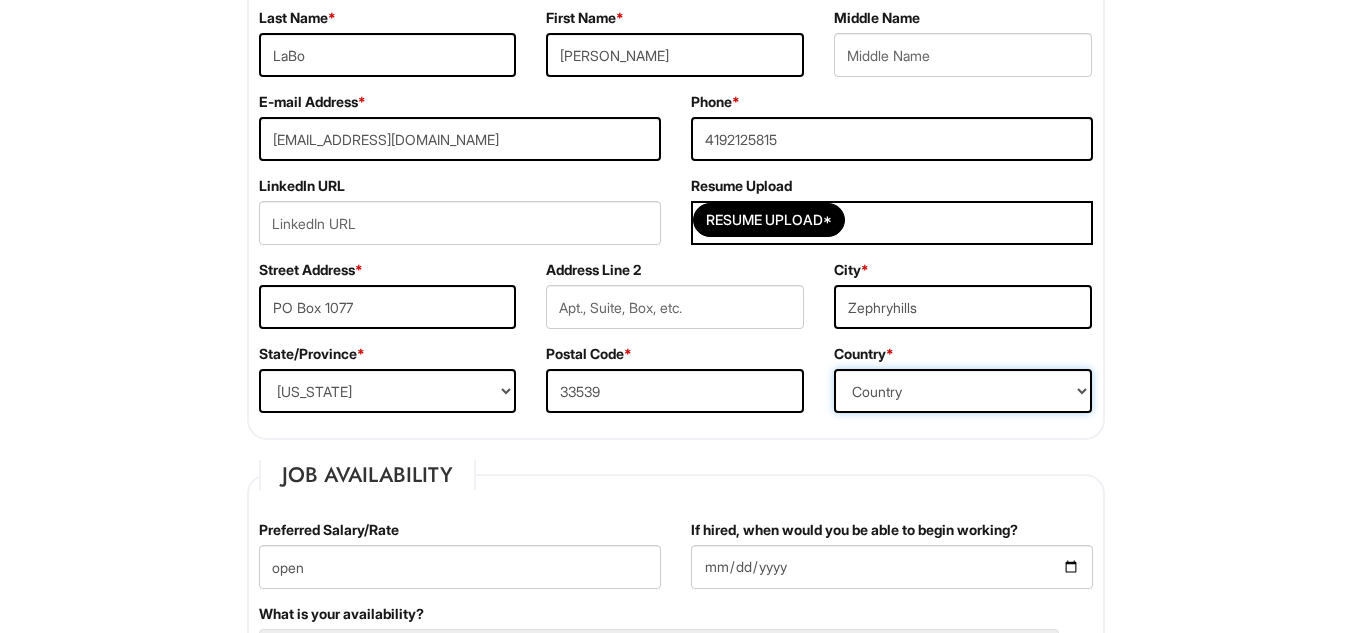 click on "Country [GEOGRAPHIC_DATA] [GEOGRAPHIC_DATA] [GEOGRAPHIC_DATA] [US_STATE] [GEOGRAPHIC_DATA] [GEOGRAPHIC_DATA] [GEOGRAPHIC_DATA] [GEOGRAPHIC_DATA] [GEOGRAPHIC_DATA] [GEOGRAPHIC_DATA] [GEOGRAPHIC_DATA] [GEOGRAPHIC_DATA] [GEOGRAPHIC_DATA] [GEOGRAPHIC_DATA] [GEOGRAPHIC_DATA] [GEOGRAPHIC_DATA] [GEOGRAPHIC_DATA] [GEOGRAPHIC_DATA] [GEOGRAPHIC_DATA] [GEOGRAPHIC_DATA] [GEOGRAPHIC_DATA] [GEOGRAPHIC_DATA] [GEOGRAPHIC_DATA] [GEOGRAPHIC_DATA] [GEOGRAPHIC_DATA] [GEOGRAPHIC_DATA] [GEOGRAPHIC_DATA] [GEOGRAPHIC_DATA] [GEOGRAPHIC_DATA] [GEOGRAPHIC_DATA] [GEOGRAPHIC_DATA] [GEOGRAPHIC_DATA] [GEOGRAPHIC_DATA] [GEOGRAPHIC_DATA] [GEOGRAPHIC_DATA] [GEOGRAPHIC_DATA] [GEOGRAPHIC_DATA] [GEOGRAPHIC_DATA] [GEOGRAPHIC_DATA] [GEOGRAPHIC_DATA] [GEOGRAPHIC_DATA] [GEOGRAPHIC_DATA] [GEOGRAPHIC_DATA] [GEOGRAPHIC_DATA][PERSON_NAME][GEOGRAPHIC_DATA] [GEOGRAPHIC_DATA] [GEOGRAPHIC_DATA] [GEOGRAPHIC_DATA] [GEOGRAPHIC_DATA] [GEOGRAPHIC_DATA] [GEOGRAPHIC_DATA] [GEOGRAPHIC_DATA] [GEOGRAPHIC_DATA] [GEOGRAPHIC_DATA] [GEOGRAPHIC_DATA] [GEOGRAPHIC_DATA] [GEOGRAPHIC_DATA] [GEOGRAPHIC_DATA] [GEOGRAPHIC_DATA] [GEOGRAPHIC_DATA] [GEOGRAPHIC_DATA] [GEOGRAPHIC_DATA][PERSON_NAME][GEOGRAPHIC_DATA] [GEOGRAPHIC_DATA] [GEOGRAPHIC_DATA] [GEOGRAPHIC_DATA] [GEOGRAPHIC_DATA] [DATE][GEOGRAPHIC_DATA] [GEOGRAPHIC_DATA] [GEOGRAPHIC_DATA] [GEOGRAPHIC_DATA] [GEOGRAPHIC_DATA] (Mobile Satellite service) [GEOGRAPHIC_DATA] (Mobile Satellite service) [GEOGRAPHIC_DATA] [GEOGRAPHIC_DATA] [GEOGRAPHIC_DATA] [GEOGRAPHIC_DATA] [GEOGRAPHIC_DATA] [GEOGRAPHIC_DATA] ([GEOGRAPHIC_DATA]) [GEOGRAPHIC_DATA] [GEOGRAPHIC_DATA] [GEOGRAPHIC_DATA] [GEOGRAPHIC_DATA] [GEOGRAPHIC_DATA] [GEOGRAPHIC_DATA] [GEOGRAPHIC_DATA] [GEOGRAPHIC_DATA] [GEOGRAPHIC_DATA] [GEOGRAPHIC_DATA] [GEOGRAPHIC_DATA] [US_STATE]" at bounding box center (963, 391) 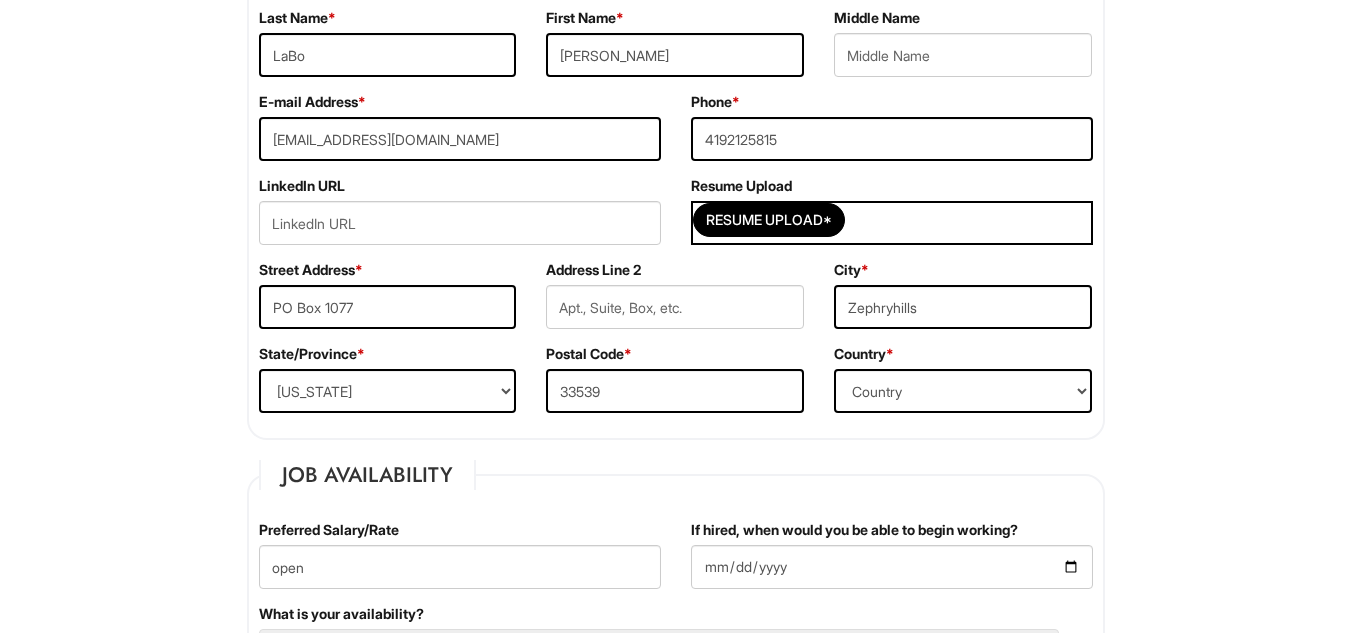 click on "Country  *   Country [GEOGRAPHIC_DATA] [GEOGRAPHIC_DATA] [GEOGRAPHIC_DATA] [US_STATE] [GEOGRAPHIC_DATA] [GEOGRAPHIC_DATA] [GEOGRAPHIC_DATA] [GEOGRAPHIC_DATA] [GEOGRAPHIC_DATA] [GEOGRAPHIC_DATA] [GEOGRAPHIC_DATA] [GEOGRAPHIC_DATA] [GEOGRAPHIC_DATA] [GEOGRAPHIC_DATA] [GEOGRAPHIC_DATA] [GEOGRAPHIC_DATA] [GEOGRAPHIC_DATA] [GEOGRAPHIC_DATA] [GEOGRAPHIC_DATA] [GEOGRAPHIC_DATA] [GEOGRAPHIC_DATA] [GEOGRAPHIC_DATA] [GEOGRAPHIC_DATA] [GEOGRAPHIC_DATA] [GEOGRAPHIC_DATA] [GEOGRAPHIC_DATA] [GEOGRAPHIC_DATA] [GEOGRAPHIC_DATA] [GEOGRAPHIC_DATA] [GEOGRAPHIC_DATA] [GEOGRAPHIC_DATA] [GEOGRAPHIC_DATA] [GEOGRAPHIC_DATA] [GEOGRAPHIC_DATA] [GEOGRAPHIC_DATA] [GEOGRAPHIC_DATA] [GEOGRAPHIC_DATA] [GEOGRAPHIC_DATA] [GEOGRAPHIC_DATA] [GEOGRAPHIC_DATA] [GEOGRAPHIC_DATA] [GEOGRAPHIC_DATA] [GEOGRAPHIC_DATA] [GEOGRAPHIC_DATA][PERSON_NAME][GEOGRAPHIC_DATA] [GEOGRAPHIC_DATA] [GEOGRAPHIC_DATA] [GEOGRAPHIC_DATA] [GEOGRAPHIC_DATA] [GEOGRAPHIC_DATA] [GEOGRAPHIC_DATA] [GEOGRAPHIC_DATA] [GEOGRAPHIC_DATA] [GEOGRAPHIC_DATA] [GEOGRAPHIC_DATA] [GEOGRAPHIC_DATA] [GEOGRAPHIC_DATA] [GEOGRAPHIC_DATA] [GEOGRAPHIC_DATA] [GEOGRAPHIC_DATA] [GEOGRAPHIC_DATA] [GEOGRAPHIC_DATA][PERSON_NAME] [GEOGRAPHIC_DATA] [GEOGRAPHIC_DATA] [GEOGRAPHIC_DATA] [GEOGRAPHIC_DATA] [DATE][GEOGRAPHIC_DATA] [GEOGRAPHIC_DATA] [GEOGRAPHIC_DATA] [GEOGRAPHIC_DATA] [GEOGRAPHIC_DATA] (Mobile Satellite service) [GEOGRAPHIC_DATA] (Mobile Satellite service) [GEOGRAPHIC_DATA] [GEOGRAPHIC_DATA] [GEOGRAPHIC_DATA] [GEOGRAPHIC_DATA] [GEOGRAPHIC_DATA] [GEOGRAPHIC_DATA] ([GEOGRAPHIC_DATA]) [GEOGRAPHIC_DATA] [GEOGRAPHIC_DATA] [GEOGRAPHIC_DATA] [GEOGRAPHIC_DATA] [GEOGRAPHIC_DATA] [GEOGRAPHIC_DATA] [GEOGRAPHIC_DATA] [GEOGRAPHIC_DATA] [GEOGRAPHIC_DATA] Republic" at bounding box center [963, 386] 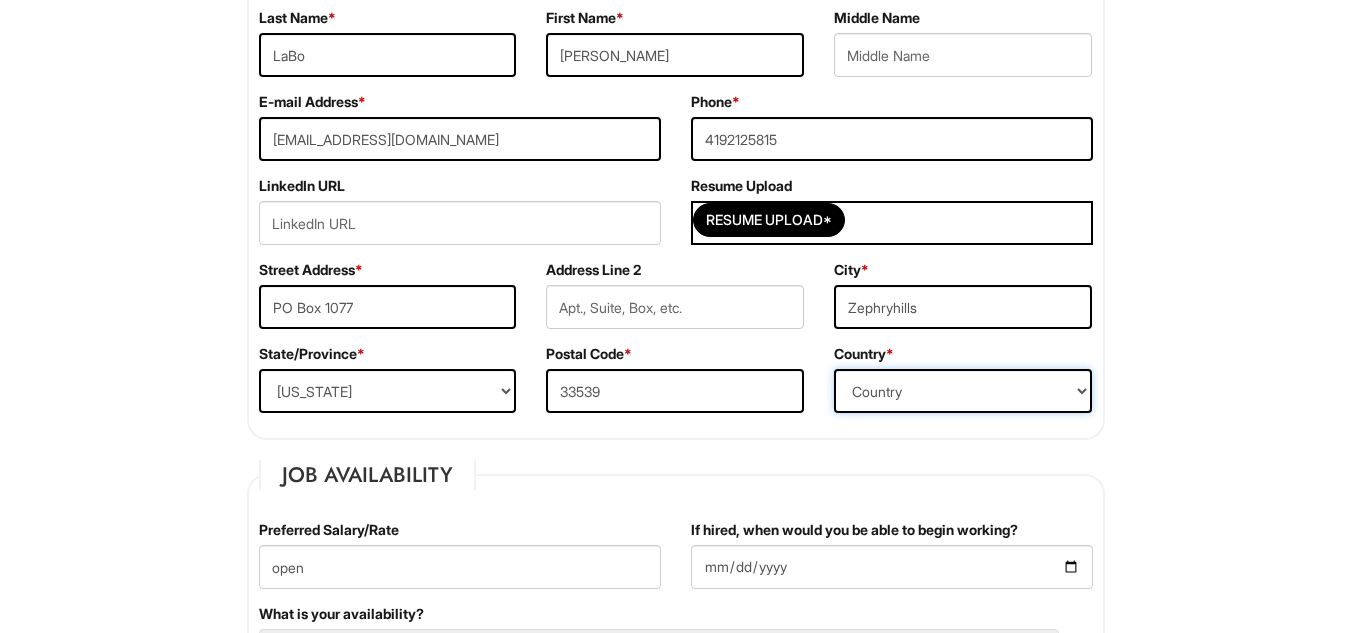 click on "Country [GEOGRAPHIC_DATA] [GEOGRAPHIC_DATA] [GEOGRAPHIC_DATA] [US_STATE] [GEOGRAPHIC_DATA] [GEOGRAPHIC_DATA] [GEOGRAPHIC_DATA] [GEOGRAPHIC_DATA] [GEOGRAPHIC_DATA] [GEOGRAPHIC_DATA] [GEOGRAPHIC_DATA] [GEOGRAPHIC_DATA] [GEOGRAPHIC_DATA] [GEOGRAPHIC_DATA] [GEOGRAPHIC_DATA] [GEOGRAPHIC_DATA] [GEOGRAPHIC_DATA] [GEOGRAPHIC_DATA] [GEOGRAPHIC_DATA] [GEOGRAPHIC_DATA] [GEOGRAPHIC_DATA] [GEOGRAPHIC_DATA] [GEOGRAPHIC_DATA] [GEOGRAPHIC_DATA] [GEOGRAPHIC_DATA] [GEOGRAPHIC_DATA] [GEOGRAPHIC_DATA] [GEOGRAPHIC_DATA] [GEOGRAPHIC_DATA] [GEOGRAPHIC_DATA] [GEOGRAPHIC_DATA] [GEOGRAPHIC_DATA] [GEOGRAPHIC_DATA] [GEOGRAPHIC_DATA] [GEOGRAPHIC_DATA] [GEOGRAPHIC_DATA] [GEOGRAPHIC_DATA] [GEOGRAPHIC_DATA] [GEOGRAPHIC_DATA] [GEOGRAPHIC_DATA] [GEOGRAPHIC_DATA] [GEOGRAPHIC_DATA] [GEOGRAPHIC_DATA] [GEOGRAPHIC_DATA][PERSON_NAME][GEOGRAPHIC_DATA] [GEOGRAPHIC_DATA] [GEOGRAPHIC_DATA] [GEOGRAPHIC_DATA] [GEOGRAPHIC_DATA] [GEOGRAPHIC_DATA] [GEOGRAPHIC_DATA] [GEOGRAPHIC_DATA] [GEOGRAPHIC_DATA] [GEOGRAPHIC_DATA] [GEOGRAPHIC_DATA] [GEOGRAPHIC_DATA] [GEOGRAPHIC_DATA] [GEOGRAPHIC_DATA] [GEOGRAPHIC_DATA] [GEOGRAPHIC_DATA] [GEOGRAPHIC_DATA] [GEOGRAPHIC_DATA][PERSON_NAME][GEOGRAPHIC_DATA] [GEOGRAPHIC_DATA] [GEOGRAPHIC_DATA] [GEOGRAPHIC_DATA] [GEOGRAPHIC_DATA] [DATE][GEOGRAPHIC_DATA] [GEOGRAPHIC_DATA] [GEOGRAPHIC_DATA] [GEOGRAPHIC_DATA] [GEOGRAPHIC_DATA] (Mobile Satellite service) [GEOGRAPHIC_DATA] (Mobile Satellite service) [GEOGRAPHIC_DATA] [GEOGRAPHIC_DATA] [GEOGRAPHIC_DATA] [GEOGRAPHIC_DATA] [GEOGRAPHIC_DATA] [GEOGRAPHIC_DATA] ([GEOGRAPHIC_DATA]) [GEOGRAPHIC_DATA] [GEOGRAPHIC_DATA] [GEOGRAPHIC_DATA] [GEOGRAPHIC_DATA] [GEOGRAPHIC_DATA] [GEOGRAPHIC_DATA] [GEOGRAPHIC_DATA] [GEOGRAPHIC_DATA] [GEOGRAPHIC_DATA] [GEOGRAPHIC_DATA] [GEOGRAPHIC_DATA] [US_STATE]" at bounding box center [963, 391] 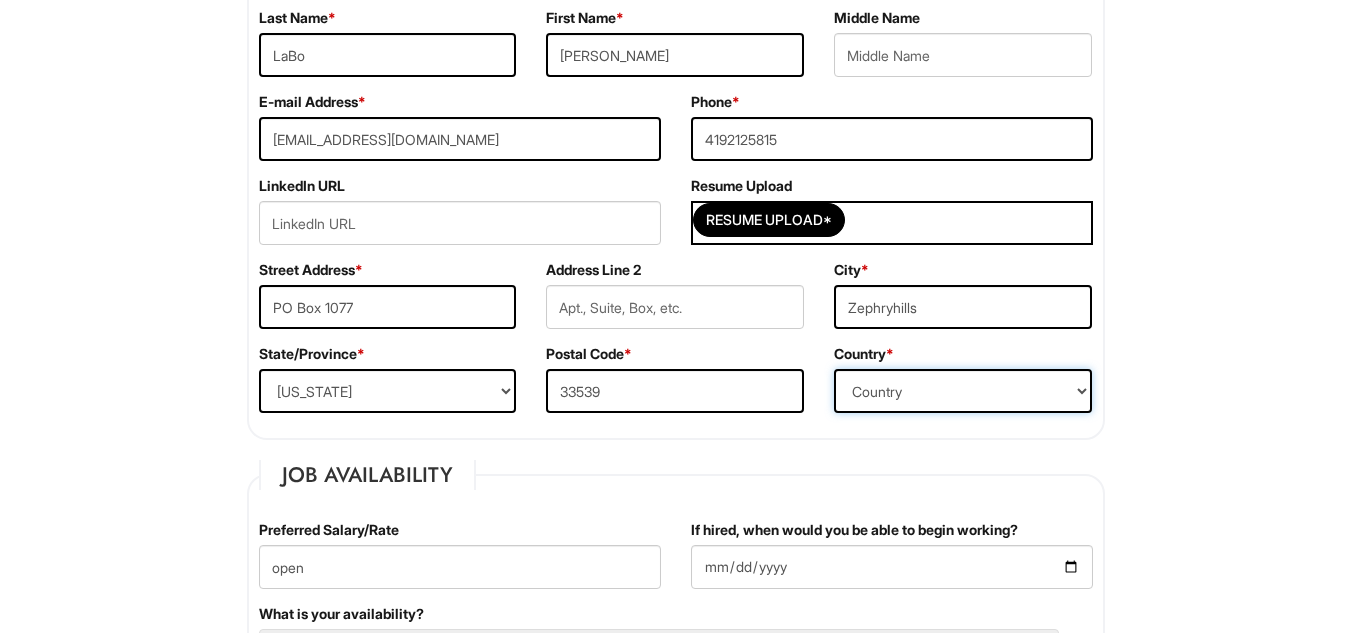 select on "[GEOGRAPHIC_DATA]" 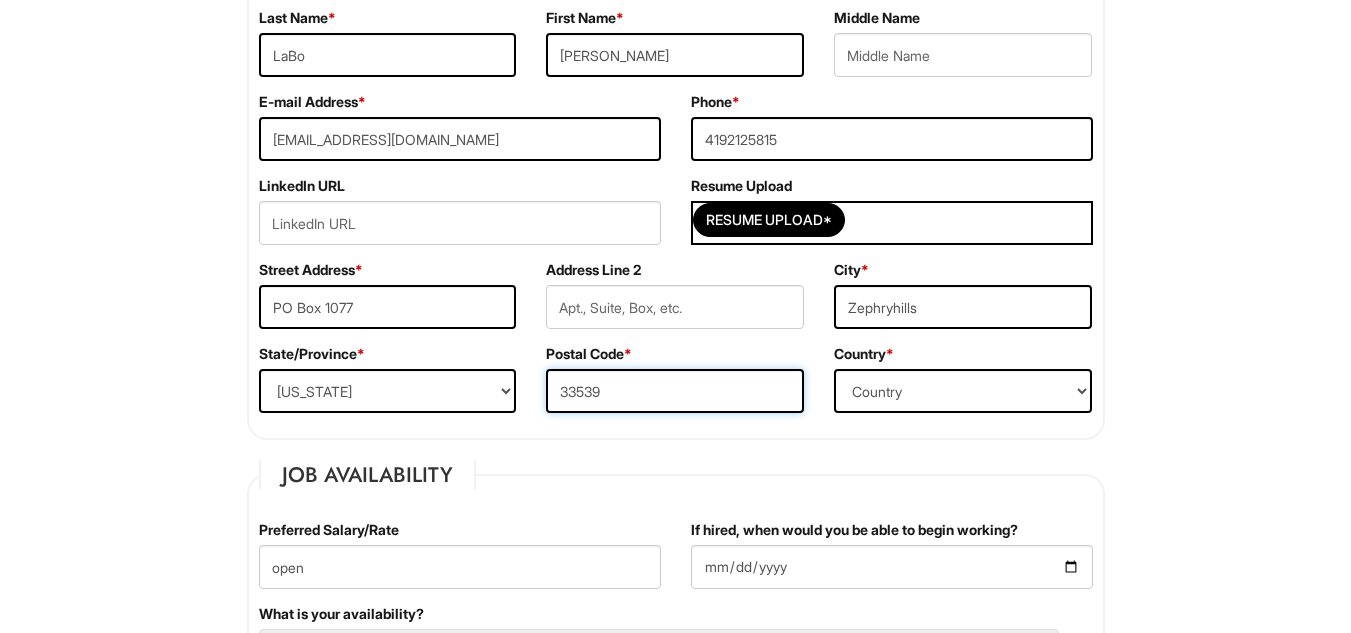 drag, startPoint x: 653, startPoint y: 388, endPoint x: 529, endPoint y: 376, distance: 124.57929 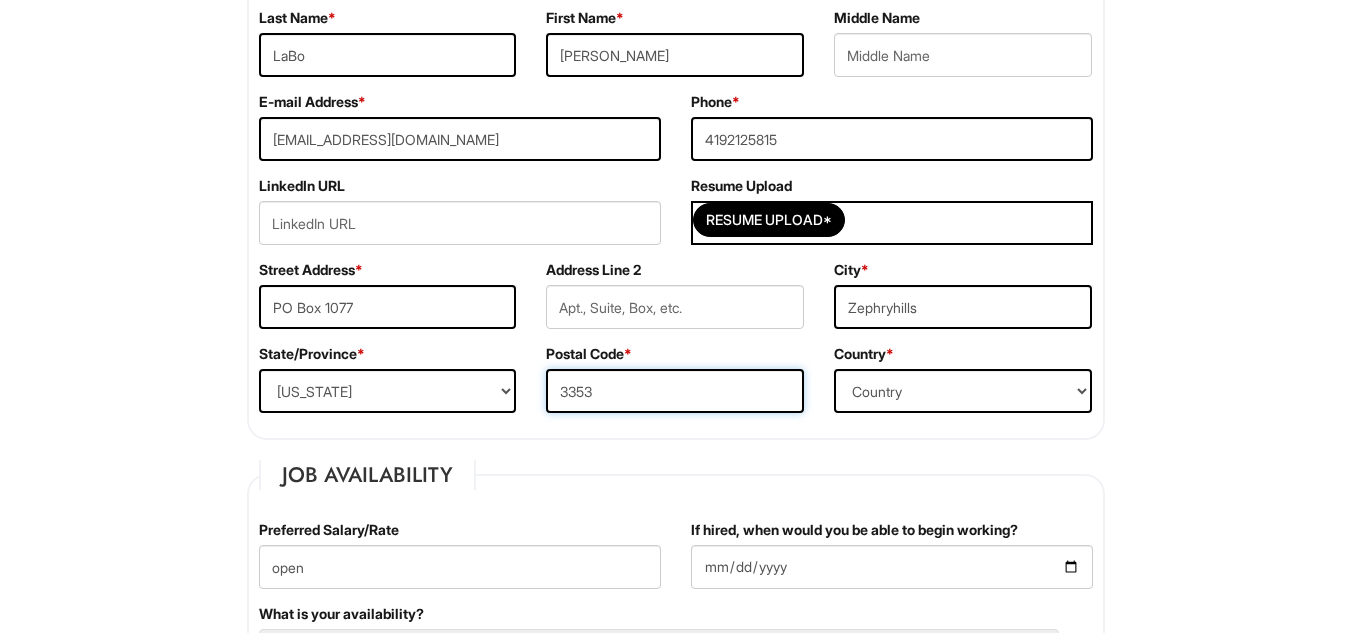 type on "33539" 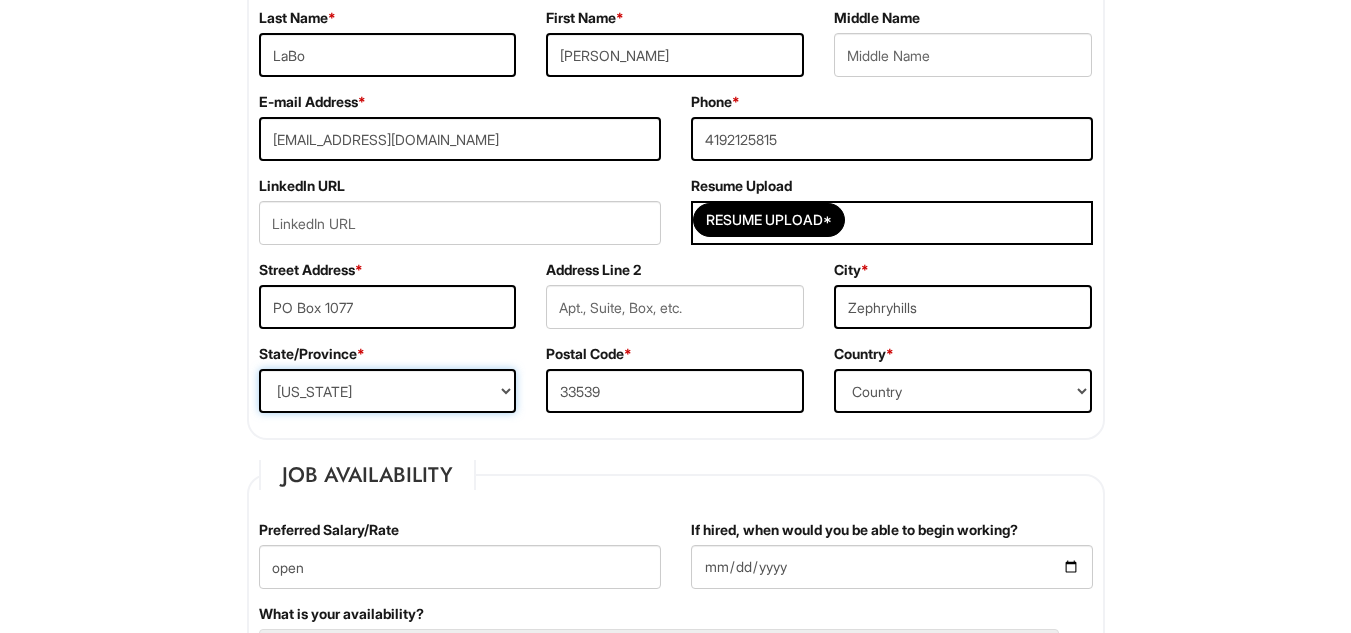 click on "State/Province [US_STATE] [US_STATE] [US_STATE] [US_STATE] [US_STATE] [US_STATE] [US_STATE] [US_STATE] [US_STATE][GEOGRAPHIC_DATA] [US_STATE] [US_STATE] [US_STATE] [US_STATE] [US_STATE] [US_STATE] [US_STATE] [US_STATE] [US_STATE] [US_STATE] [US_STATE] [US_STATE] [US_STATE] [US_STATE] [US_STATE] [US_STATE] [US_STATE] [US_STATE] [US_STATE] [US_STATE] [US_STATE] [US_STATE] [US_STATE] [US_STATE] [US_STATE] [US_STATE] [US_STATE] [US_STATE] [US_STATE] [US_STATE] [US_STATE] [US_STATE] [US_STATE] [US_STATE] [US_STATE] [US_STATE] [US_STATE] [US_STATE][PERSON_NAME][US_STATE] [US_STATE][PERSON_NAME] [US_STATE] [US_STATE] [GEOGRAPHIC_DATA]-[GEOGRAPHIC_DATA] [GEOGRAPHIC_DATA]-[GEOGRAPHIC_DATA] [GEOGRAPHIC_DATA]-[GEOGRAPHIC_DATA] [GEOGRAPHIC_DATA]-[GEOGRAPHIC_DATA] [GEOGRAPHIC_DATA]-[GEOGRAPHIC_DATA] [GEOGRAPHIC_DATA]-[GEOGRAPHIC_DATA] [GEOGRAPHIC_DATA]-NORTHWEST TERRITORIES [GEOGRAPHIC_DATA]-[GEOGRAPHIC_DATA] [GEOGRAPHIC_DATA]-[GEOGRAPHIC_DATA] [GEOGRAPHIC_DATA]-[PERSON_NAME][GEOGRAPHIC_DATA] [GEOGRAPHIC_DATA]-[GEOGRAPHIC_DATA] [GEOGRAPHIC_DATA]-[GEOGRAPHIC_DATA] [GEOGRAPHIC_DATA]-[GEOGRAPHIC_DATA] TERRITORY [GEOGRAPHIC_DATA]-[US_STATE] [GEOGRAPHIC_DATA]-[US_STATE][GEOGRAPHIC_DATA] [GEOGRAPHIC_DATA]-[US_STATE] [GEOGRAPHIC_DATA]-[PERSON_NAME][US_STATE] [GEOGRAPHIC_DATA]-[US_STATE] [GEOGRAPHIC_DATA]-[US_STATE] [GEOGRAPHIC_DATA]-[US_STATE]" at bounding box center (388, 391) 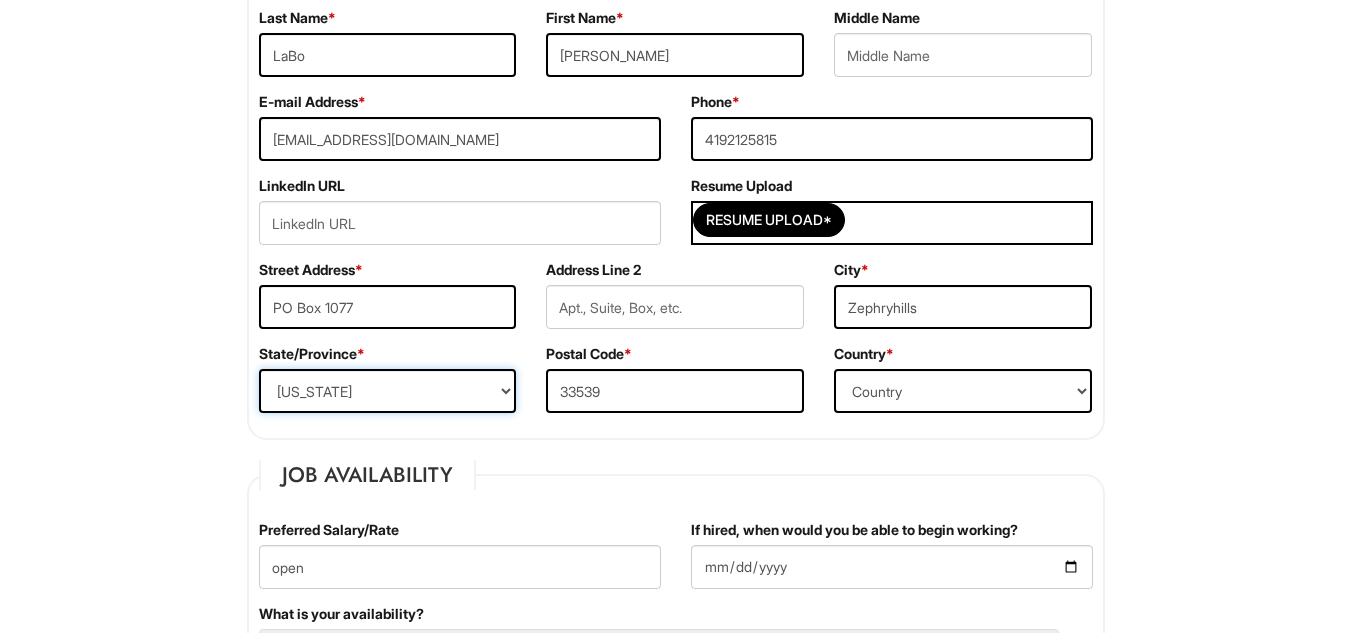 click on "State/Province [US_STATE] [US_STATE] [US_STATE] [US_STATE] [US_STATE] [US_STATE] [US_STATE] [US_STATE] [US_STATE][GEOGRAPHIC_DATA] [US_STATE] [US_STATE] [US_STATE] [US_STATE] [US_STATE] [US_STATE] [US_STATE] [US_STATE] [US_STATE] [US_STATE] [US_STATE] [US_STATE] [US_STATE] [US_STATE] [US_STATE] [US_STATE] [US_STATE] [US_STATE] [US_STATE] [US_STATE] [US_STATE] [US_STATE] [US_STATE] [US_STATE] [US_STATE] [US_STATE] [US_STATE] [US_STATE] [US_STATE] [US_STATE] [US_STATE] [US_STATE] [US_STATE] [US_STATE] [US_STATE] [US_STATE] [US_STATE] [US_STATE][PERSON_NAME][US_STATE] [US_STATE][PERSON_NAME] [US_STATE] [US_STATE] [GEOGRAPHIC_DATA]-[GEOGRAPHIC_DATA] [GEOGRAPHIC_DATA]-[GEOGRAPHIC_DATA] [GEOGRAPHIC_DATA]-[GEOGRAPHIC_DATA] [GEOGRAPHIC_DATA]-[GEOGRAPHIC_DATA] [GEOGRAPHIC_DATA]-[GEOGRAPHIC_DATA] [GEOGRAPHIC_DATA]-[GEOGRAPHIC_DATA] [GEOGRAPHIC_DATA]-NORTHWEST TERRITORIES [GEOGRAPHIC_DATA]-[GEOGRAPHIC_DATA] [GEOGRAPHIC_DATA]-[GEOGRAPHIC_DATA] [GEOGRAPHIC_DATA]-[PERSON_NAME][GEOGRAPHIC_DATA] [GEOGRAPHIC_DATA]-[GEOGRAPHIC_DATA] [GEOGRAPHIC_DATA]-[GEOGRAPHIC_DATA] [GEOGRAPHIC_DATA]-[GEOGRAPHIC_DATA] TERRITORY [GEOGRAPHIC_DATA]-[US_STATE] [GEOGRAPHIC_DATA]-[US_STATE][GEOGRAPHIC_DATA] [GEOGRAPHIC_DATA]-[US_STATE] [GEOGRAPHIC_DATA]-[PERSON_NAME][US_STATE] [GEOGRAPHIC_DATA]-[US_STATE] [GEOGRAPHIC_DATA]-[US_STATE] [GEOGRAPHIC_DATA]-[US_STATE]" at bounding box center [388, 391] 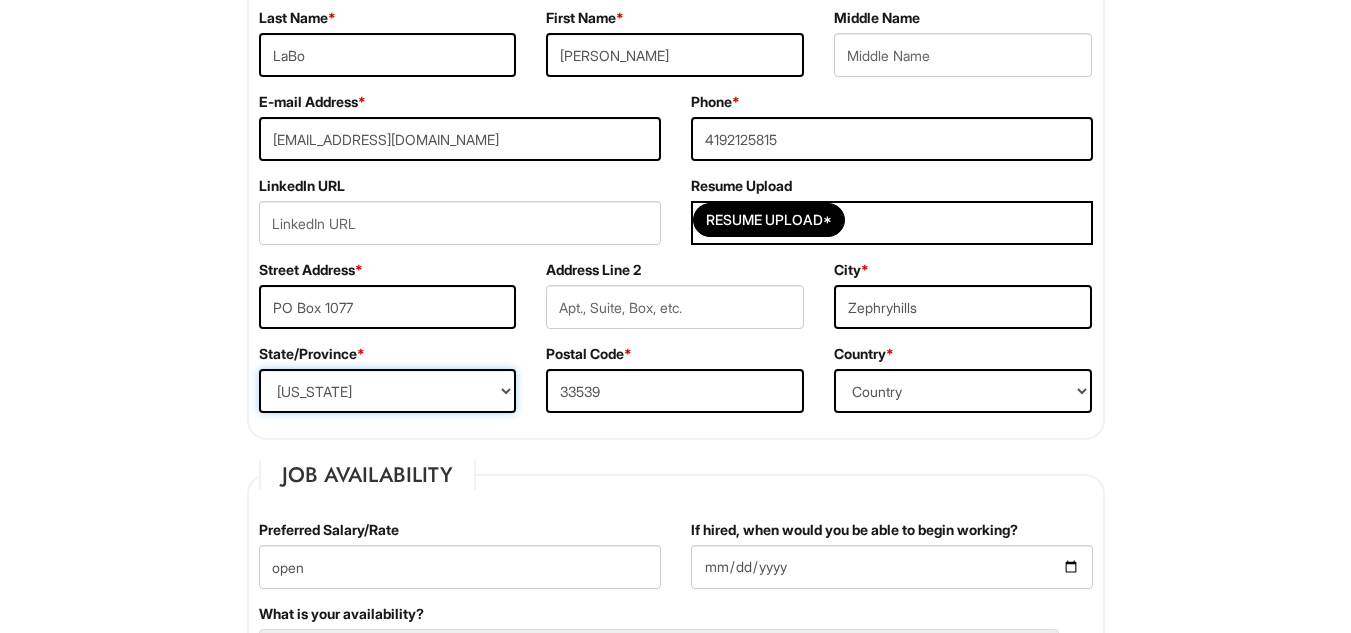 select on "FL" 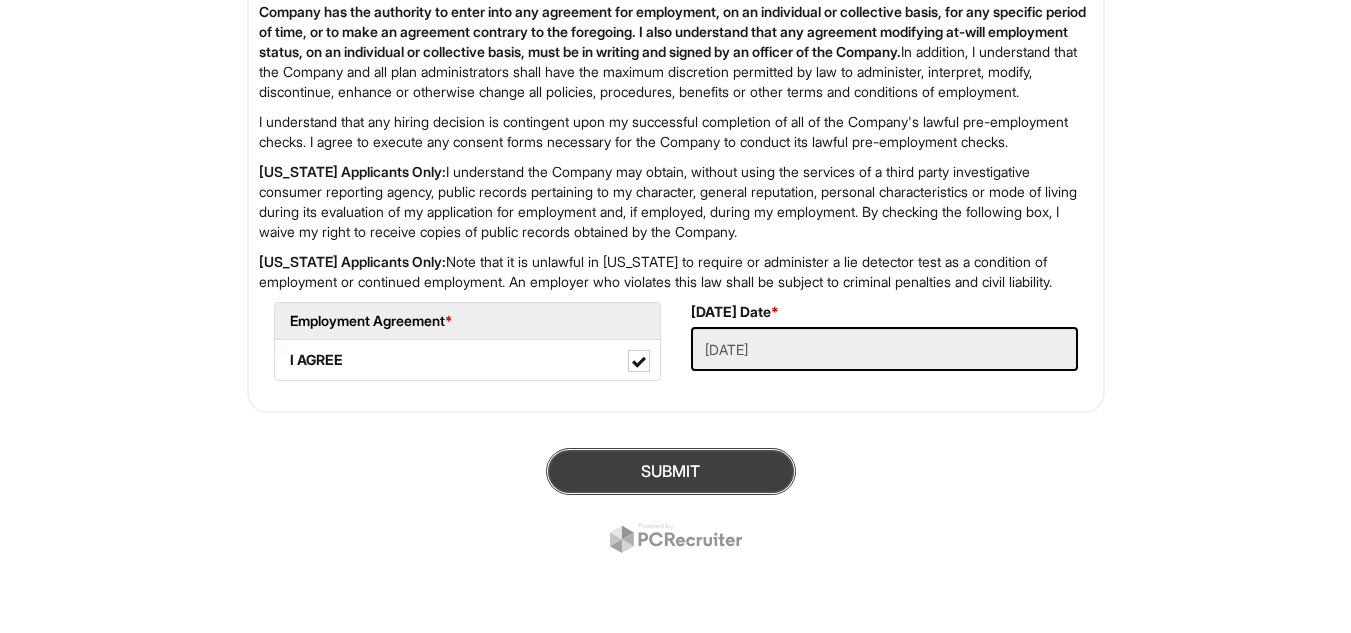 click on "SUBMIT" at bounding box center [671, 471] 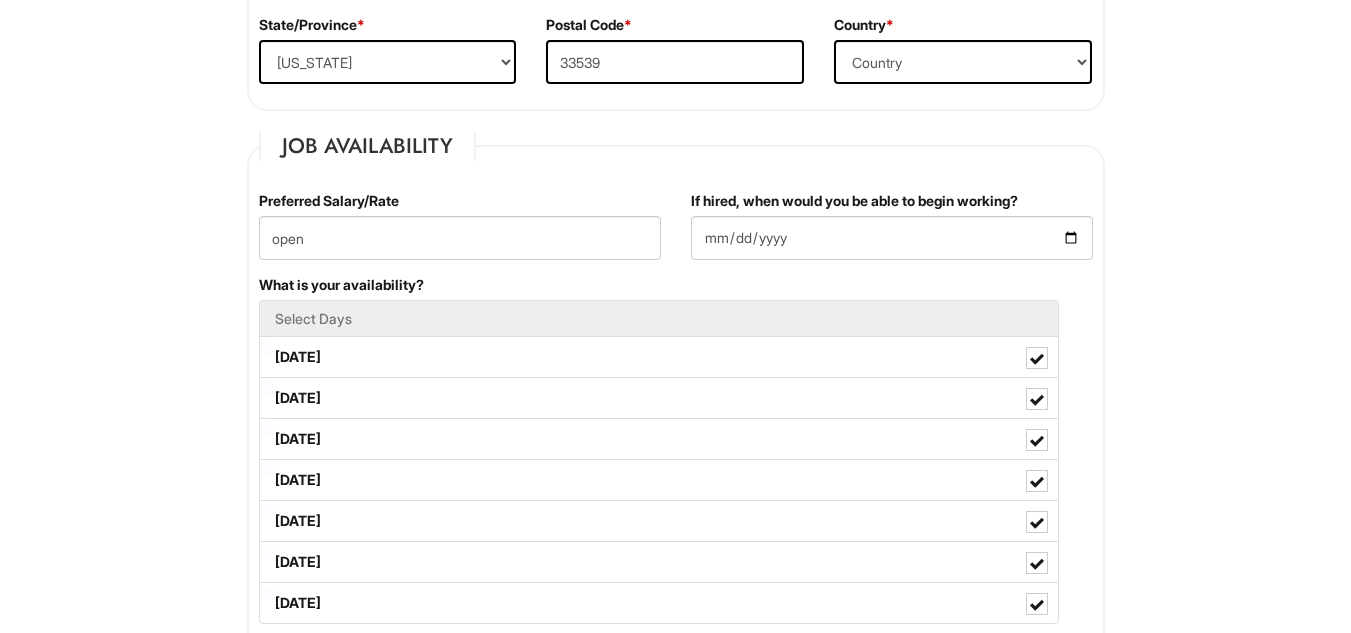 scroll, scrollTop: 752, scrollLeft: 0, axis: vertical 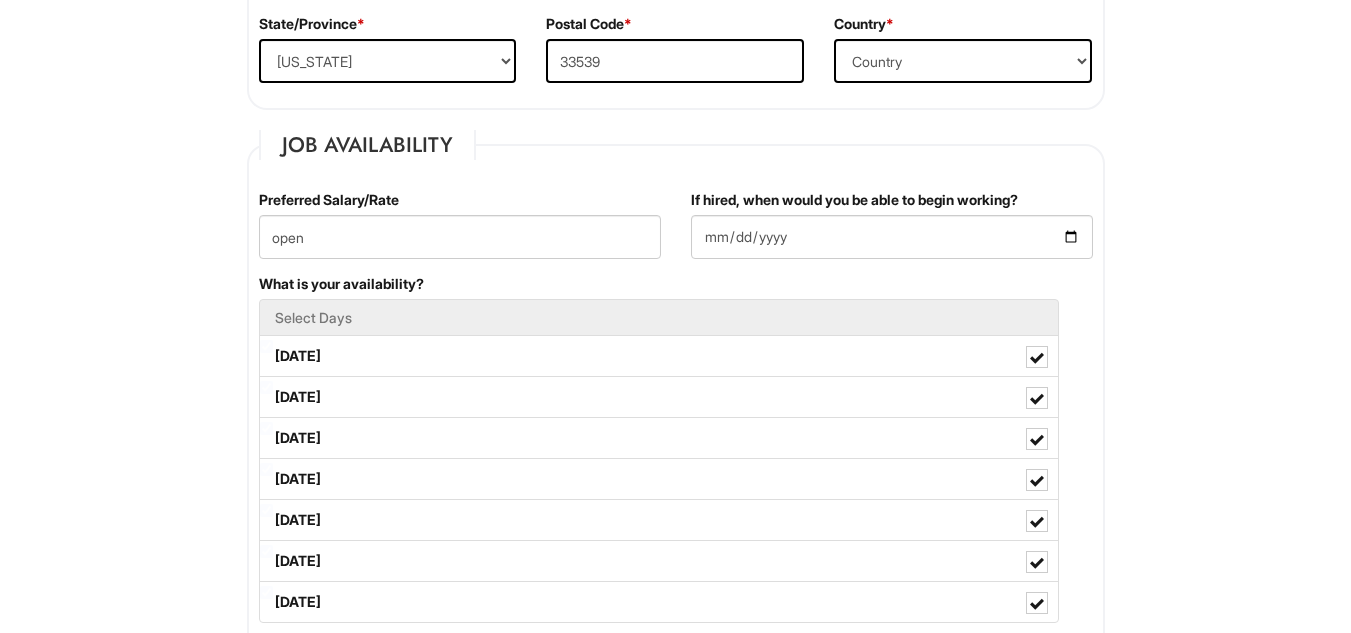 click on "Select Days" at bounding box center [659, 317] 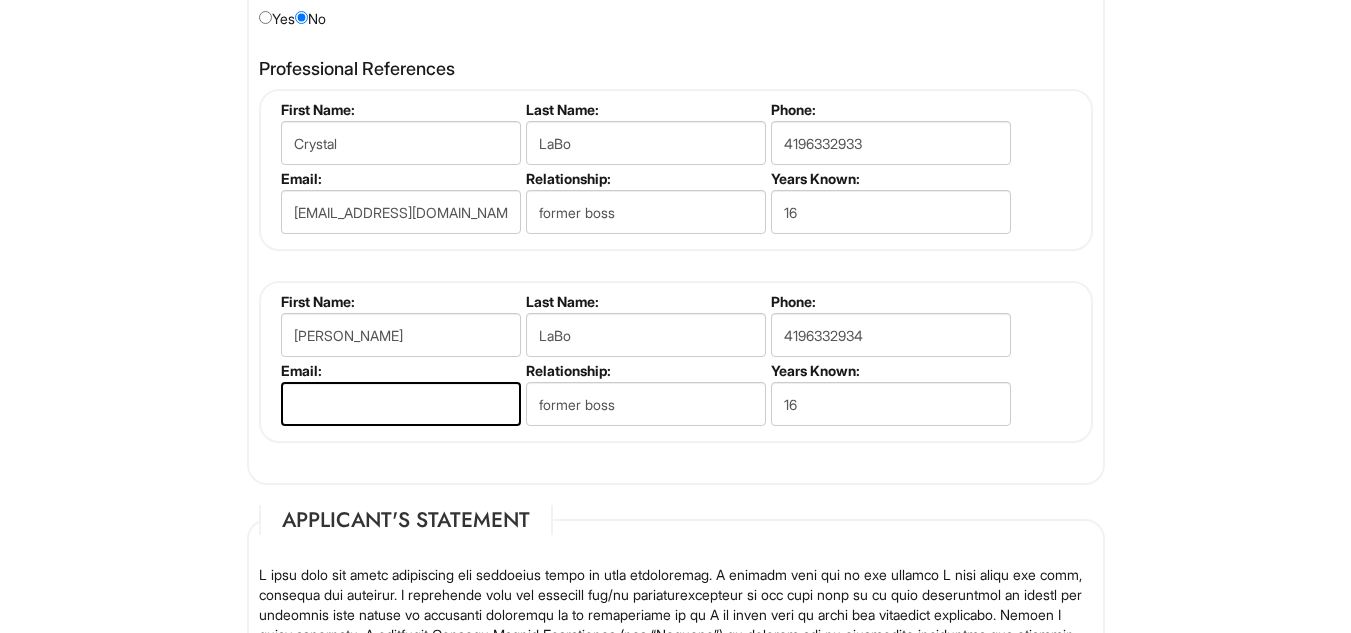 scroll, scrollTop: 2310, scrollLeft: 0, axis: vertical 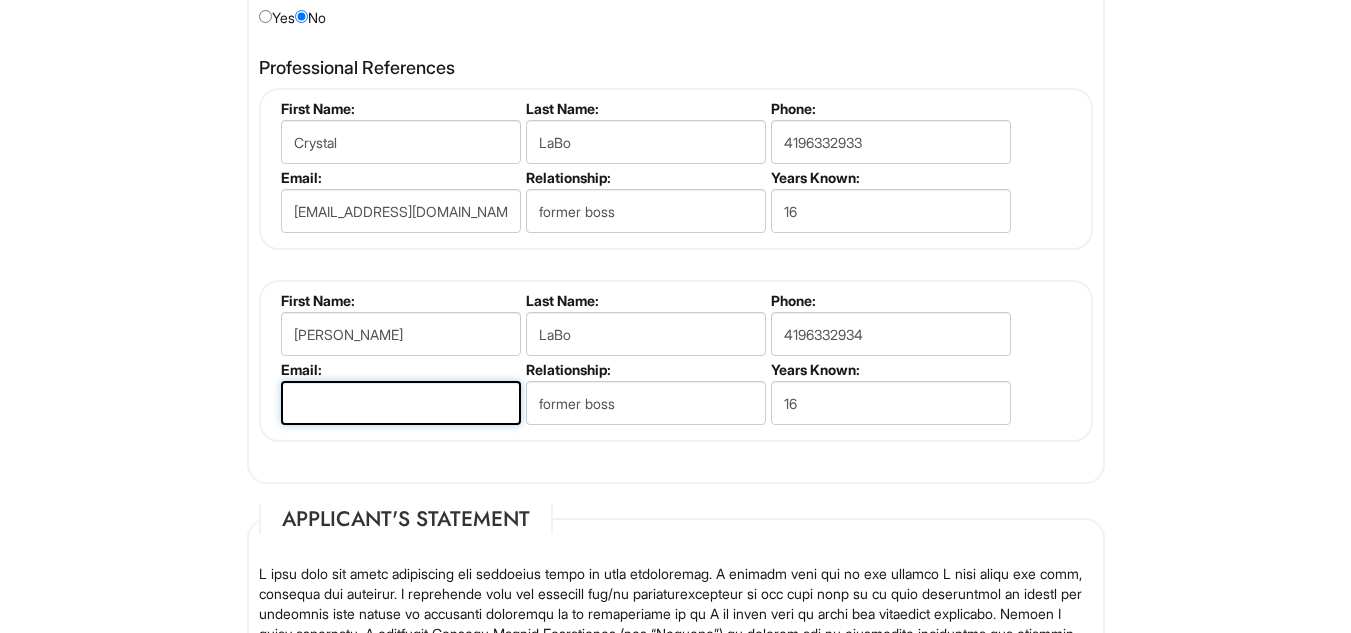 click at bounding box center (401, 403) 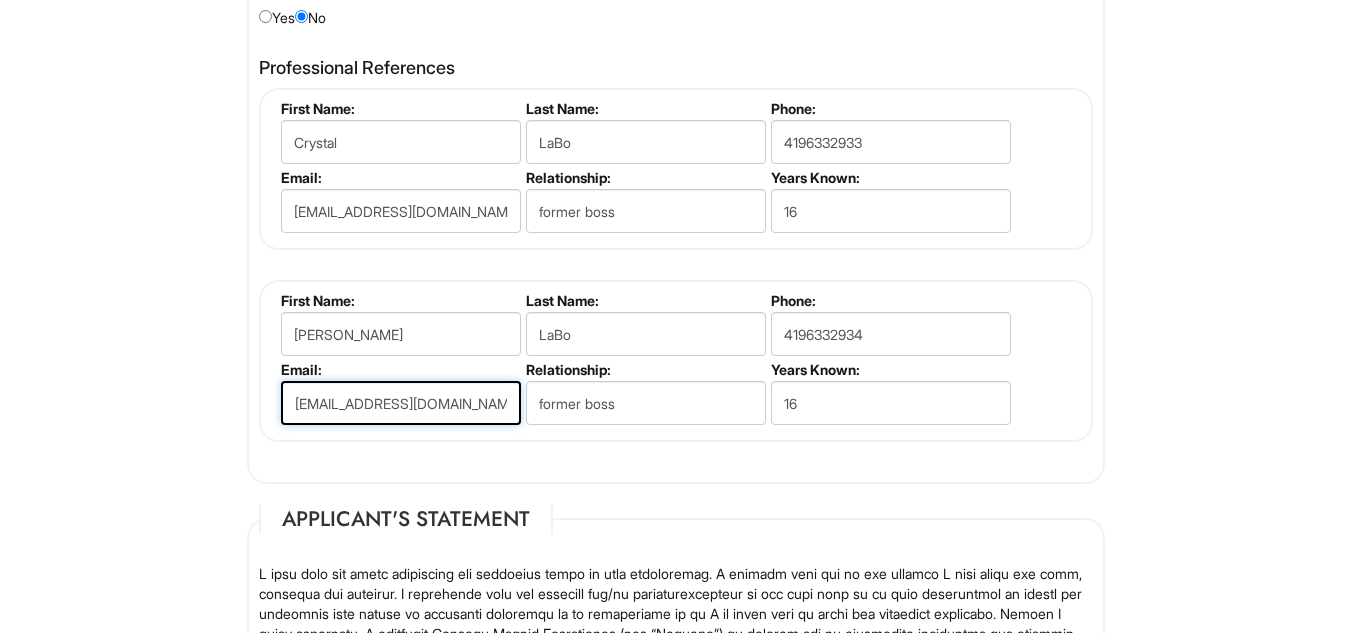 type on "[EMAIL_ADDRESS][DOMAIN_NAME]" 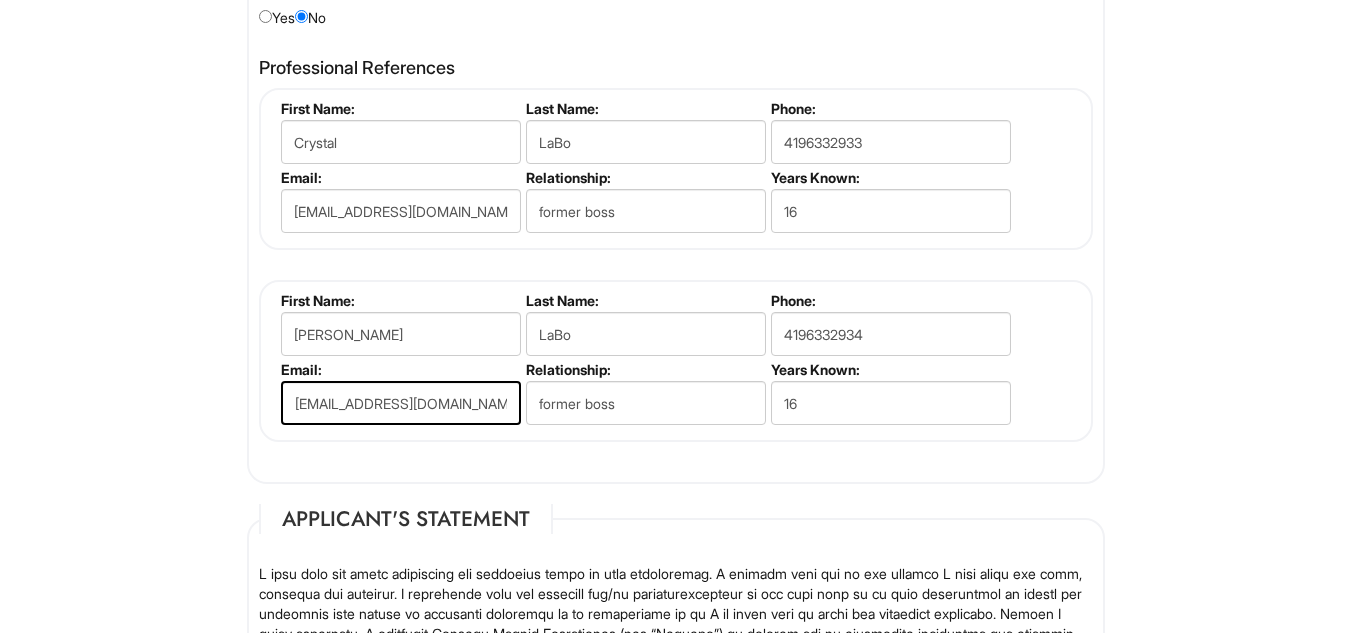 click on "Professional References
[PERSON_NAME]
First Name:
[PERSON_NAME]
Last Name:
LaBo
Phone:
[PHONE_NUMBER]
Email:
[EMAIL_ADDRESS][DOMAIN_NAME]
Relationship:
former boss
Years Known:
16
[PERSON_NAME]
First Name:
[PERSON_NAME]
Last Name:
LaBo
Phone:
[PHONE_NUMBER]
Email:
[EMAIL_ADDRESS][DOMAIN_NAME]
Relationship:
former boss
Years Known:
16
Add References
First Name:
Last Name:
Phone:
Email:
Relationship:
Years Known:
0" at bounding box center (676, 260) 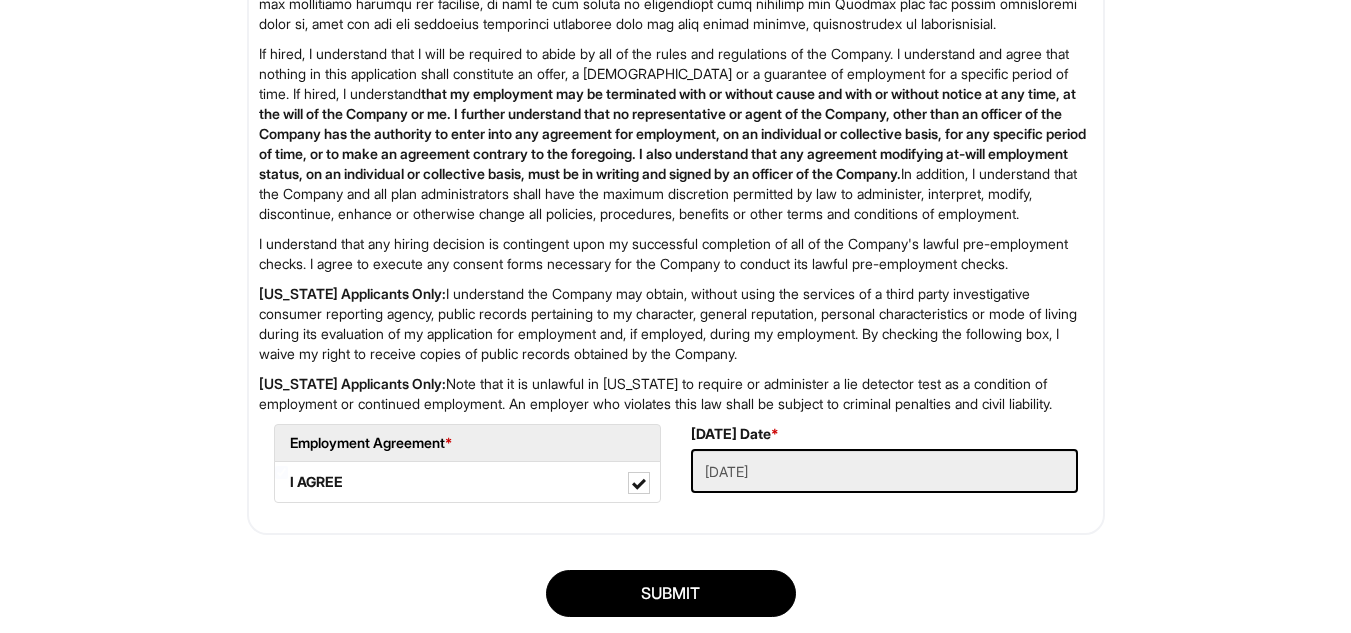 scroll, scrollTop: 3202, scrollLeft: 0, axis: vertical 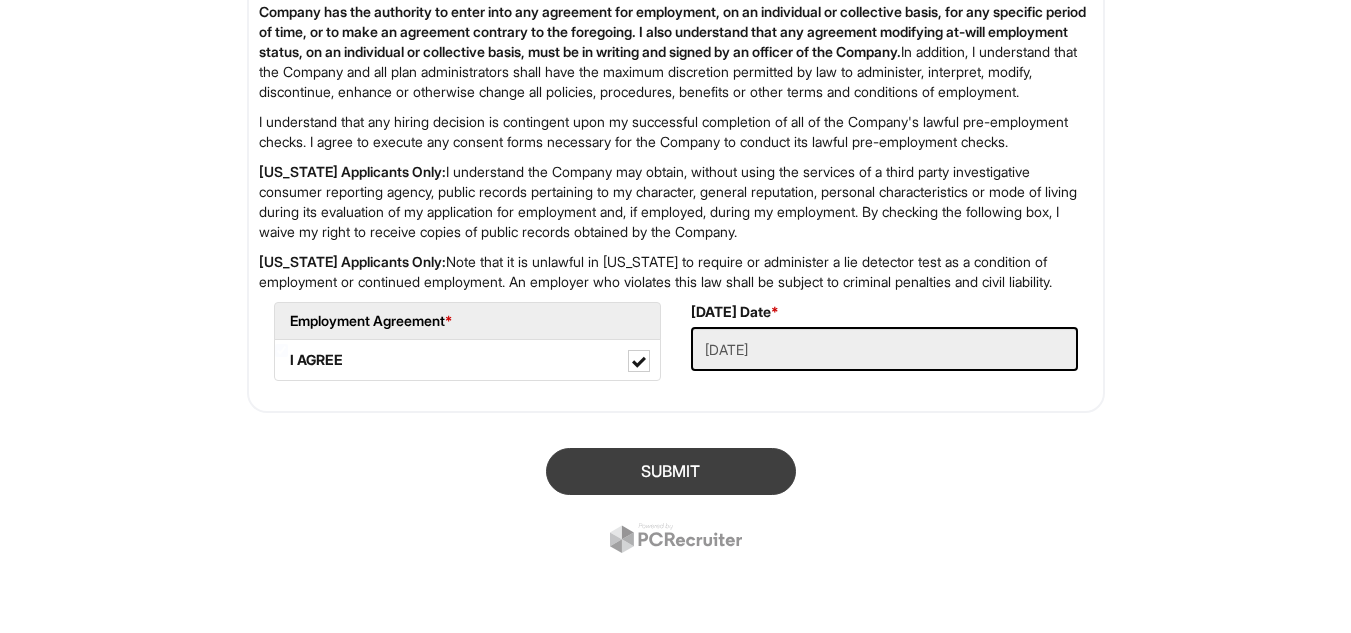 drag, startPoint x: 711, startPoint y: 496, endPoint x: 693, endPoint y: 455, distance: 44.777225 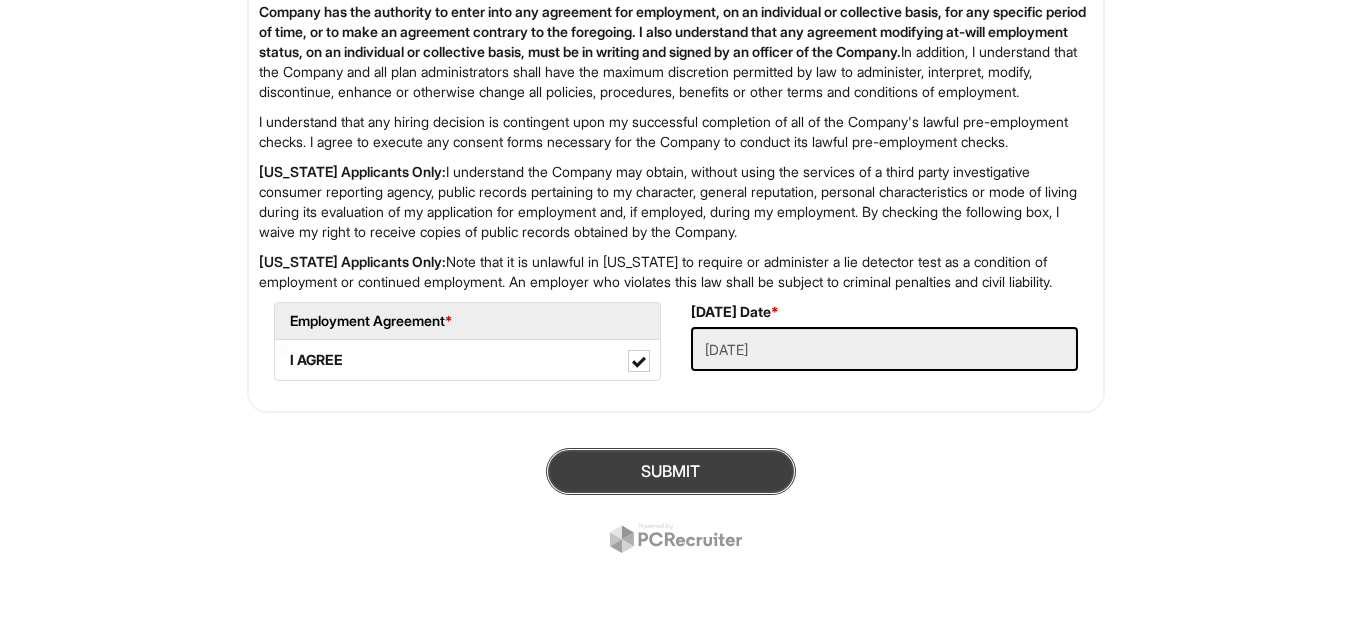 click on "SUBMIT" at bounding box center (671, 471) 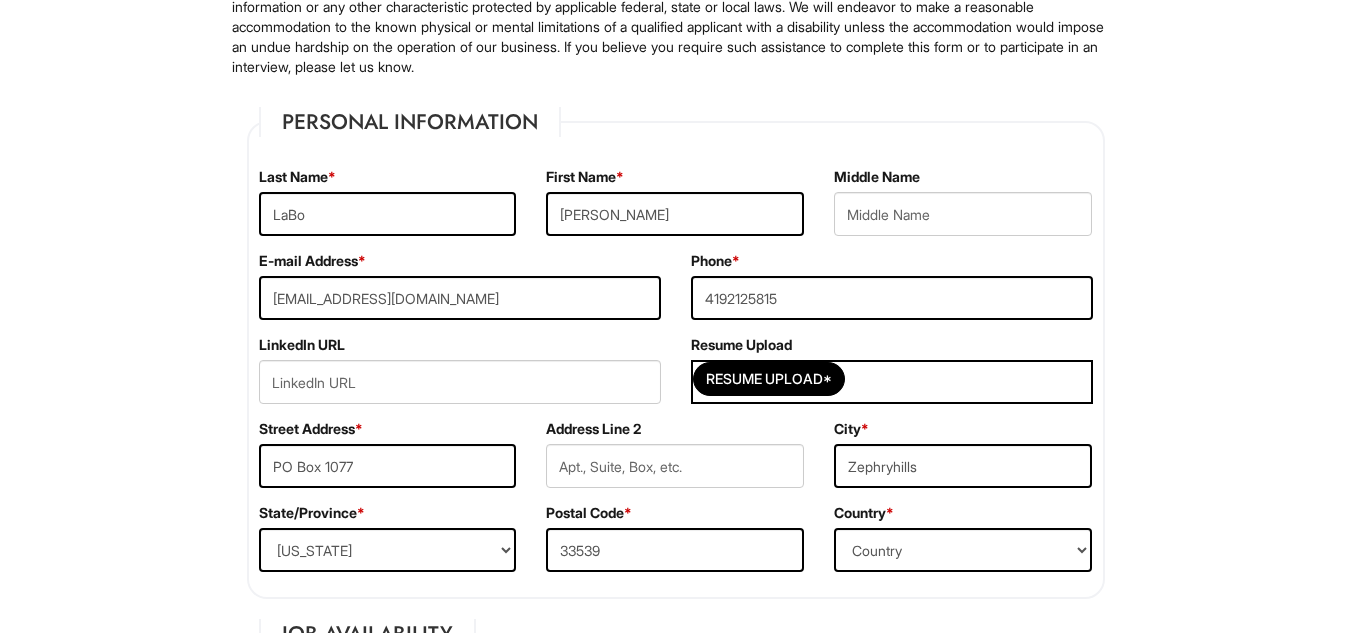 scroll, scrollTop: 264, scrollLeft: 0, axis: vertical 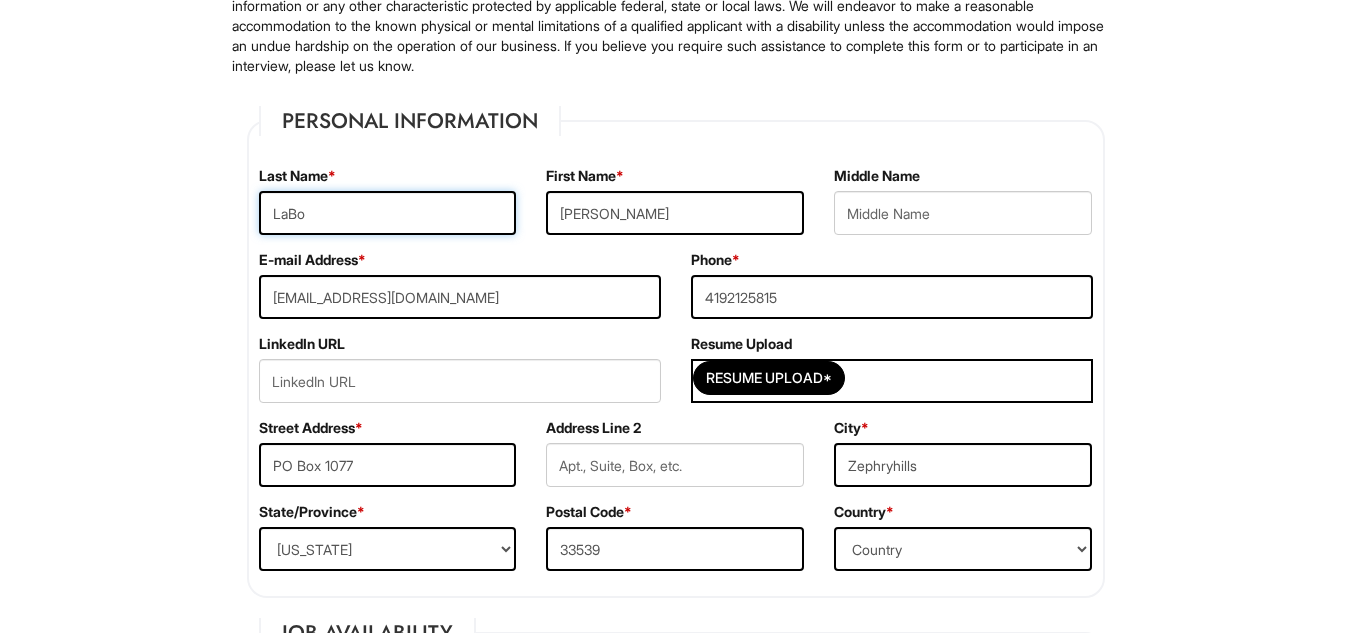 click on "LaBo" at bounding box center [388, 213] 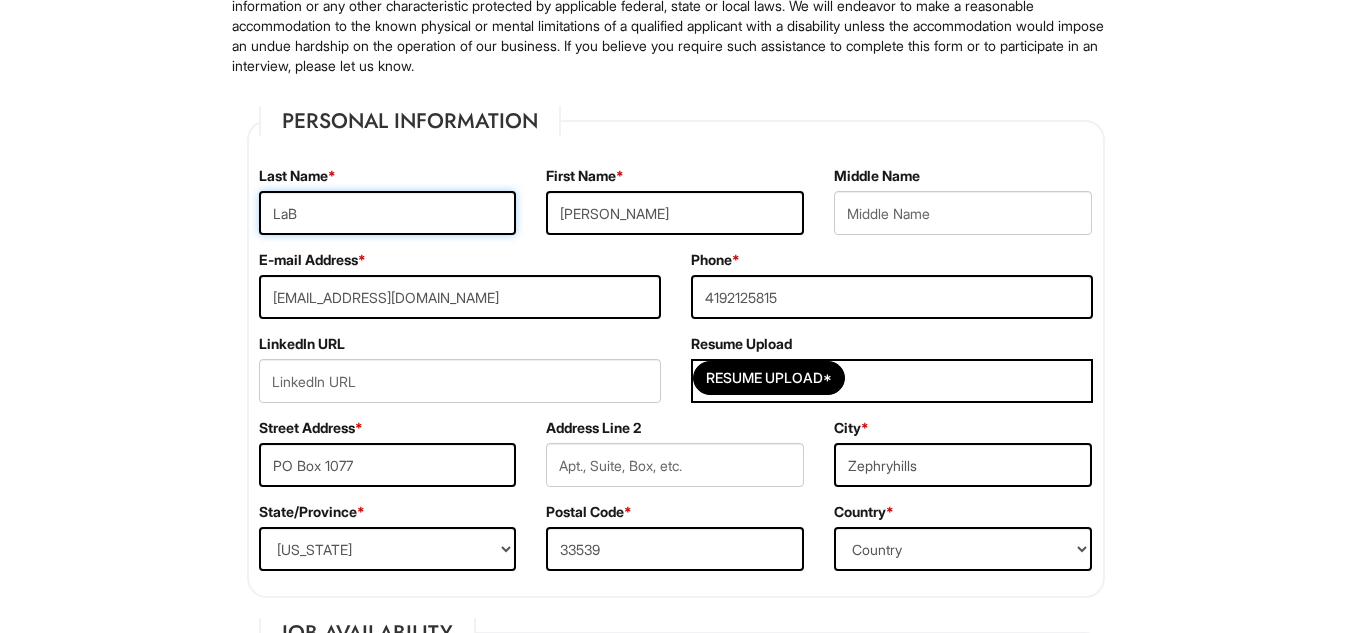 type on "LaBo" 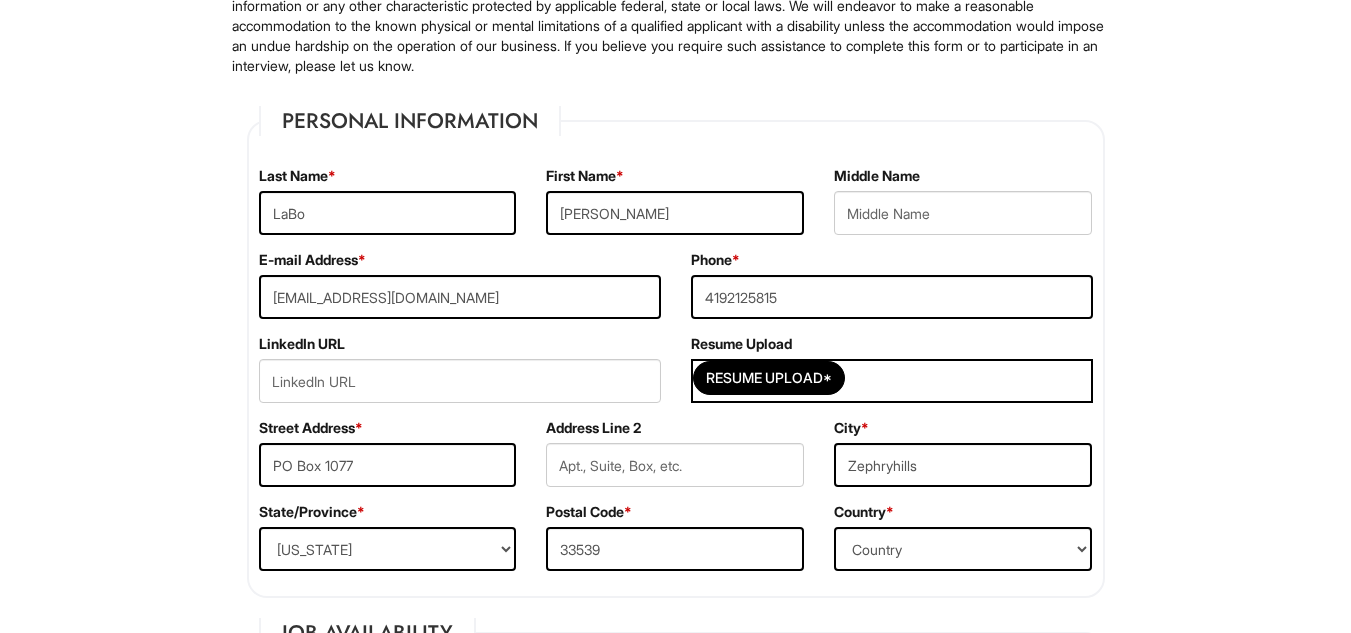 click on "Last Name  *   LaBo" at bounding box center [388, 208] 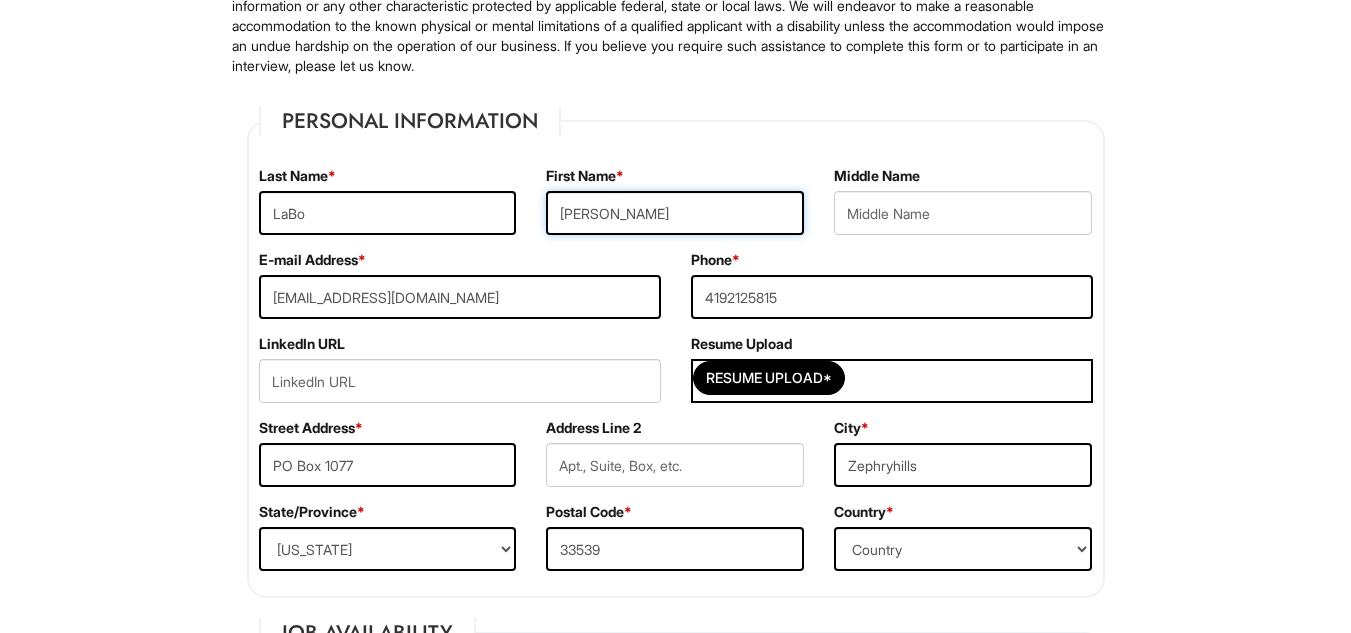drag, startPoint x: 627, startPoint y: 215, endPoint x: 458, endPoint y: 224, distance: 169.23947 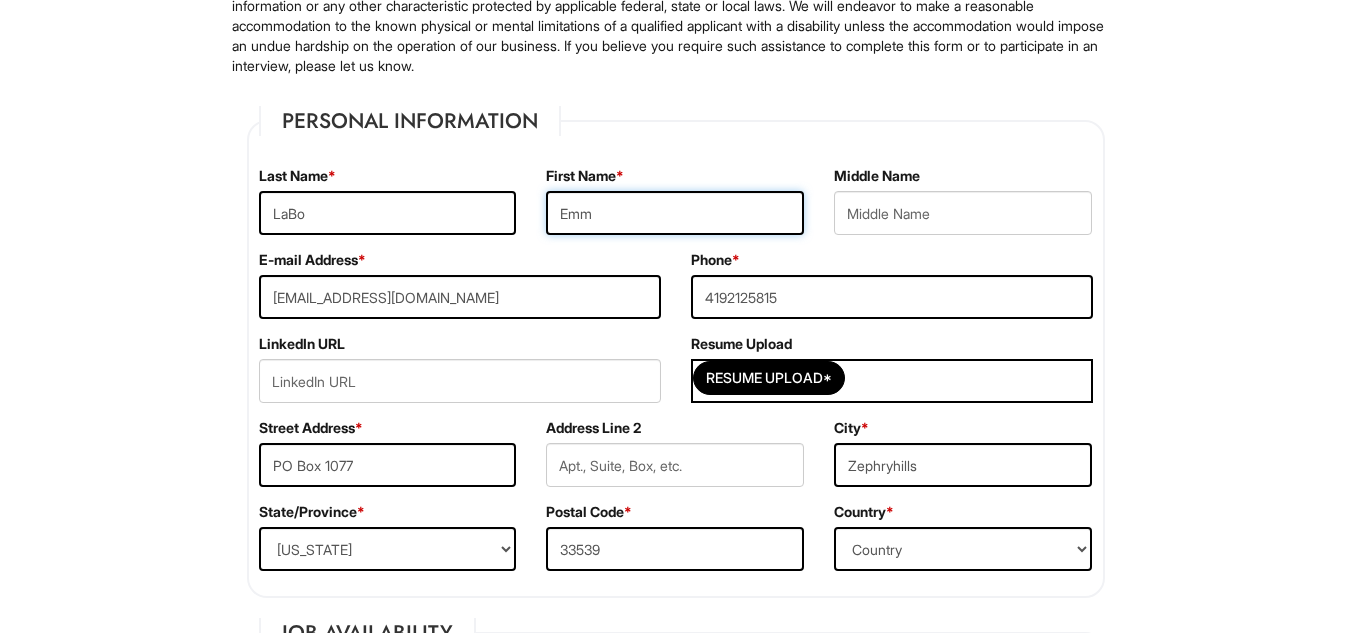 type on "[PERSON_NAME]" 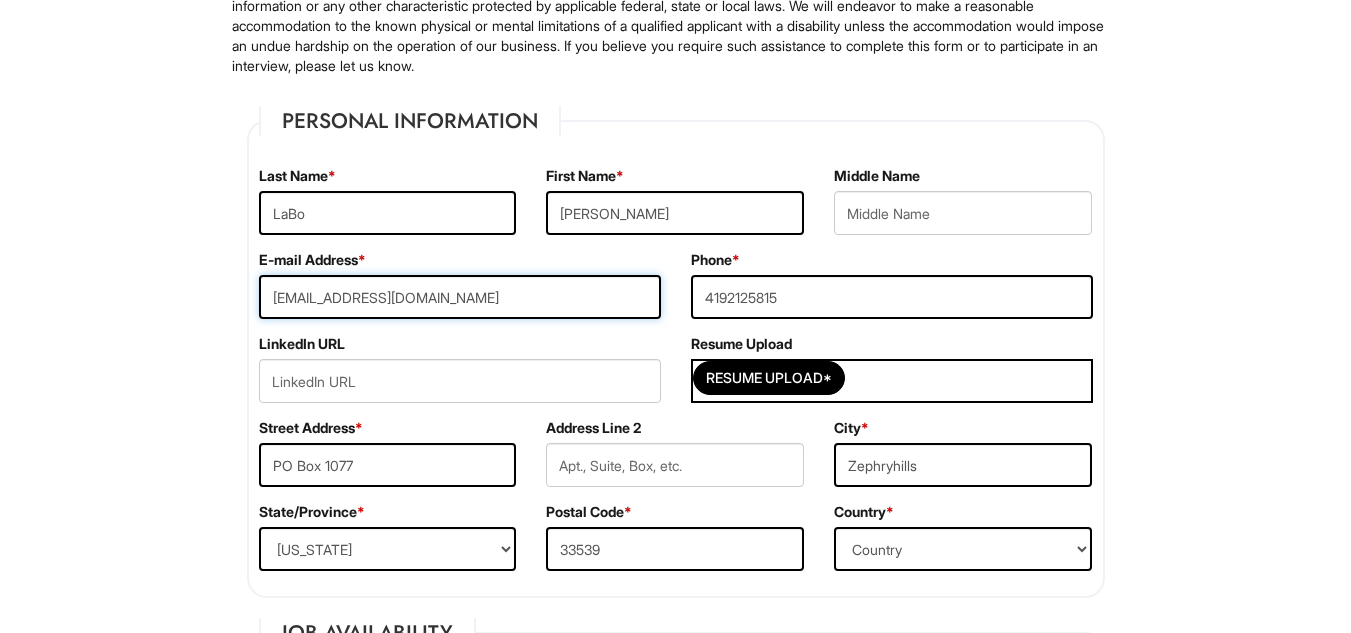 drag, startPoint x: 483, startPoint y: 312, endPoint x: 117, endPoint y: 281, distance: 367.3105 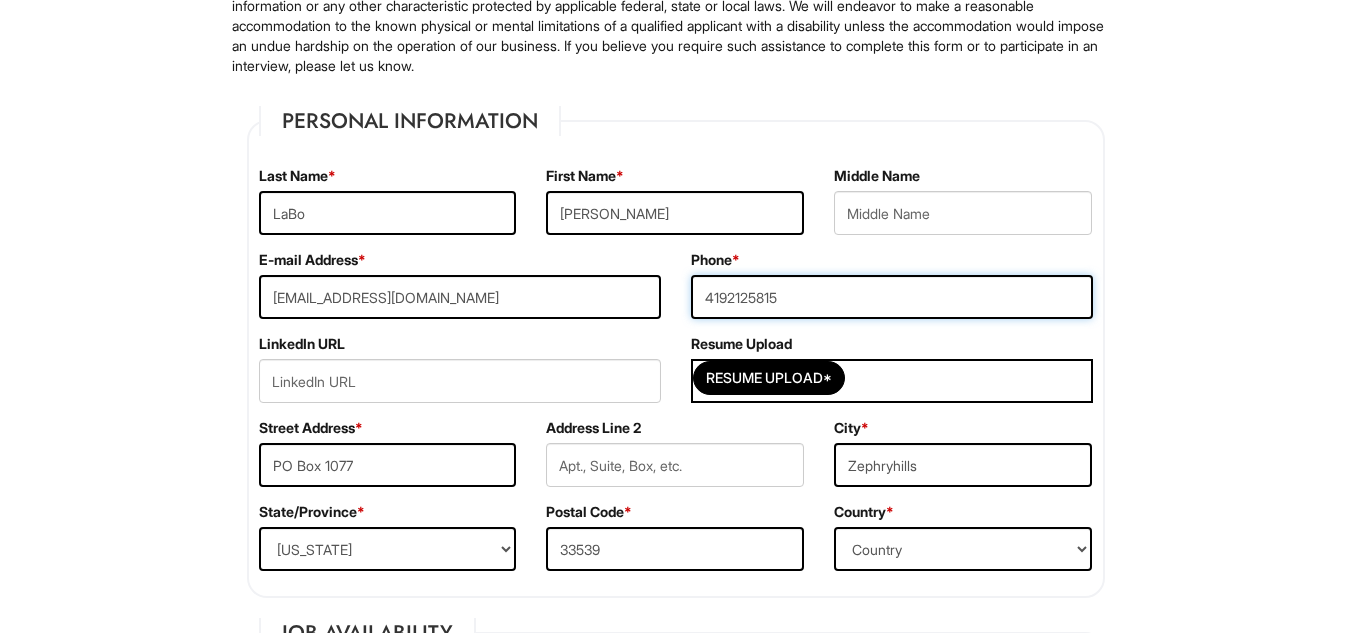 drag, startPoint x: 947, startPoint y: 295, endPoint x: 619, endPoint y: 268, distance: 329.1094 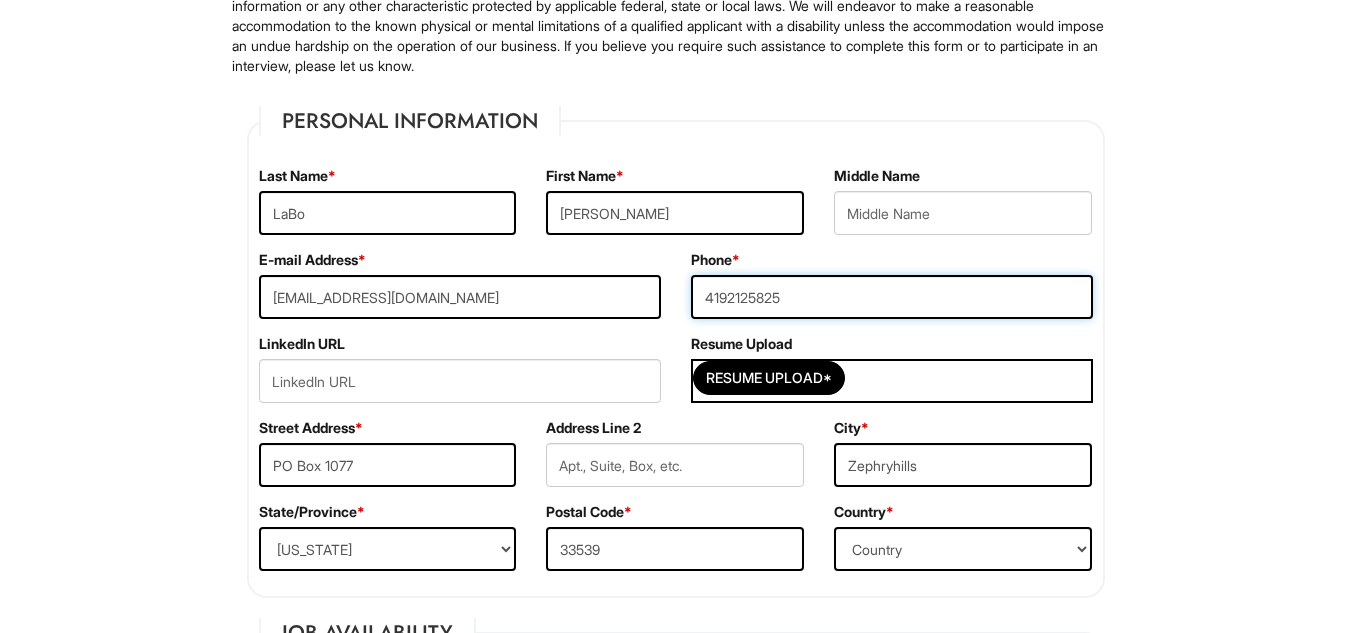 type on "4192125825" 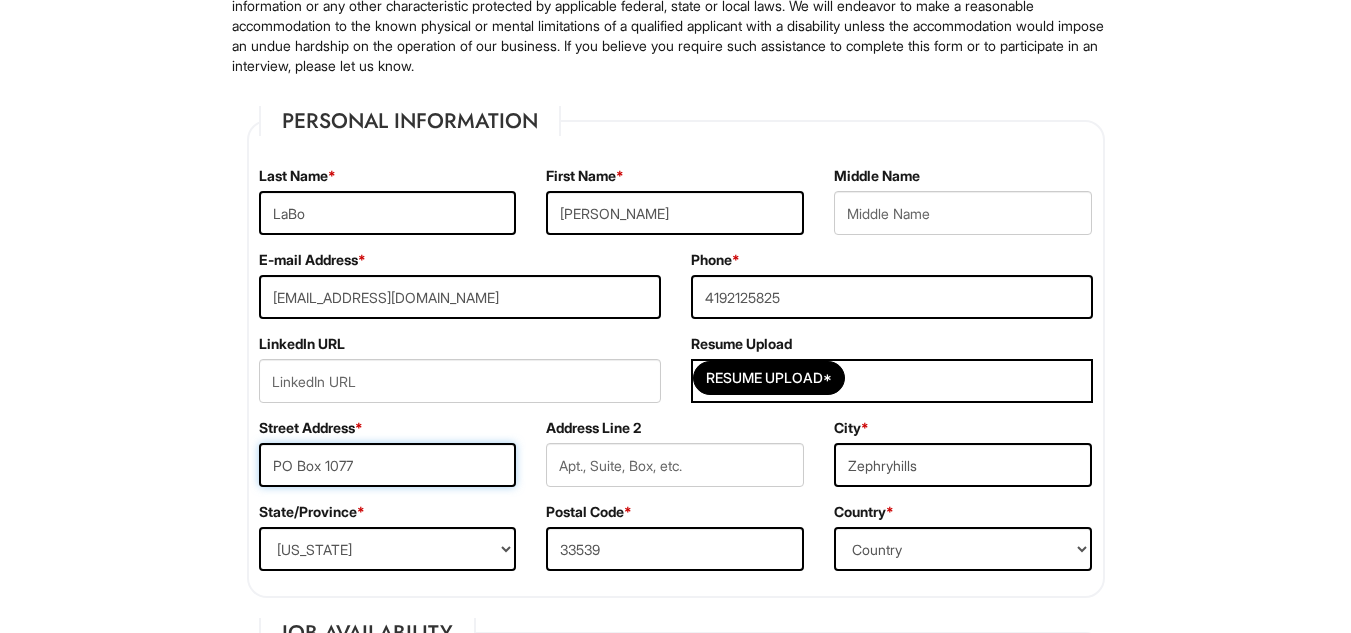 drag, startPoint x: 380, startPoint y: 474, endPoint x: 240, endPoint y: 456, distance: 141.1524 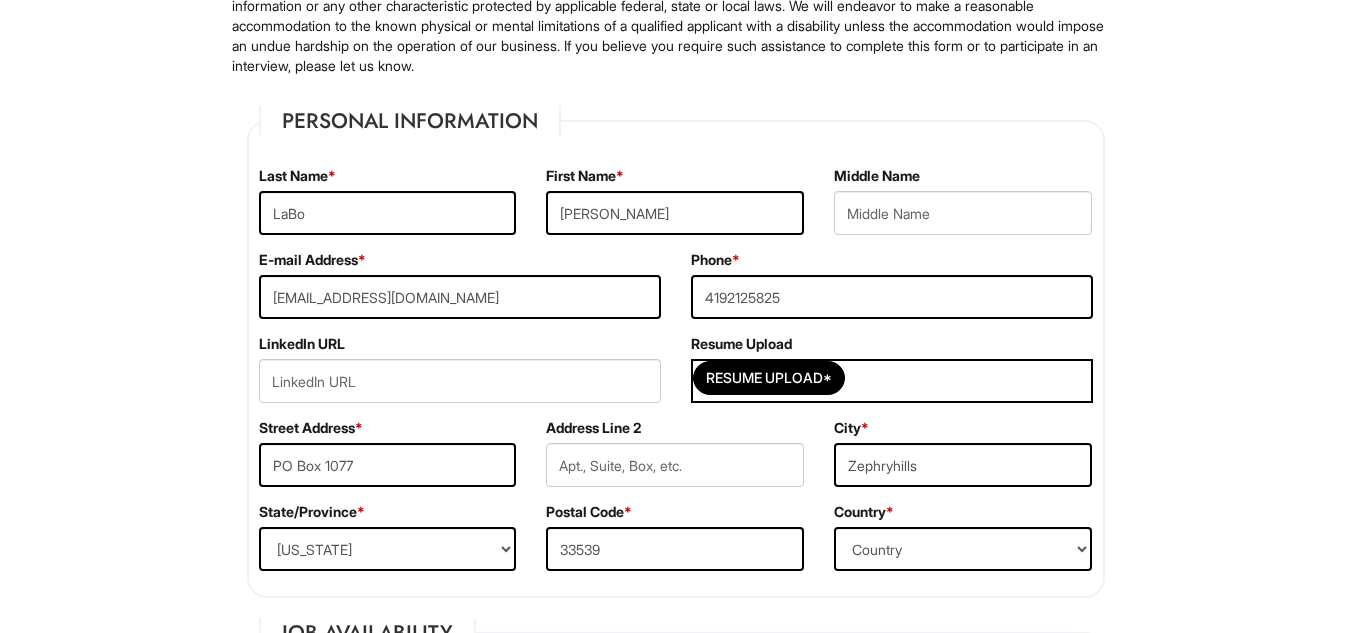 click on "Personal Information
Last Name  *   LaBo
First Name  *   [PERSON_NAME]
Middle Name
E-mail Address  *   [EMAIL_ADDRESS][DOMAIN_NAME]
Phone  *   [PHONE_NUMBER]
LinkedIn URL
Resume Upload   Resume Upload*
Street Address  *   PO Box 1077
Address Line 2
City  *   [GEOGRAPHIC_DATA]
State/Province  *   State/Province [US_STATE] [US_STATE] [US_STATE] [US_STATE] [US_STATE] [US_STATE] [US_STATE] [US_STATE] [US_STATE][GEOGRAPHIC_DATA] [US_STATE] [US_STATE] [US_STATE] [US_STATE] [US_STATE] [US_STATE] [US_STATE] [US_STATE] [US_STATE] [US_STATE] [US_STATE] [US_STATE] [US_STATE] [US_STATE] [US_STATE] [US_STATE] [US_STATE] [US_STATE] [US_STATE] [US_STATE] [US_STATE] [US_STATE] [US_STATE] [US_STATE] [US_STATE] [US_STATE] [US_STATE] [US_STATE] [US_STATE] [US_STATE] [US_STATE] [US_STATE] [US_STATE] [US_STATE] [US_STATE] [US_STATE] [US_STATE] [US_STATE][PERSON_NAME][US_STATE] [US_STATE][PERSON_NAME] [US_STATE] [US_STATE] [GEOGRAPHIC_DATA]-[GEOGRAPHIC_DATA] [GEOGRAPHIC_DATA]-[GEOGRAPHIC_DATA] [GEOGRAPHIC_DATA]-[GEOGRAPHIC_DATA] [GEOGRAPHIC_DATA]-[GEOGRAPHIC_DATA] [GEOGRAPHIC_DATA]-[GEOGRAPHIC_DATA] [GEOGRAPHIC_DATA]-[GEOGRAPHIC_DATA] [GEOGRAPHIC_DATA]-NORTHWEST TERRITORIES [GEOGRAPHIC_DATA]-[GEOGRAPHIC_DATA] [GEOGRAPHIC_DATA]-[GEOGRAPHIC_DATA] [GEOGRAPHIC_DATA]-[PERSON_NAME][GEOGRAPHIC_DATA] [GEOGRAPHIC_DATA]-[GEOGRAPHIC_DATA] [GEOGRAPHIC_DATA]-[GEOGRAPHIC_DATA] [GEOGRAPHIC_DATA]-[US_STATE]
*" at bounding box center (676, 1688) 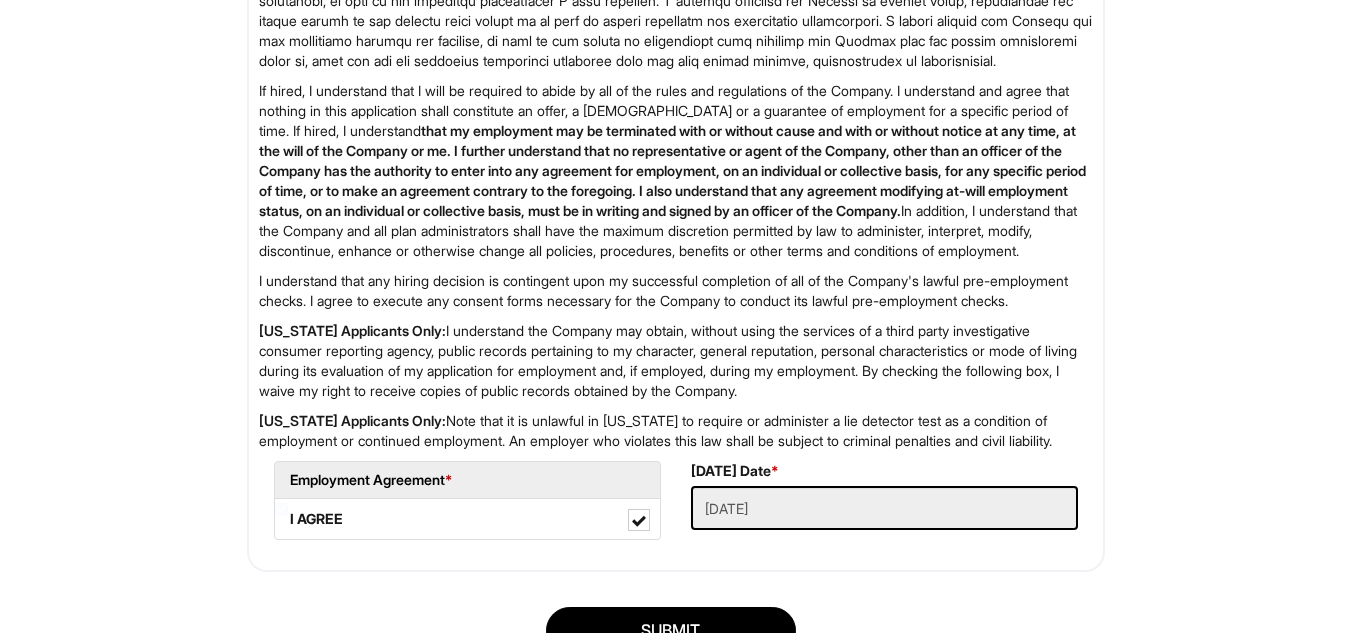 scroll, scrollTop: 3202, scrollLeft: 0, axis: vertical 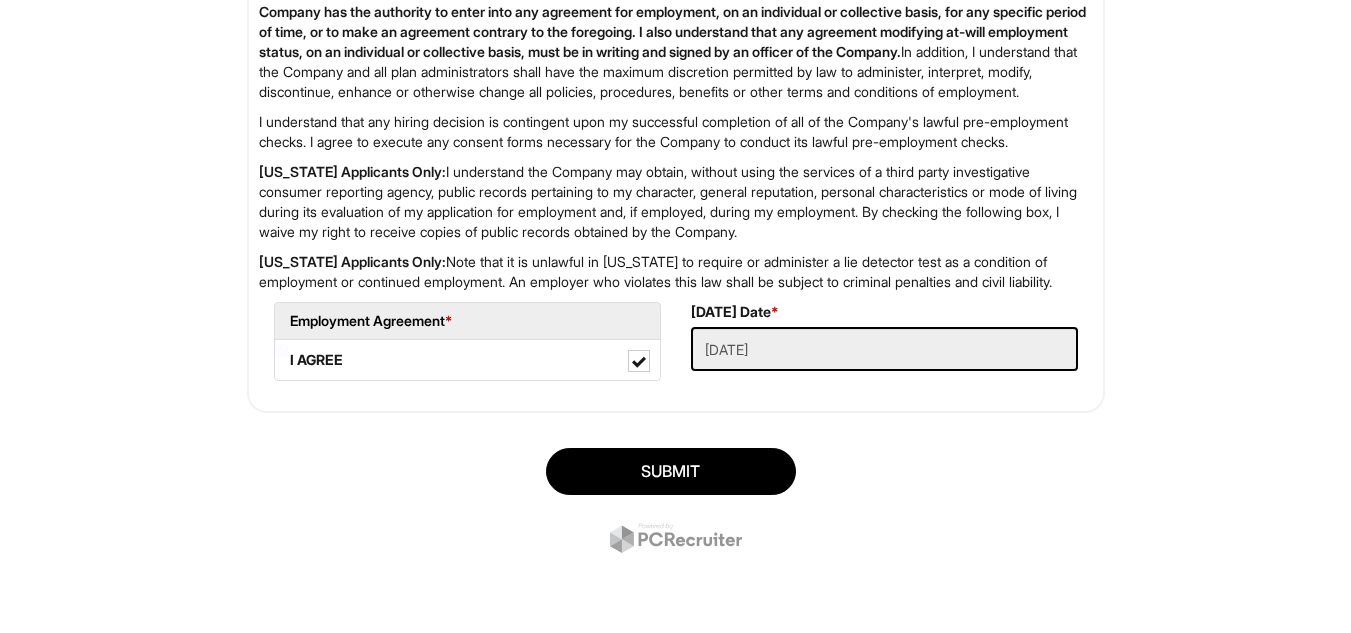 click on "SUBMIT" at bounding box center [676, 503] 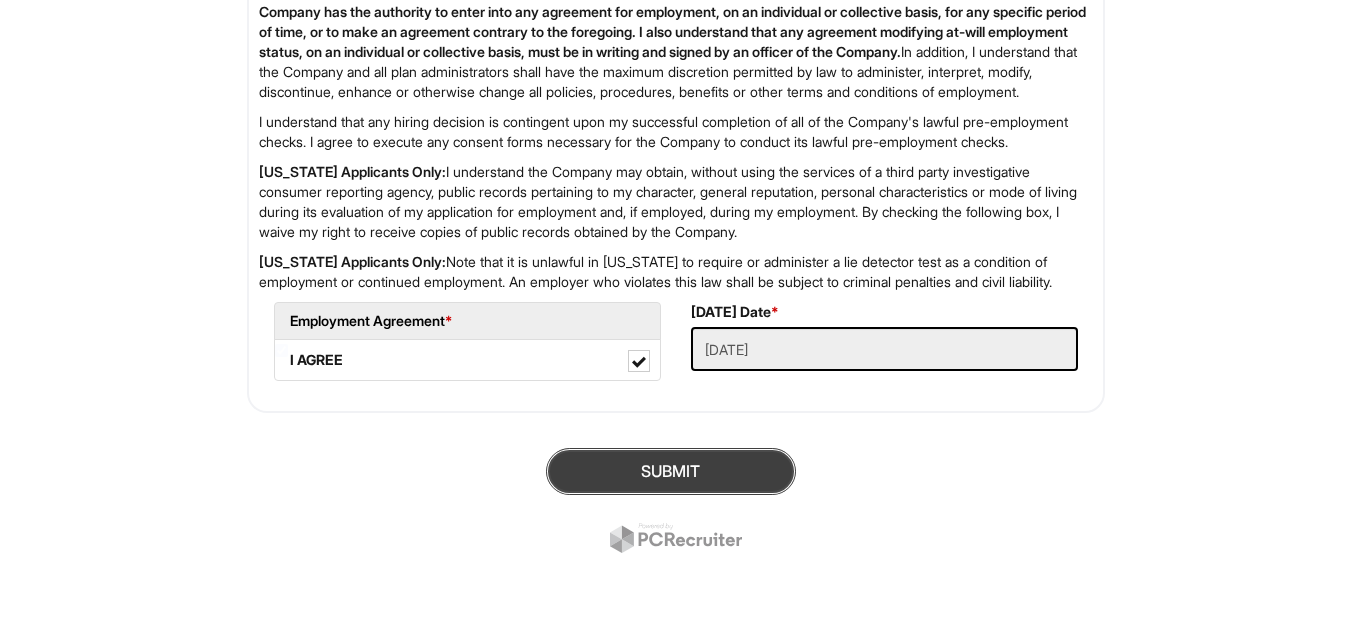 click on "SUBMIT" at bounding box center [671, 471] 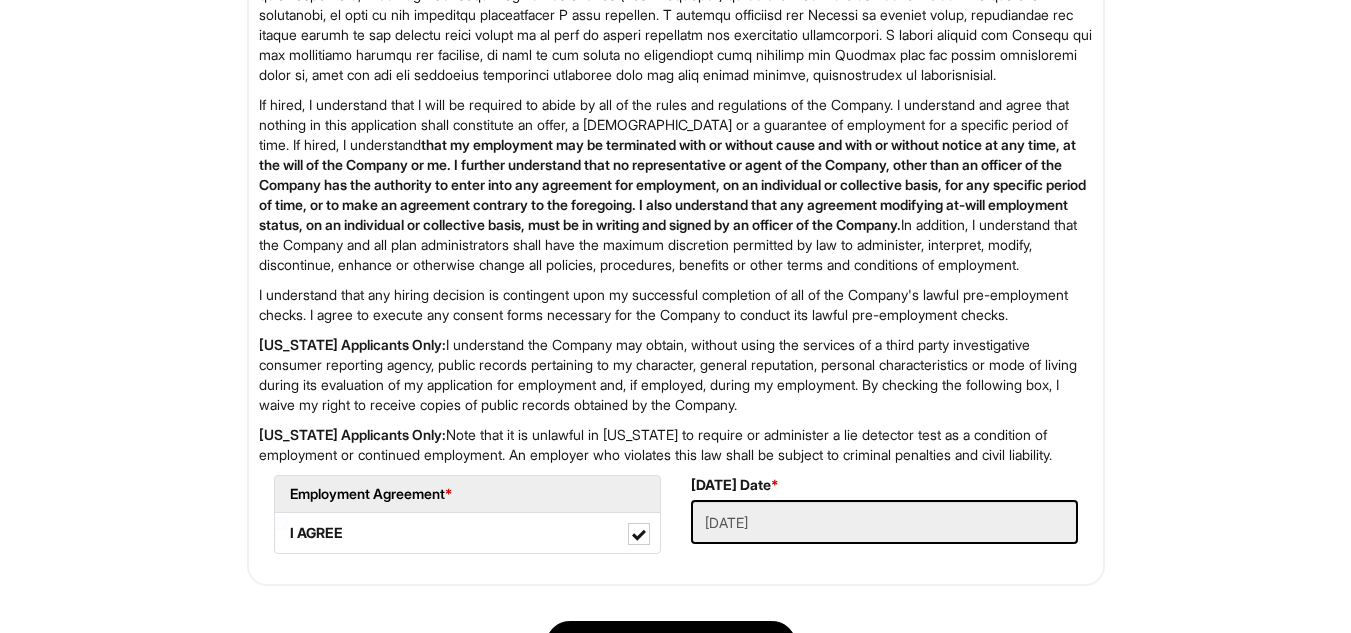 scroll, scrollTop: 3202, scrollLeft: 0, axis: vertical 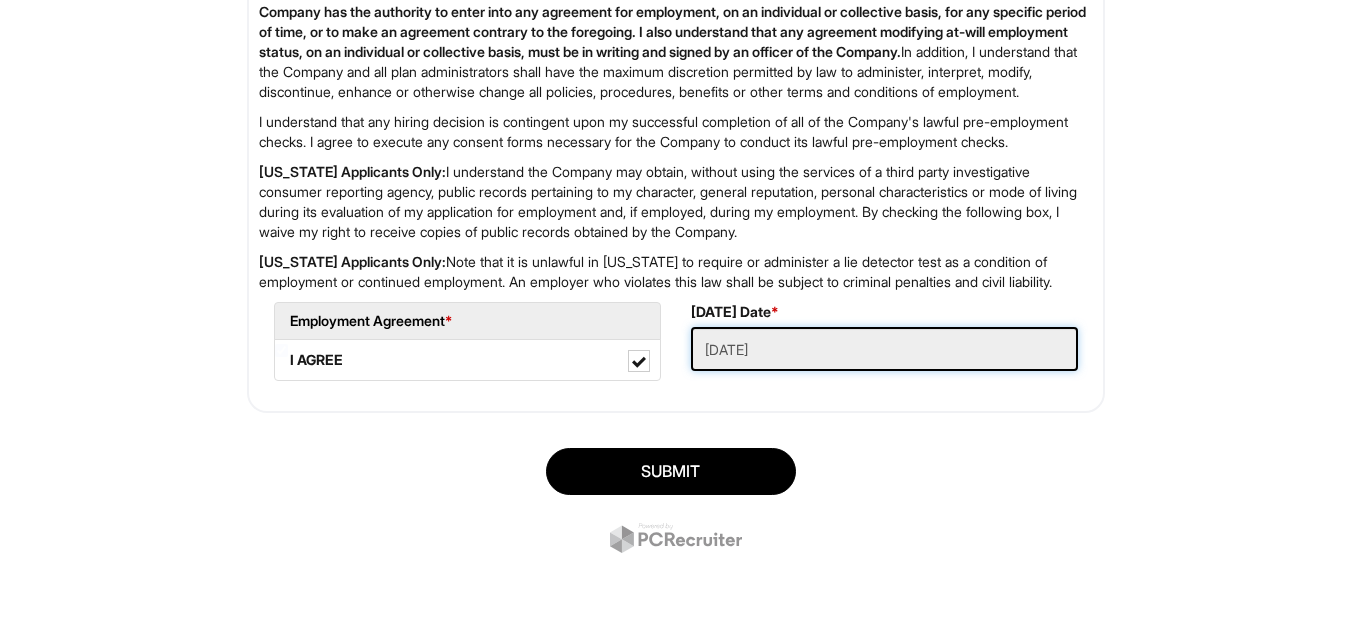 click on "[DATE]" at bounding box center [884, 349] 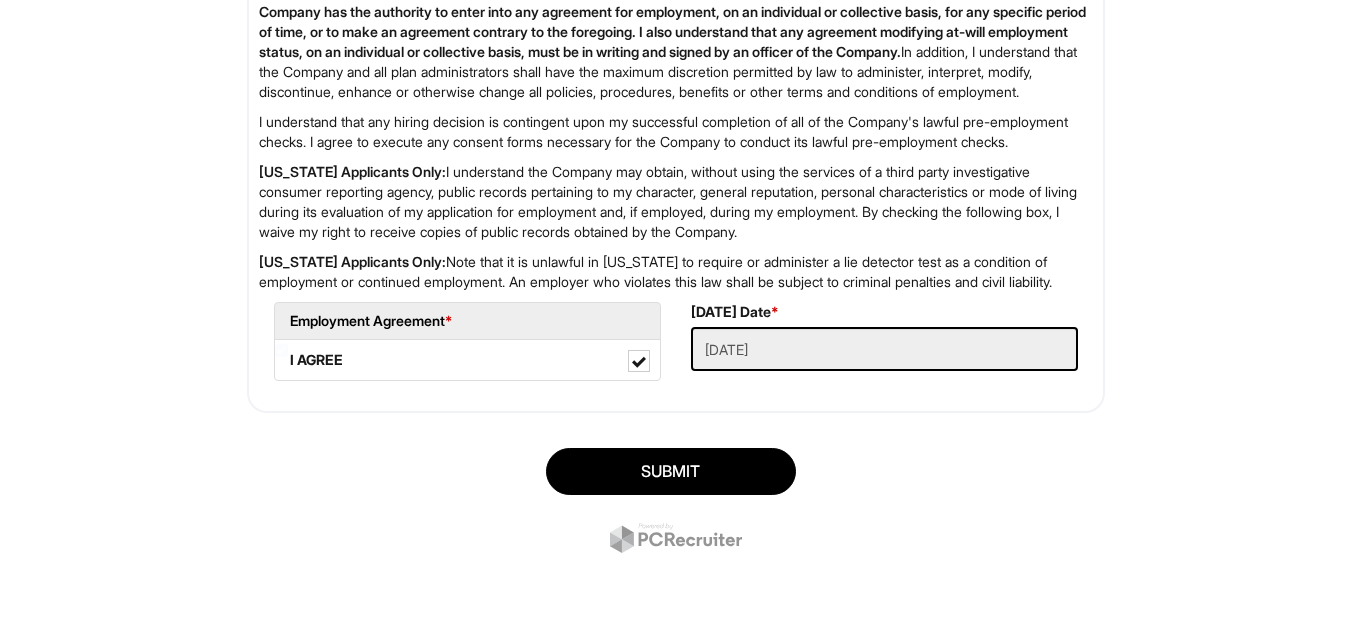 click on "If hired, I understand that I will be required to abide by all of the rules and regulations of the Company. I understand and agree that nothing in this application shall constitute an offer, a [DEMOGRAPHIC_DATA] or a guarantee of employment for a specific period of time. If hired, I understand  that my employment may be terminated with or without cause and with or without notice at any time, at the will of the Company or me. I further understand that no representative or agent of the Company, other than an officer of the Company has the authority to enter into any agreement for employment, on an individual or collective basis, for any specific period of time, or to make an agreement contrary to the foregoing. I also understand that any agreement modifying at-will employment status, on an individual or collective basis, must be in writing and signed by an officer of the Company.
[US_STATE] Applicants Only:
[US_STATE] Applicants Only:
Employment Agreement * I AGREE
[DATE] Date  *   [DATE]" at bounding box center [676, 76] 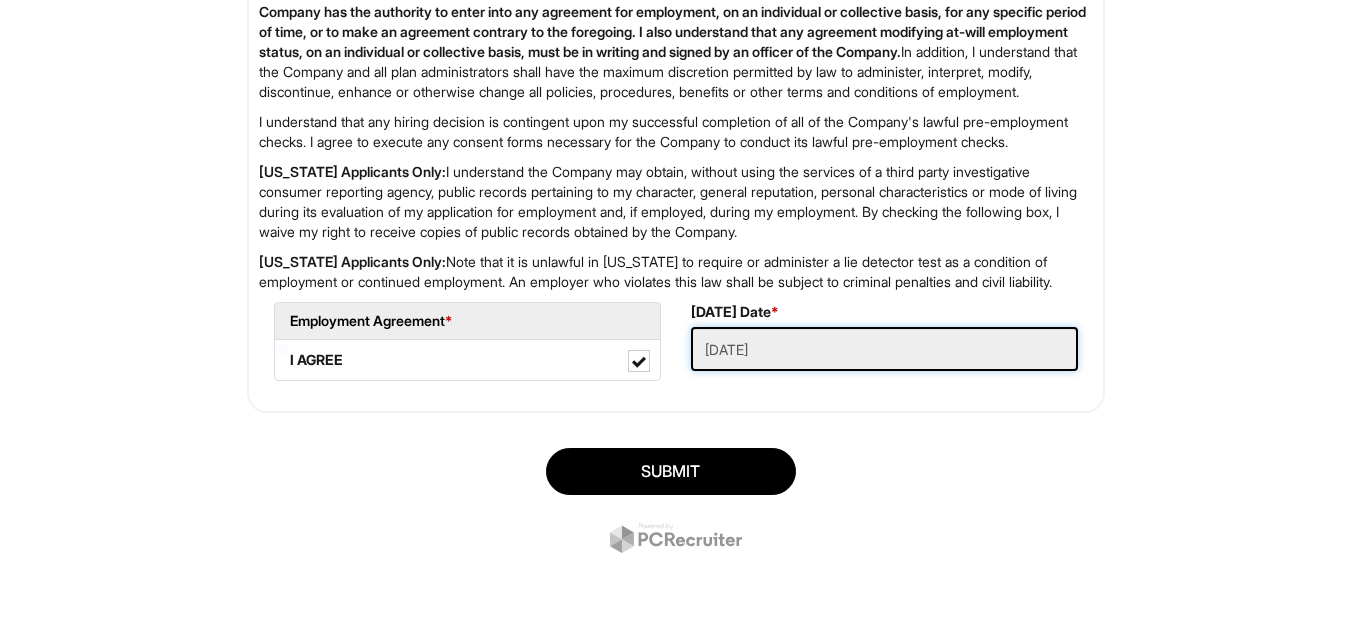 click on "[DATE]" at bounding box center (884, 349) 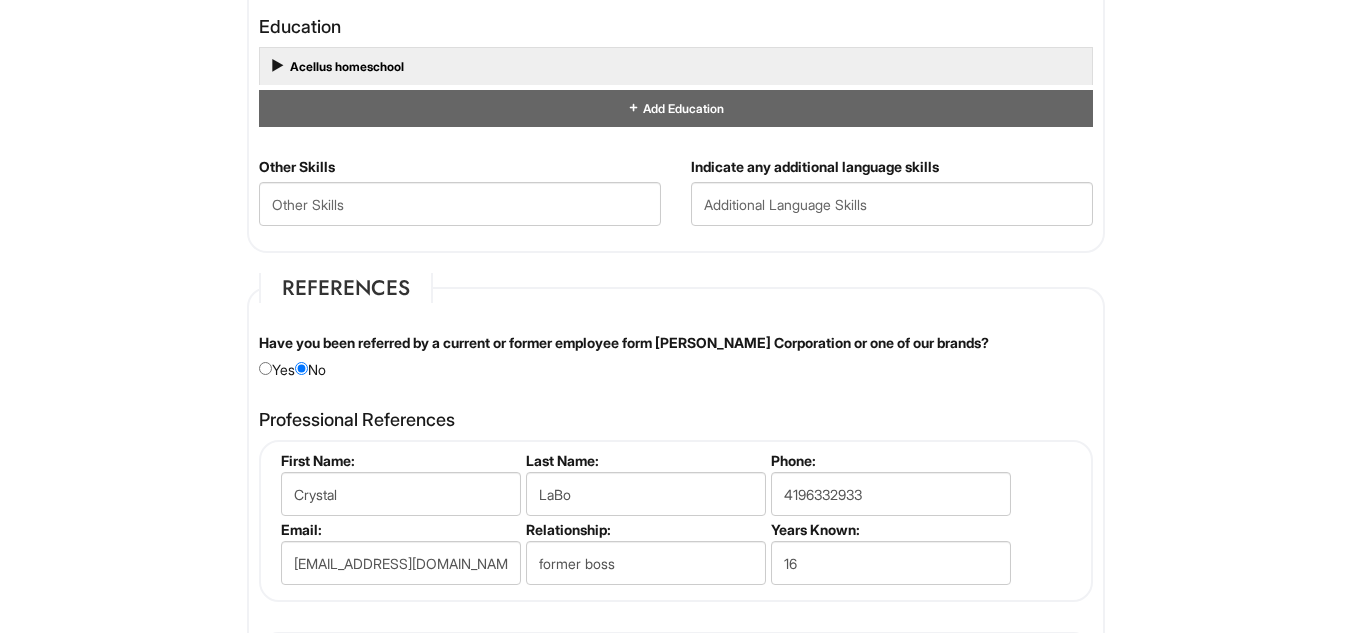 scroll, scrollTop: 1952, scrollLeft: 0, axis: vertical 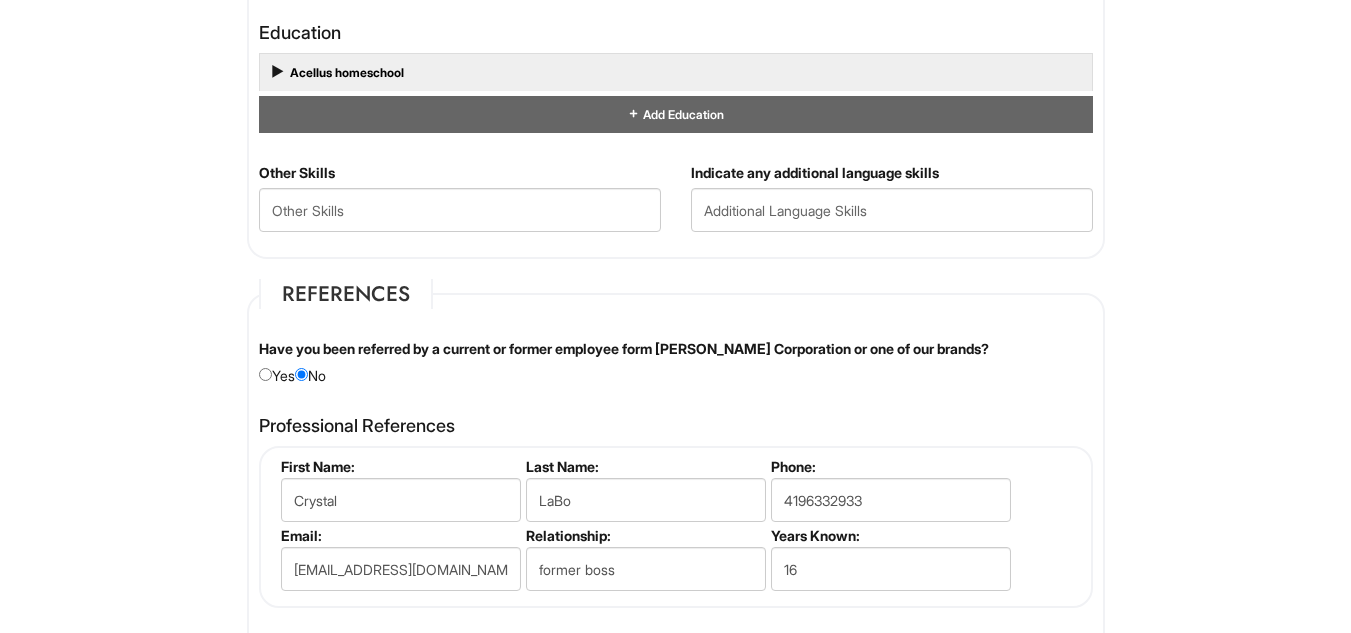 click at bounding box center (274, 74) 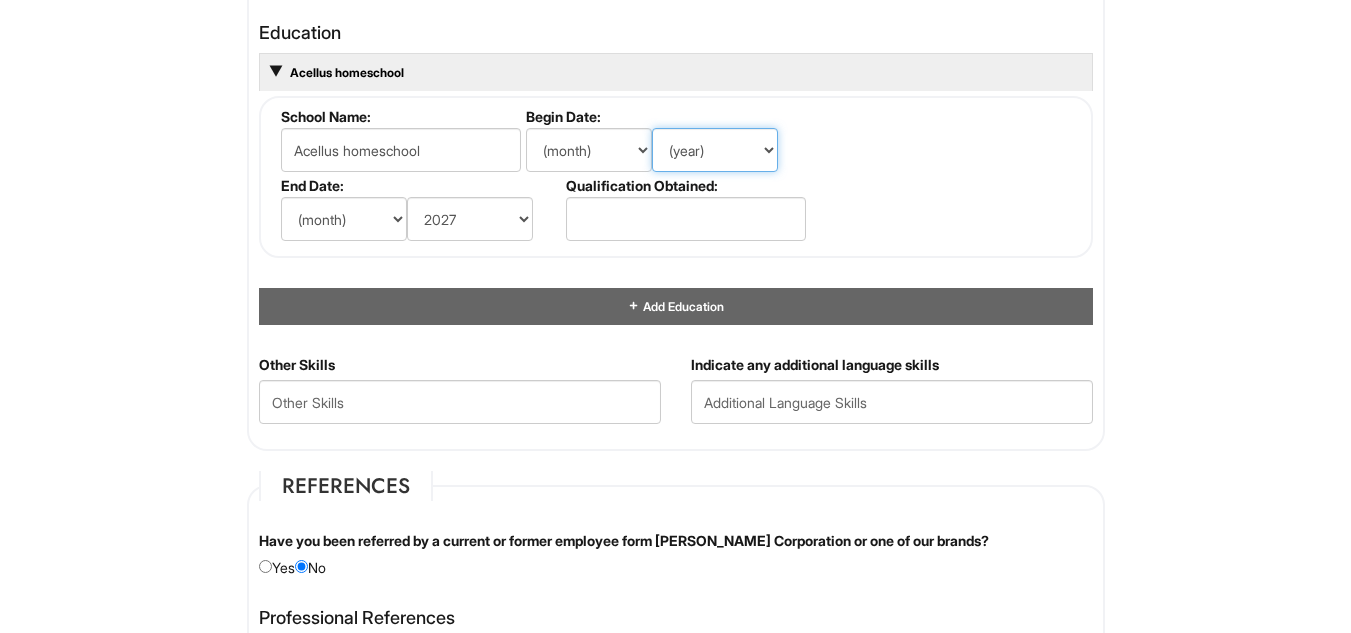 click on "(year) 2029 2028 2027 2026 2025 2024 2023 2022 2021 2020 2019 2018 2017 2016 2015 2014 2013 2012 2011 2010 2009 2008 2007 2006 2005 2004 2003 2002 2001 2000 1999 1998 1997 1996 1995 1994 1993 1992 1991 1990 1989 1988 1987 1986 1985 1984 1983 1982 1981 1980 1979 1978 1977 1976 1975 1974 1973 1972 1971 1970 1969 1968 1967 1966 1965 1964 1963 1962 1961 1960 1959 1958 1957 1956 1955 1954 1953 1952 1951 1950 1949 1948 1947 1946  --  2030 2031 2032 2033 2034 2035 2036 2037 2038 2039 2040 2041 2042 2043 2044 2045 2046 2047 2048 2049 2050 2051 2052 2053 2054 2055 2056 2057 2058 2059 2060 2061 2062 2063 2064" at bounding box center [715, 150] 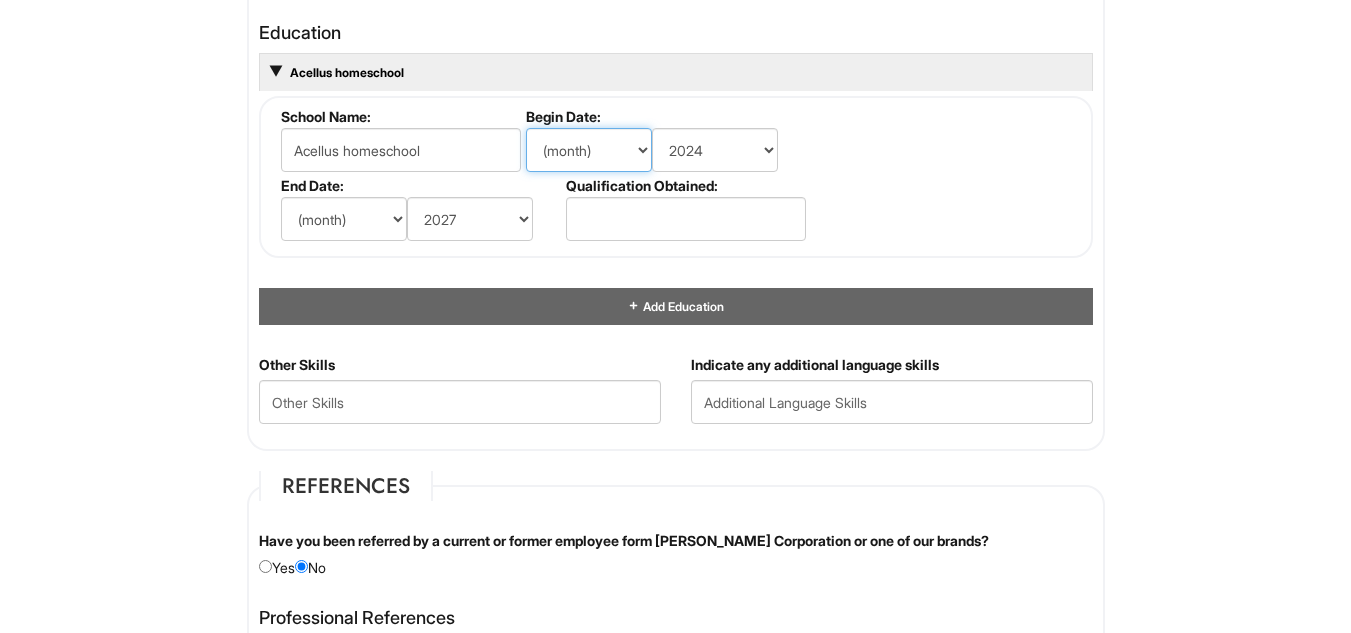 click on "(month) Jan Feb Mar Apr May Jun [DATE] Aug Sep Oct Nov Dec" at bounding box center [589, 150] 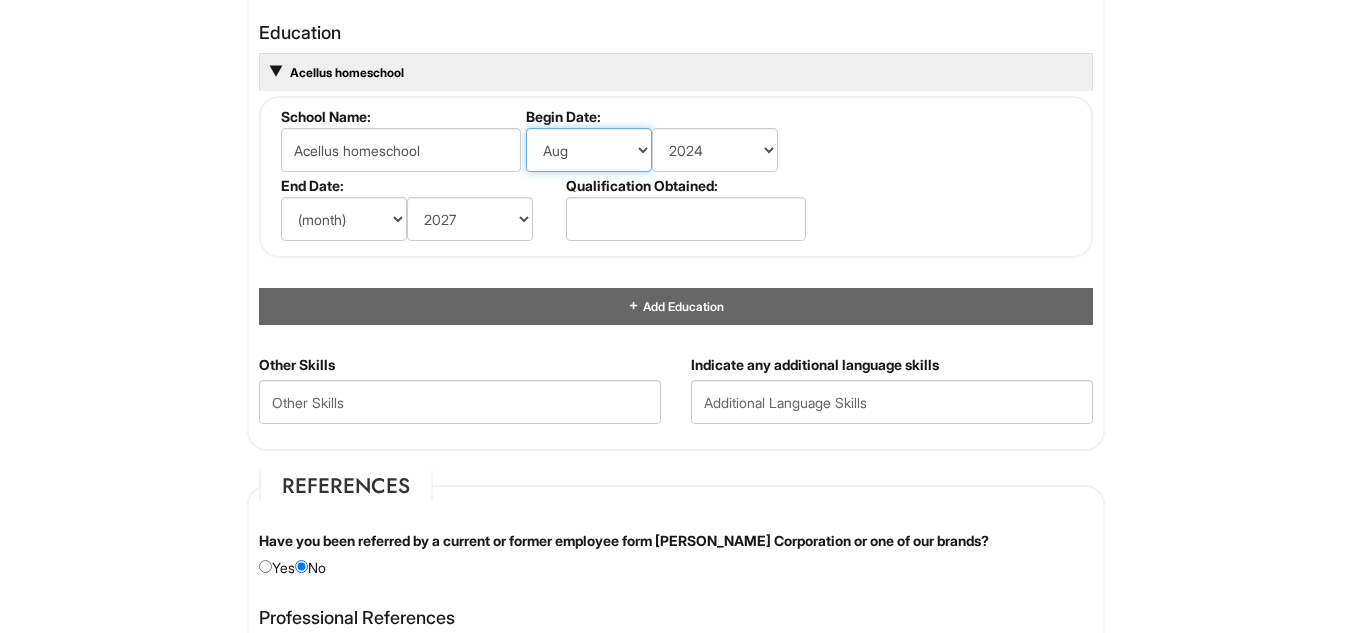 click on "(month) Jan Feb Mar Apr May Jun [DATE] Aug Sep Oct Nov Dec" at bounding box center [589, 150] 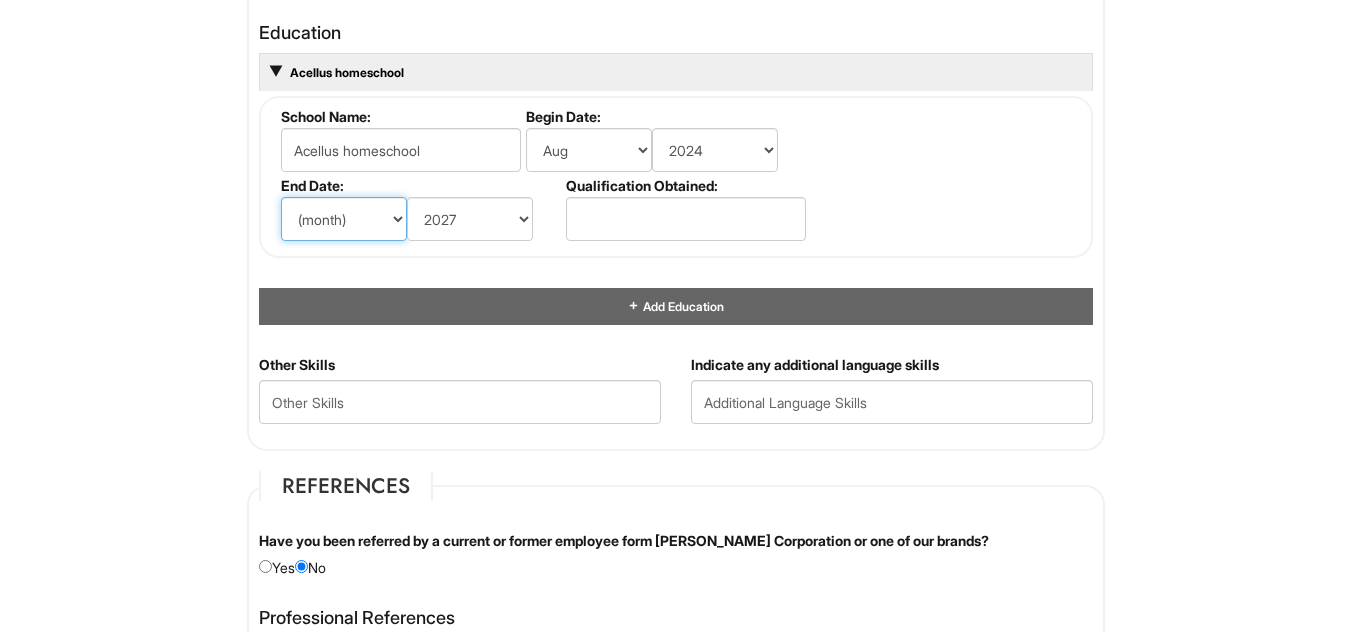 click on "(month) Jan Feb Mar Apr May Jun [DATE] Aug Sep Oct Nov Dec" at bounding box center [344, 219] 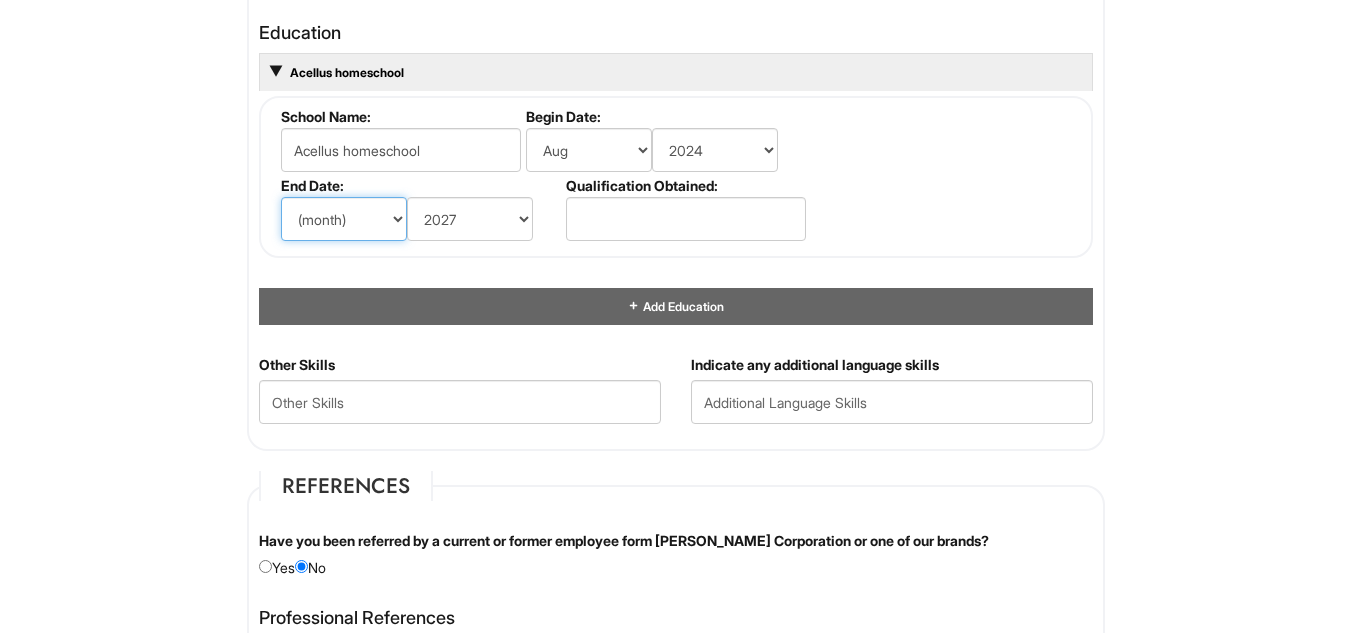 select on "5" 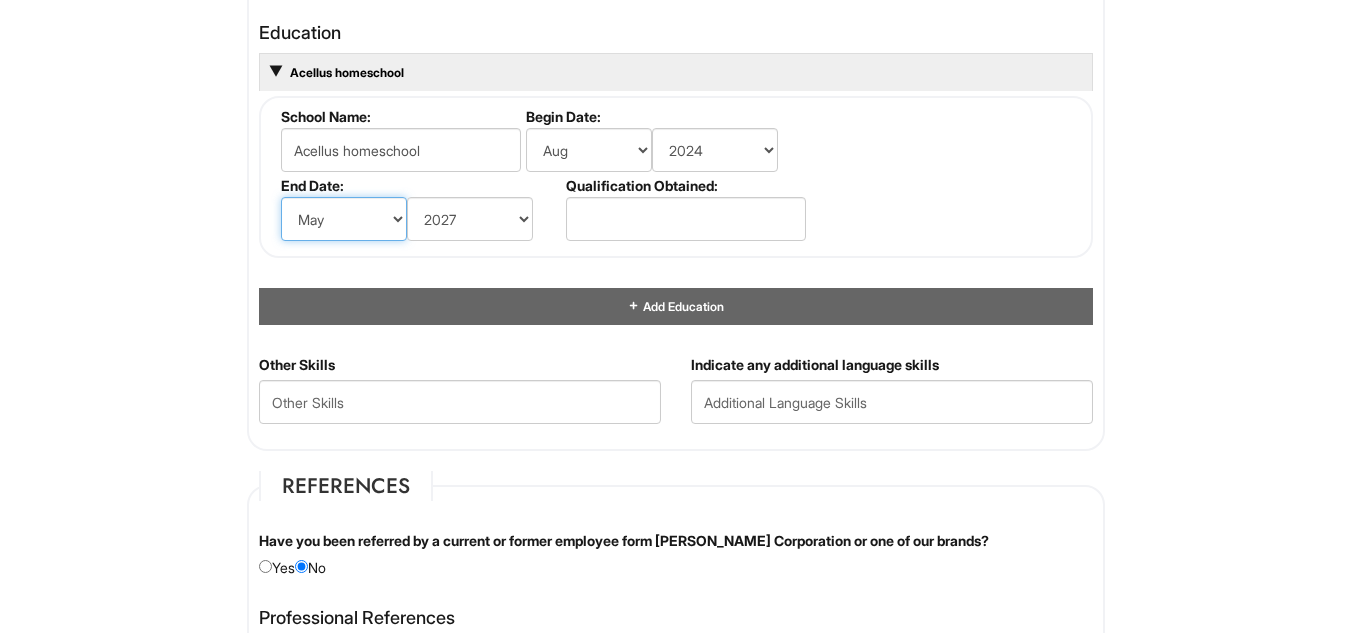 click on "(month) Jan Feb Mar Apr May Jun [DATE] Aug Sep Oct Nov Dec" at bounding box center (344, 219) 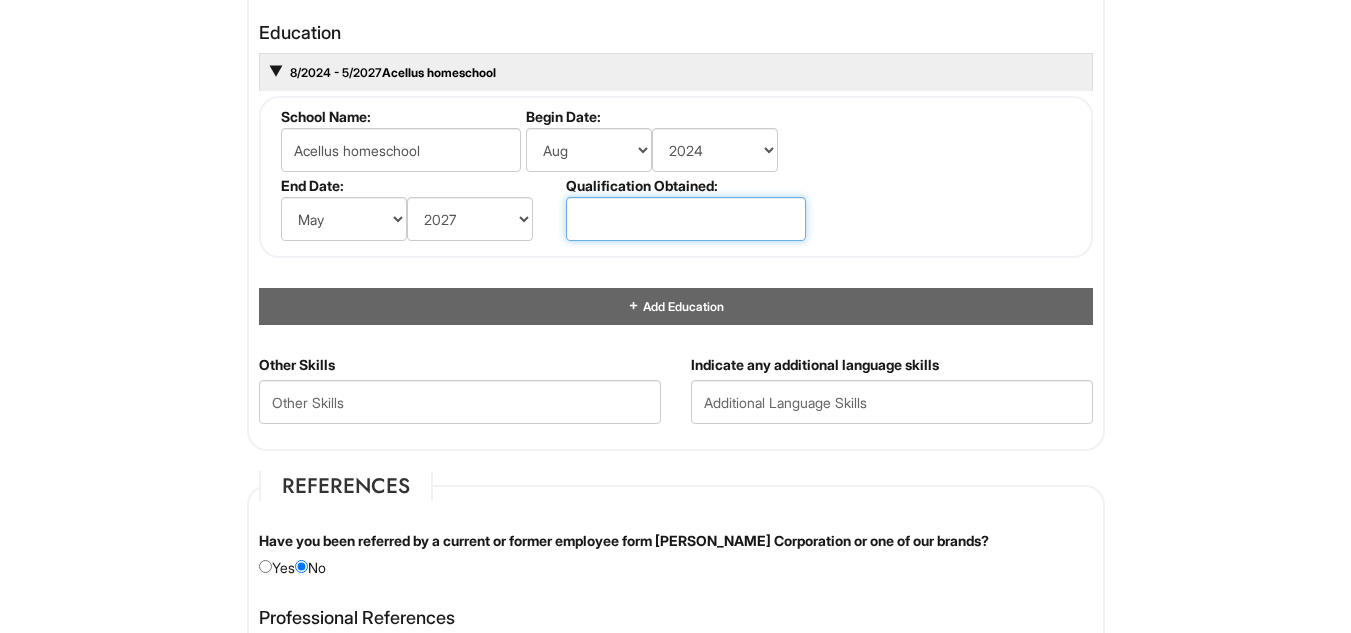 click at bounding box center [686, 219] 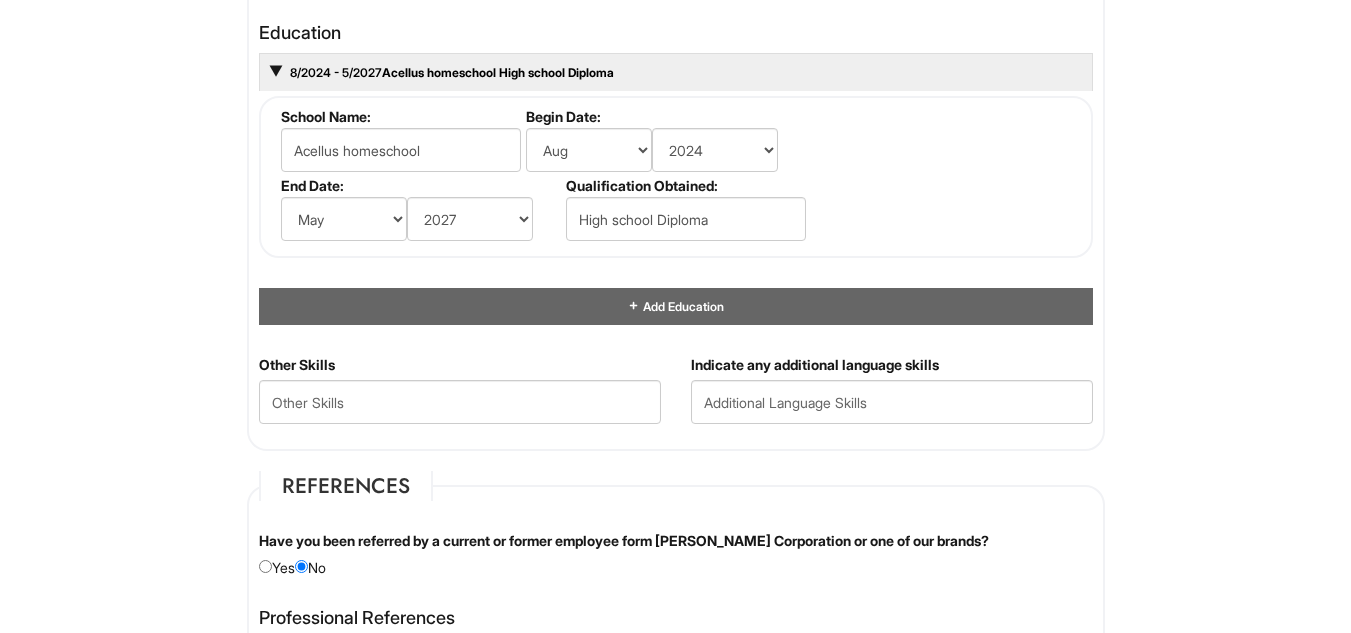 click on "School Name:
Acellus homeschool
Begin Date:
(month) Jan Feb Mar Apr May Jun [DATE] Aug Sep Oct Nov Dec (year) 2029 2028 2027 2026 2025 2024 2023 2022 2021 2020 2019 2018 2017 2016 2015 2014 2013 2012 2011 2010 2009 2008 2007 2006 2005 2004 2003 2002 2001 2000 1999 1998 1997 1996 1995 1994 1993 1992 1991 1990 1989 1988 1987 1986 1985 1984 1983 1982 1981 1980 1979 1978 1977 1976 1975 1974 1973 1972 1971 1970 1969 1968 1967 1966 1965 1964 1963 1962 1961 1960 1959 1958 1957 1956 1955 1954 1953 1952 1951 1950 1949 1948 1947 1946  --  2030 2031 2032 2033 2034 2035 2036 2037 2038 2039 2040 2041 2042 2043 2044 2045 2046 2047 2048 2049 2050 2051 2052 2053 2054 2055 2056 2057 2058 2059 2060 2061 2062 2063 2064
End Date:
(month) Jan Feb Mar Apr May Jun [DATE] Aug Sep Oct Nov Dec (year) 2029 2028 2027 2026 2025 2024 2023 2022 2021 2020 2019 2018 2017 2016 2015 2014 2013 2012 2011 2010 2009 2008 2007 2006 2005 2004 2003 2002 2001 2000 1999 1998 1997 1996 1995 1994 1993 1992 1991 1990 1989 1988 1987" at bounding box center [676, 177] 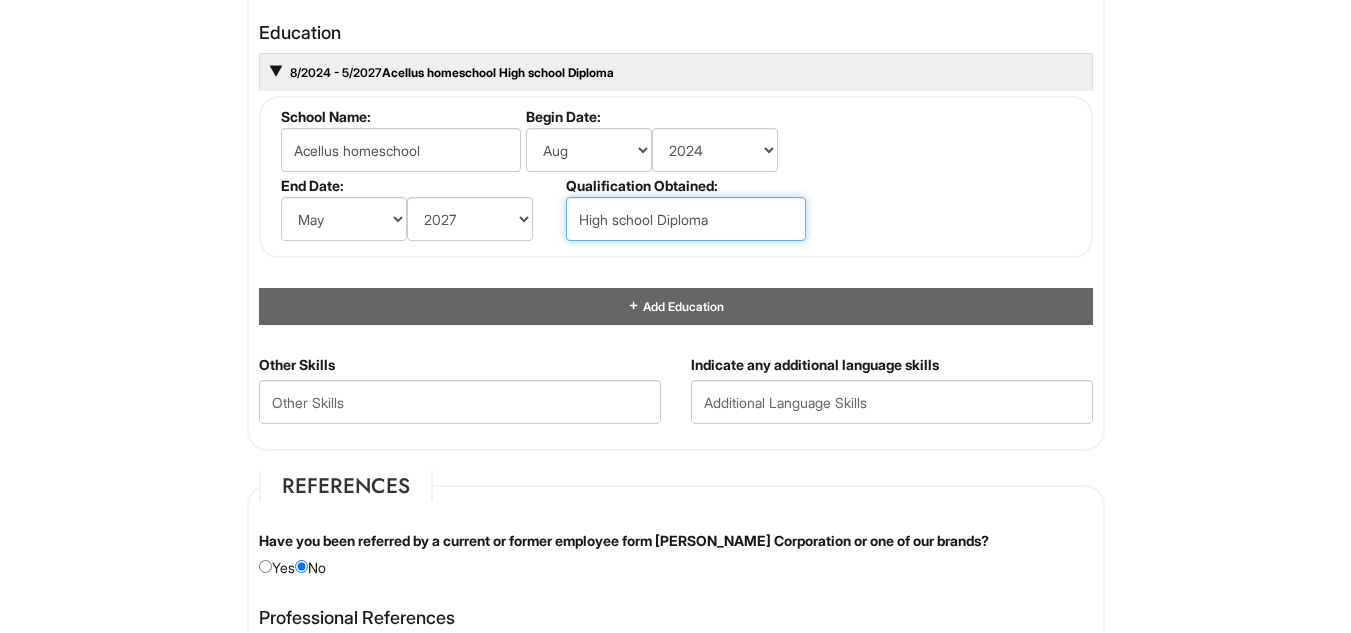 click on "High school Diploma" at bounding box center (686, 219) 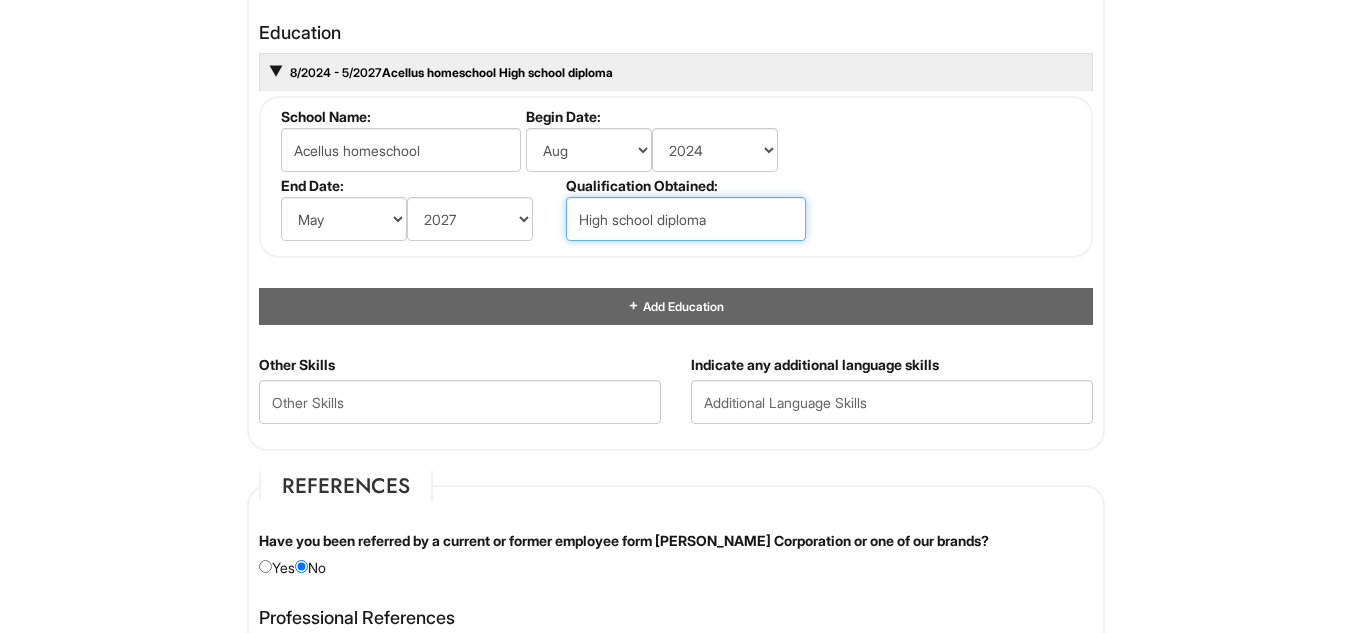 type on "High school diploma" 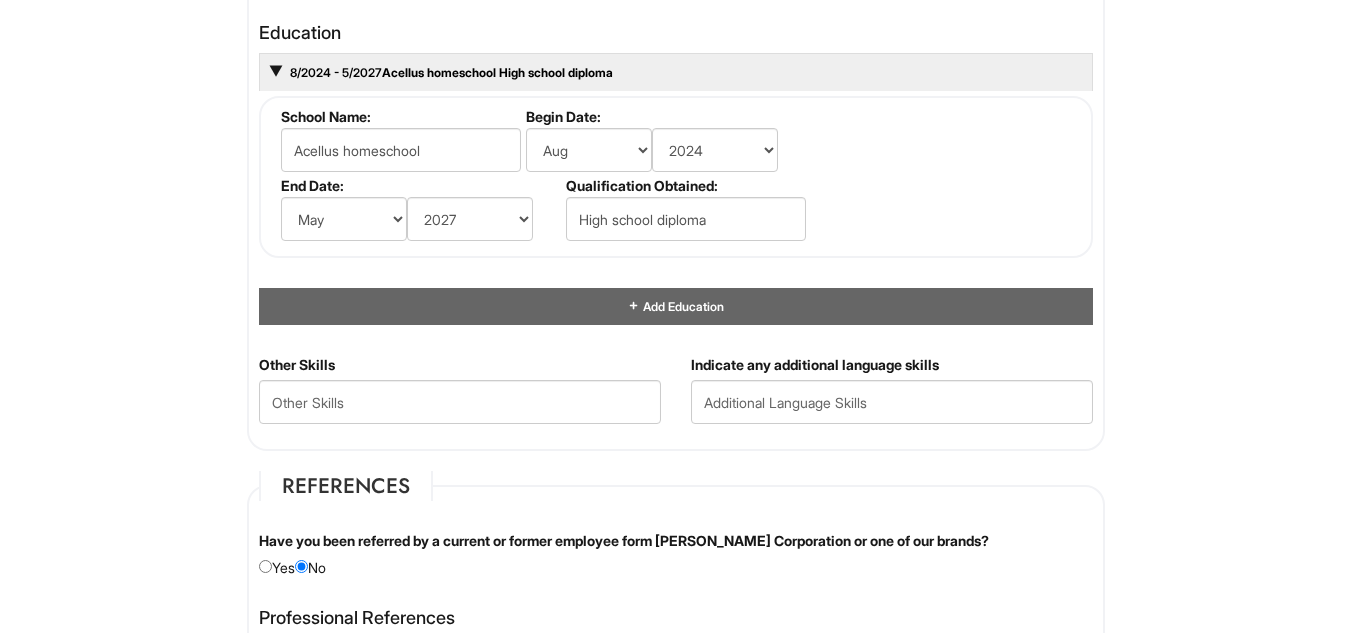 click on "School Name:
Acellus homeschool
Begin Date:
(month) Jan Feb Mar Apr May Jun [DATE] Aug Sep Oct Nov Dec (year) 2029 2028 2027 2026 2025 2024 2023 2022 2021 2020 2019 2018 2017 2016 2015 2014 2013 2012 2011 2010 2009 2008 2007 2006 2005 2004 2003 2002 2001 2000 1999 1998 1997 1996 1995 1994 1993 1992 1991 1990 1989 1988 1987 1986 1985 1984 1983 1982 1981 1980 1979 1978 1977 1976 1975 1974 1973 1972 1971 1970 1969 1968 1967 1966 1965 1964 1963 1962 1961 1960 1959 1958 1957 1956 1955 1954 1953 1952 1951 1950 1949 1948 1947 1946  --  2030 2031 2032 2033 2034 2035 2036 2037 2038 2039 2040 2041 2042 2043 2044 2045 2046 2047 2048 2049 2050 2051 2052 2053 2054 2055 2056 2057 2058 2059 2060 2061 2062 2063 2064
End Date:
(month) Jan Feb Mar Apr May Jun [DATE] Aug Sep Oct Nov Dec (year) 2029 2028 2027 2026 2025 2024 2023 2022 2021 2020 2019 2018 2017 2016 2015 2014 2013 2012 2011 2010 2009 2008 2007 2006 2005 2004 2003 2002 2001 2000 1999 1998 1997 1996 1995 1994 1993 1992 1991 1990 1989 1988 1987" at bounding box center [676, 177] 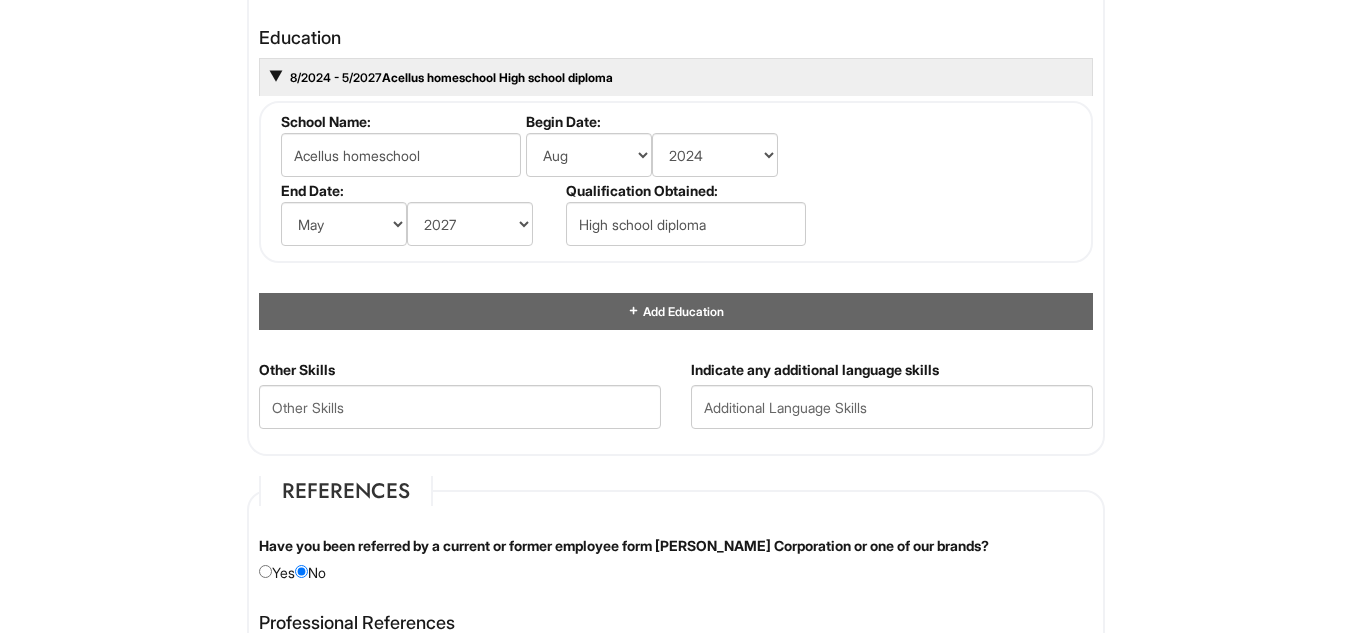 scroll, scrollTop: 1936, scrollLeft: 0, axis: vertical 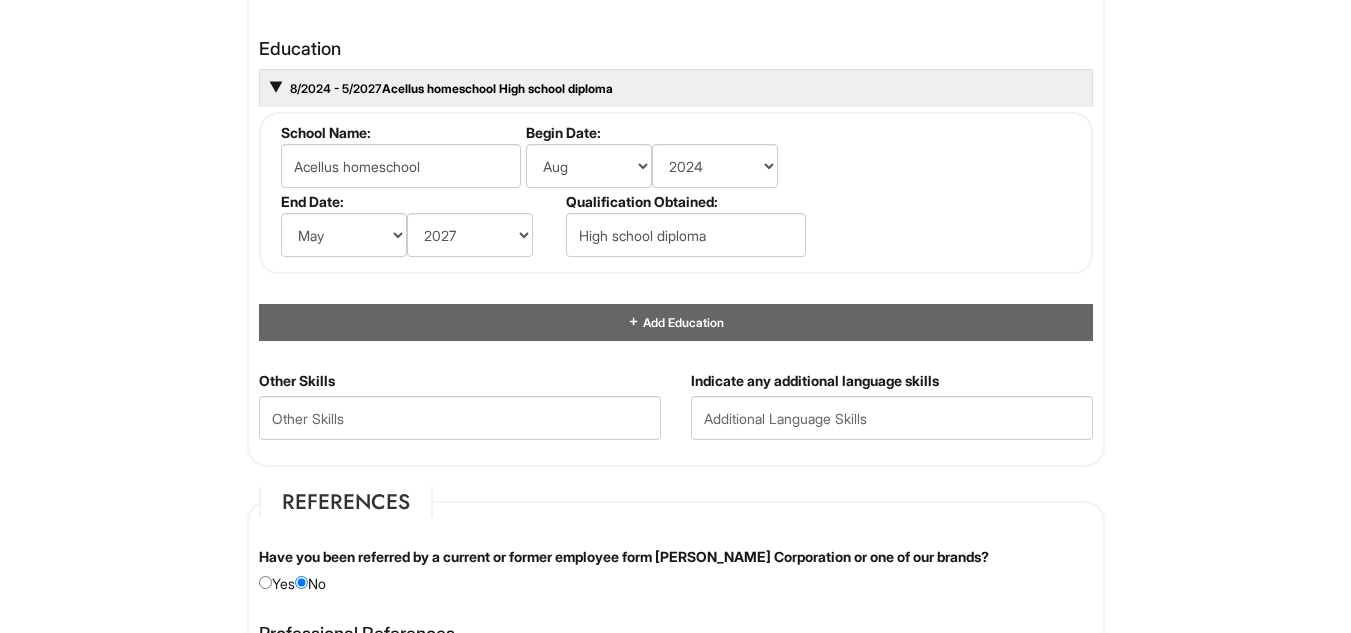 click at bounding box center (276, 88) 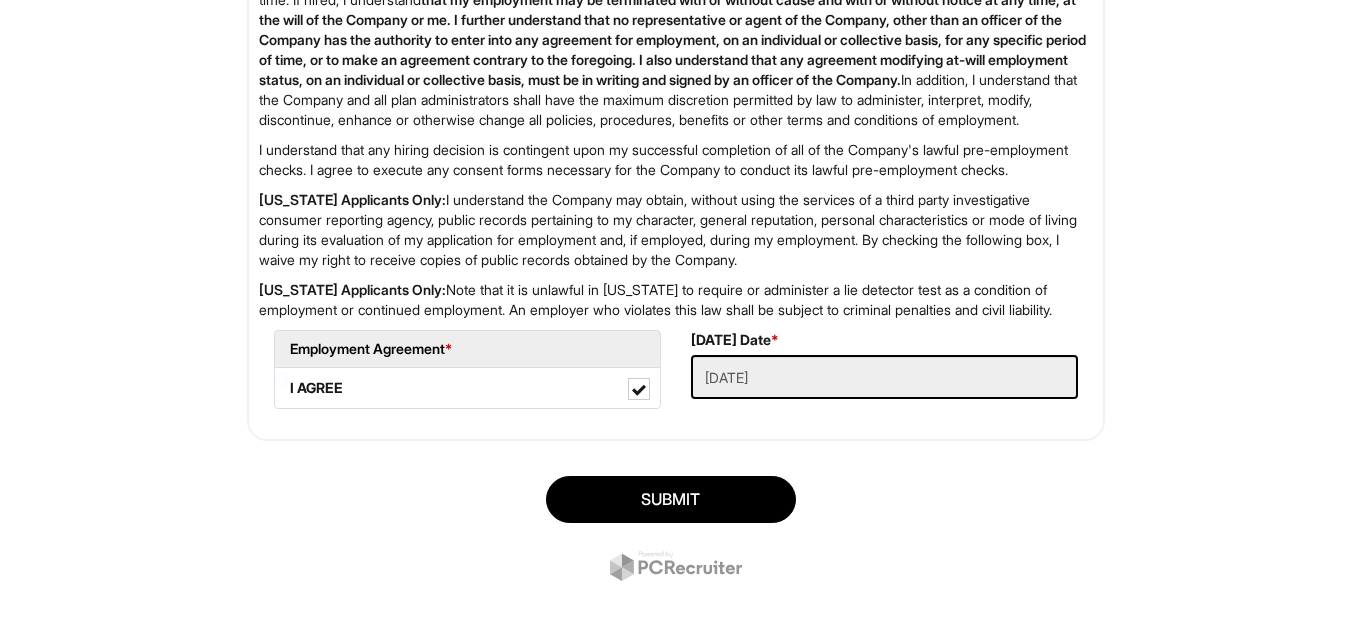 scroll, scrollTop: 3202, scrollLeft: 0, axis: vertical 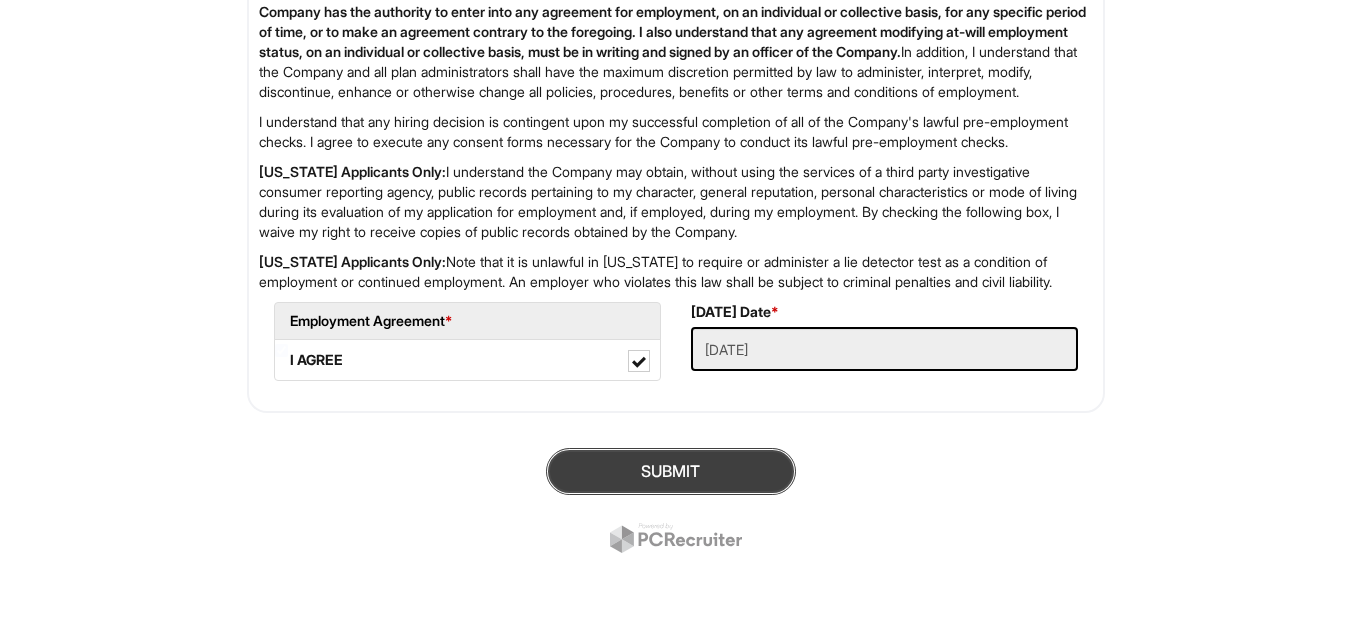click on "SUBMIT" at bounding box center (671, 471) 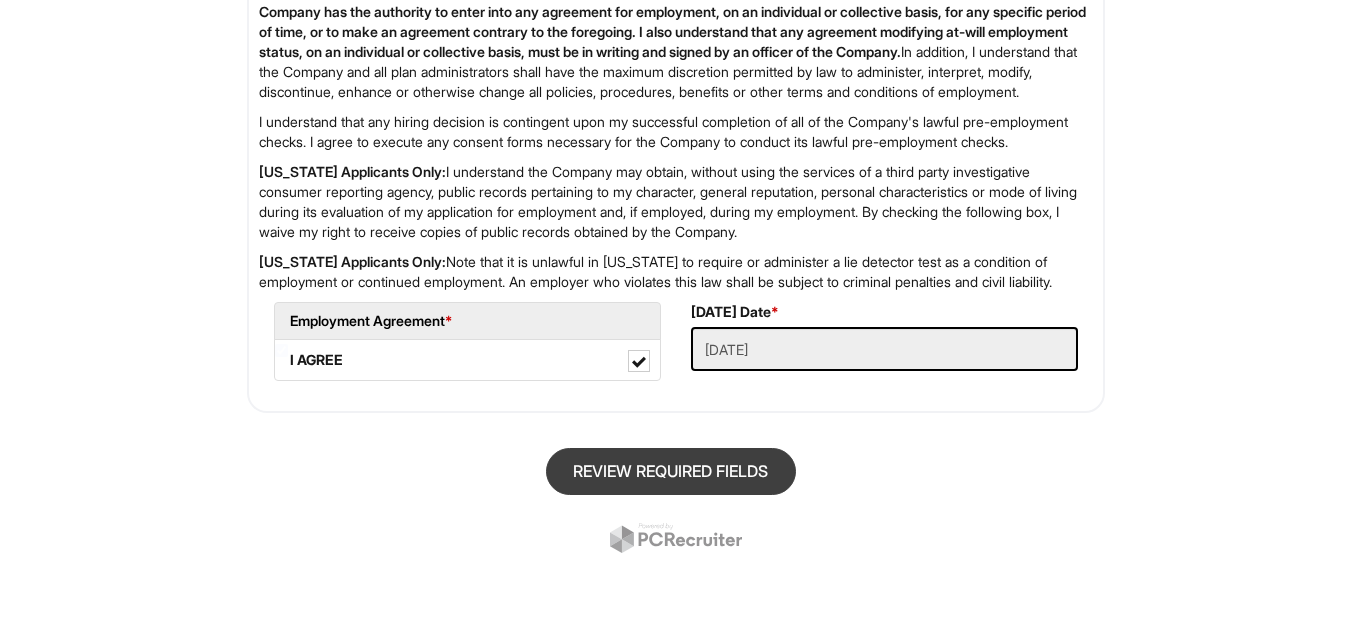 scroll, scrollTop: 122, scrollLeft: 0, axis: vertical 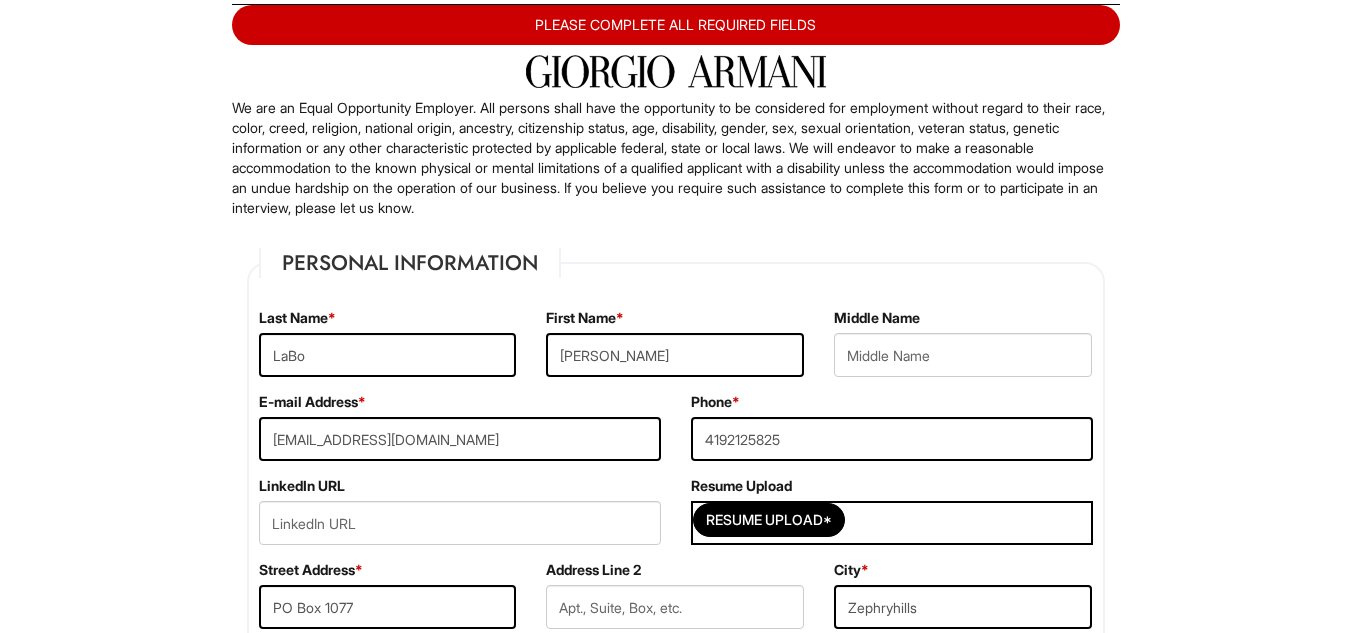 click on "PLEASE COMPLETE ALL REQUIRED FIELDS" at bounding box center [676, 25] 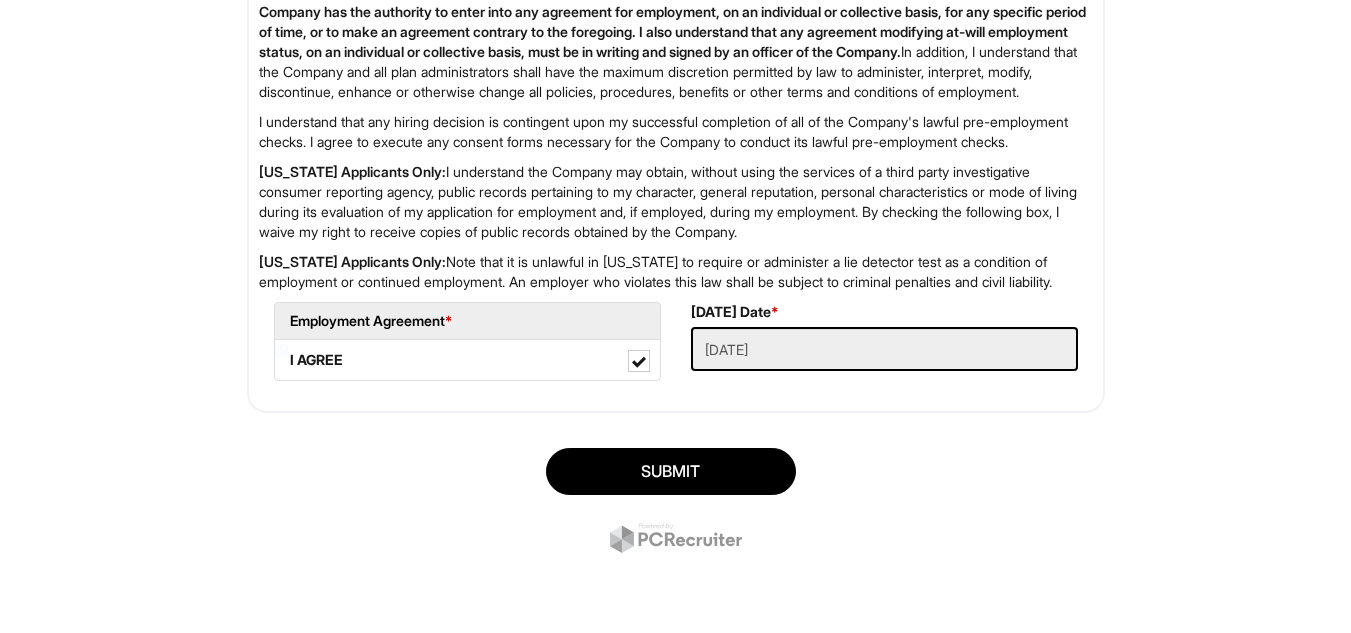 scroll, scrollTop: 3193, scrollLeft: 0, axis: vertical 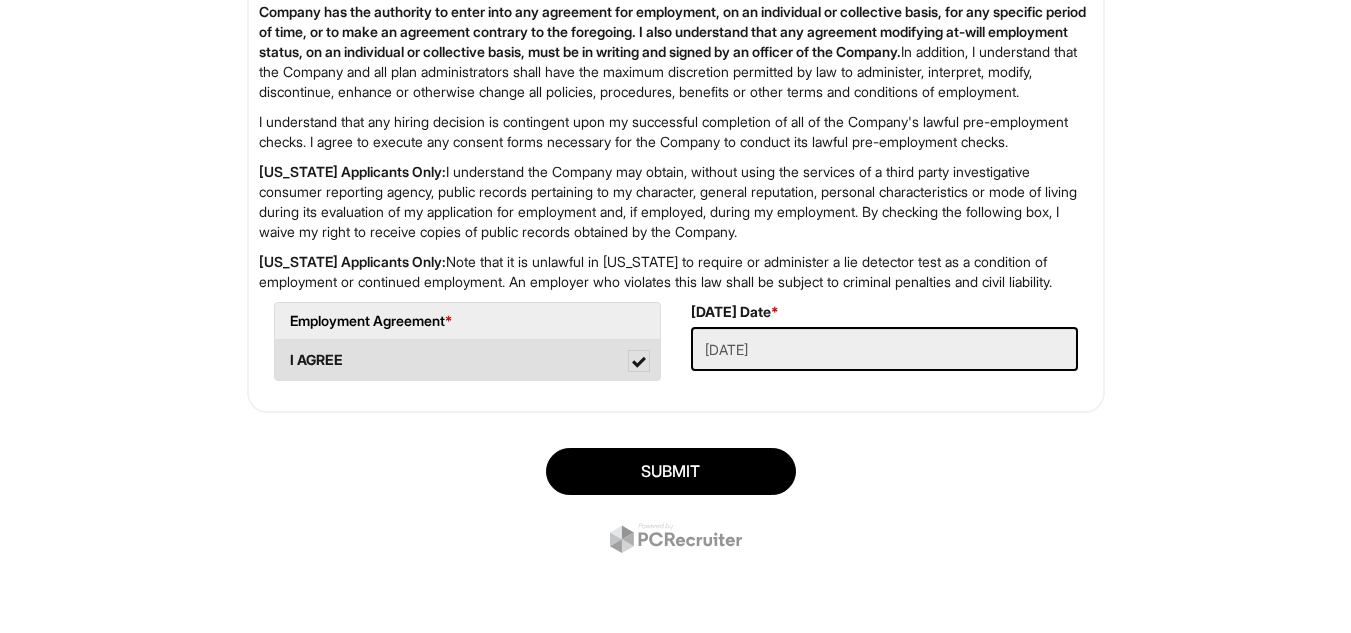 click at bounding box center (639, 362) 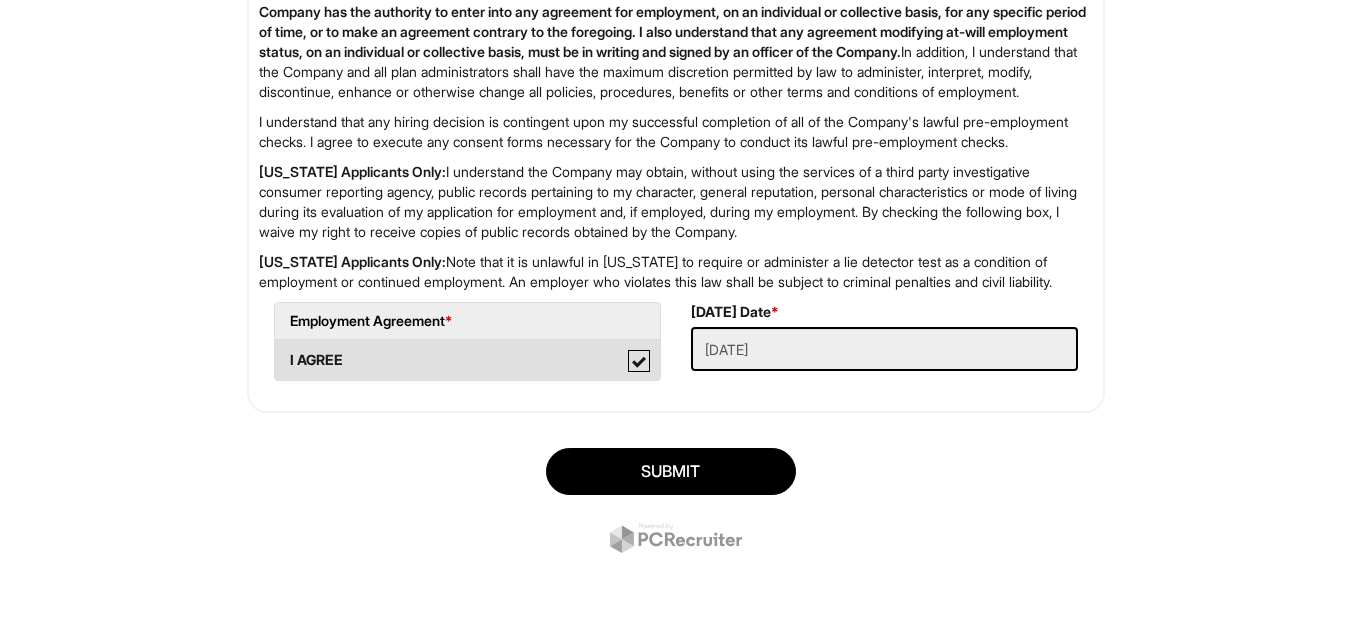 click on "I AGREE" at bounding box center (281, 350) 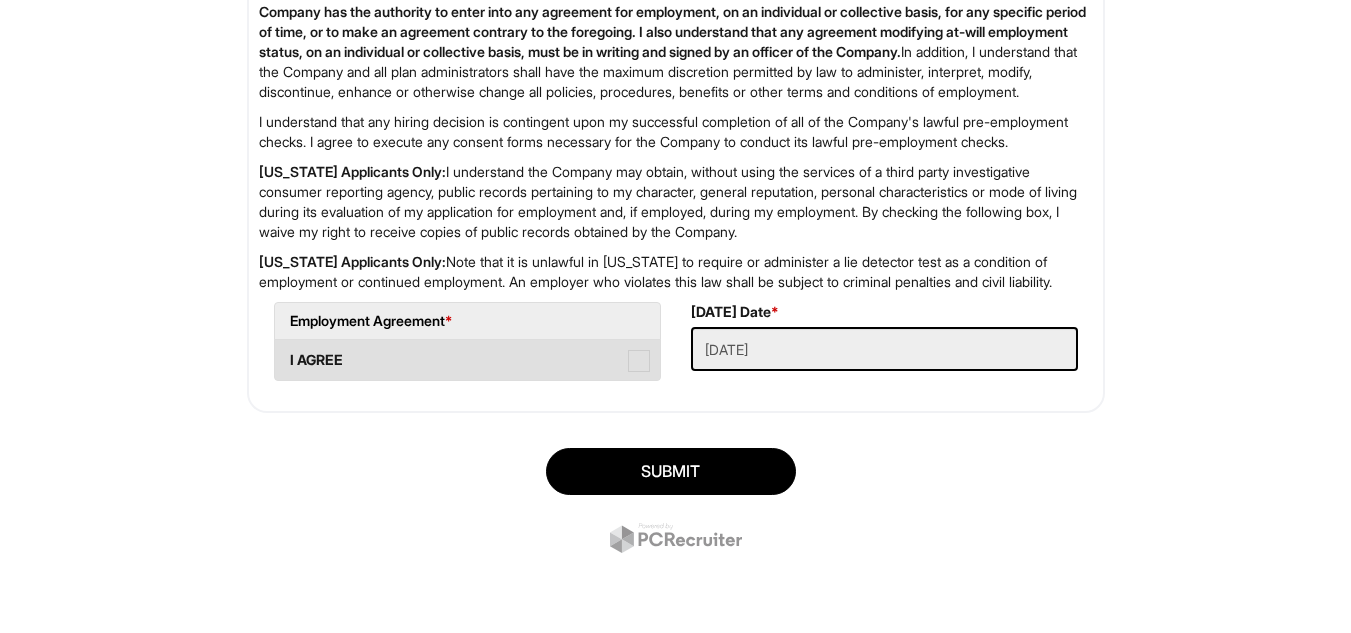 click at bounding box center (639, 361) 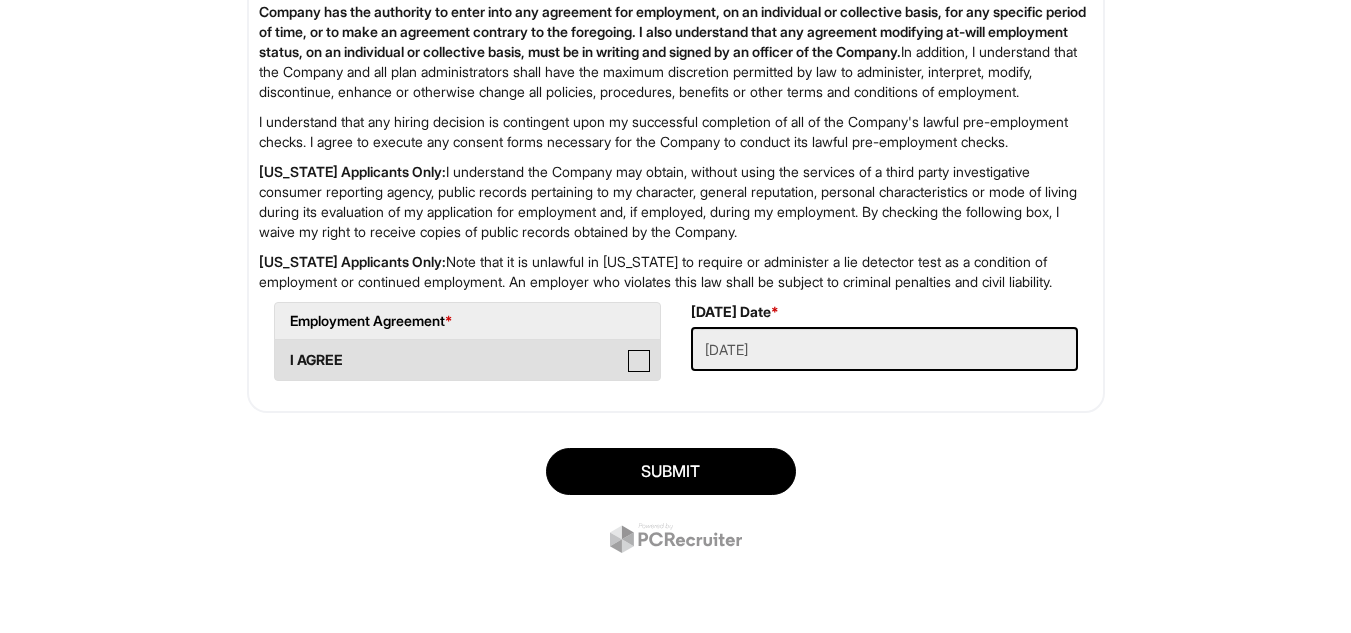 click on "I AGREE" at bounding box center [281, 350] 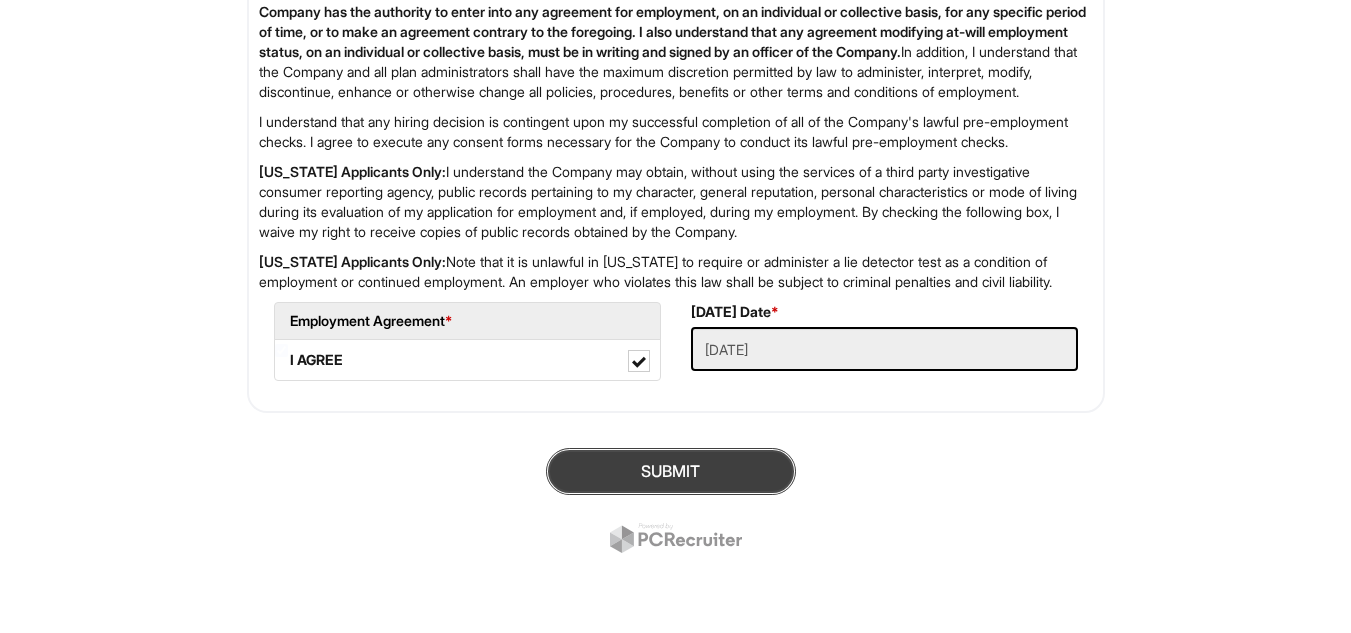 click on "SUBMIT" at bounding box center (671, 471) 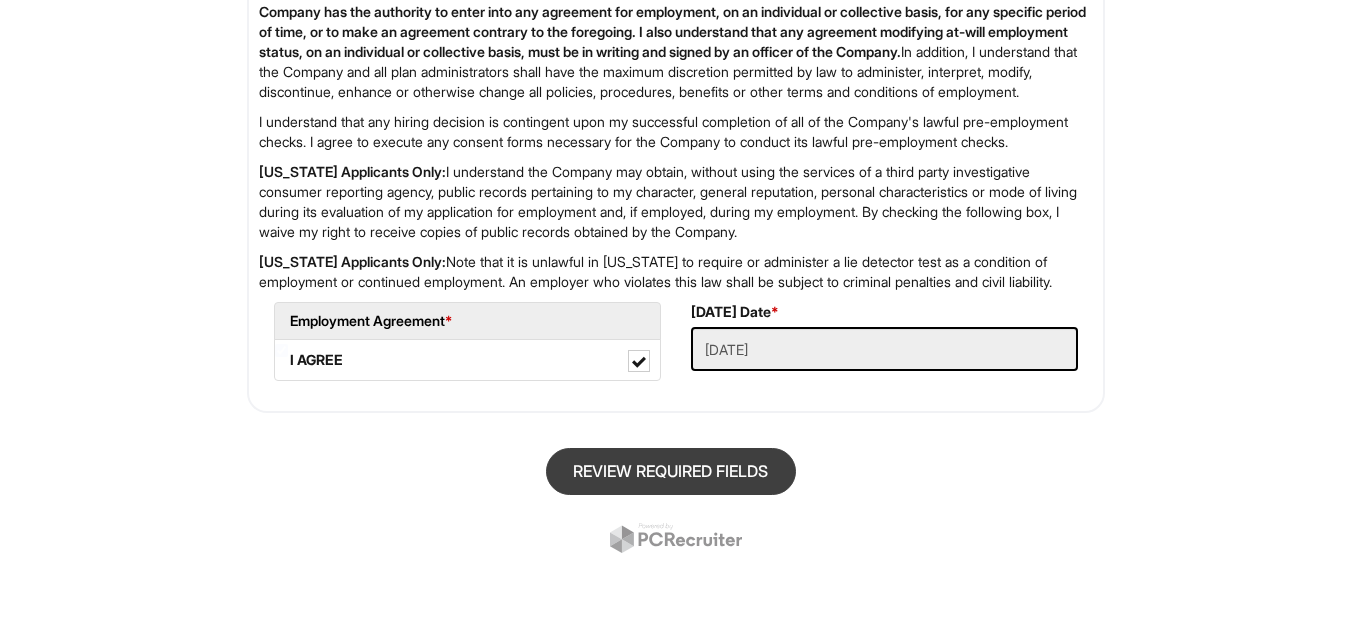 scroll, scrollTop: 122, scrollLeft: 0, axis: vertical 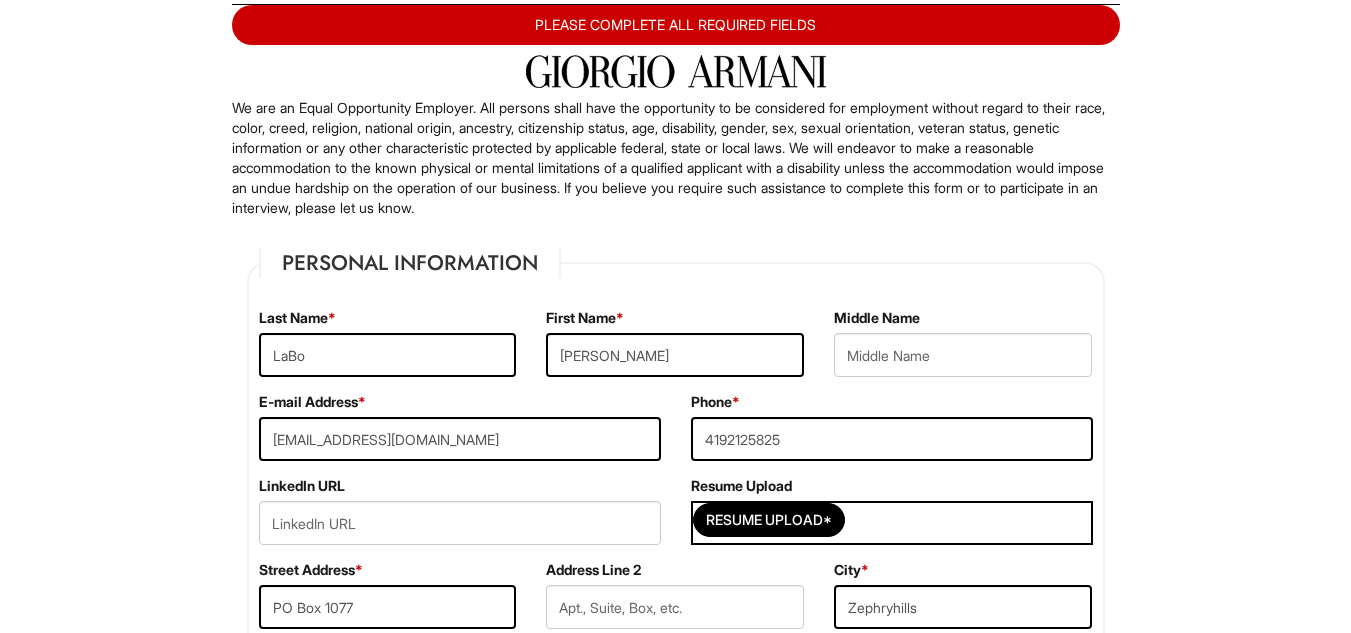 click on "PLEASE COMPLETE ALL REQUIRED FIELDS" at bounding box center [676, 25] 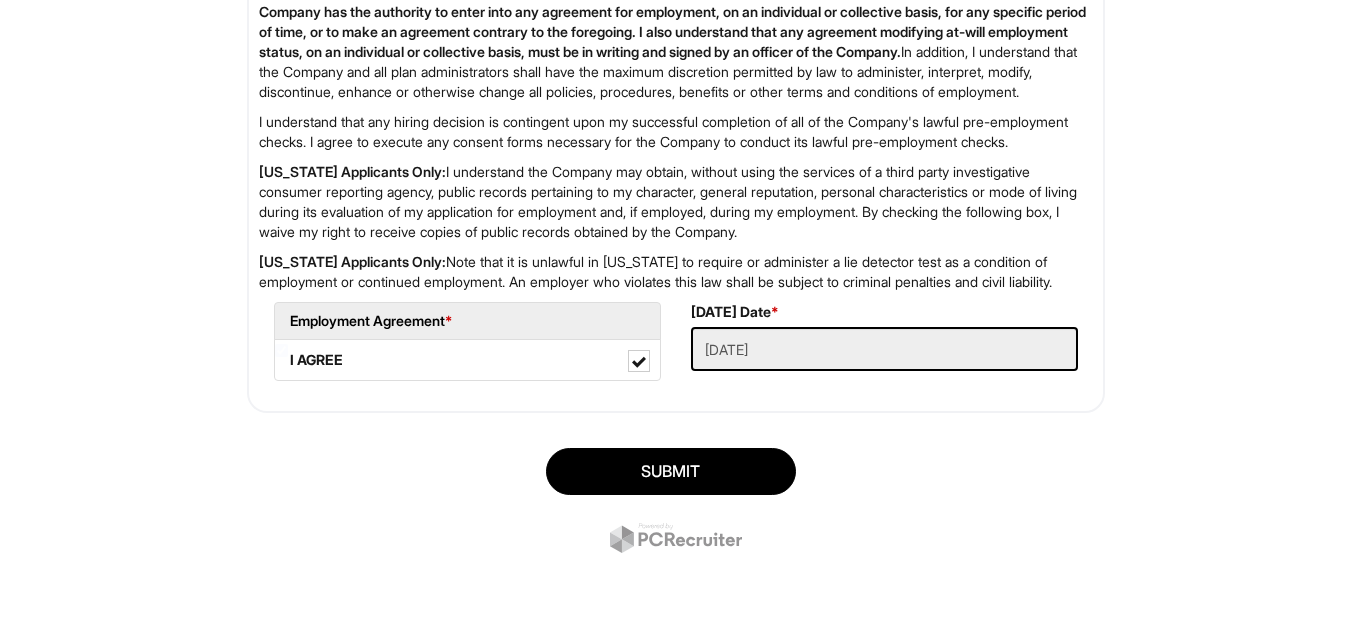 scroll, scrollTop: 3202, scrollLeft: 0, axis: vertical 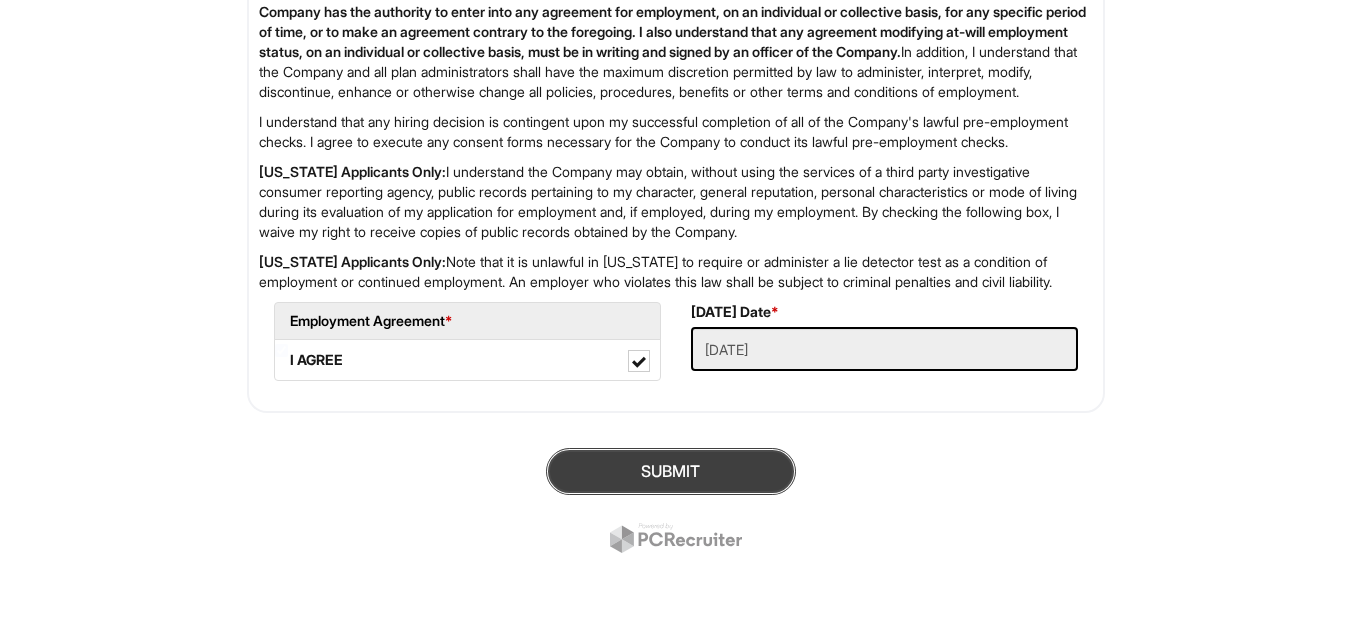 click on "SUBMIT" at bounding box center (671, 471) 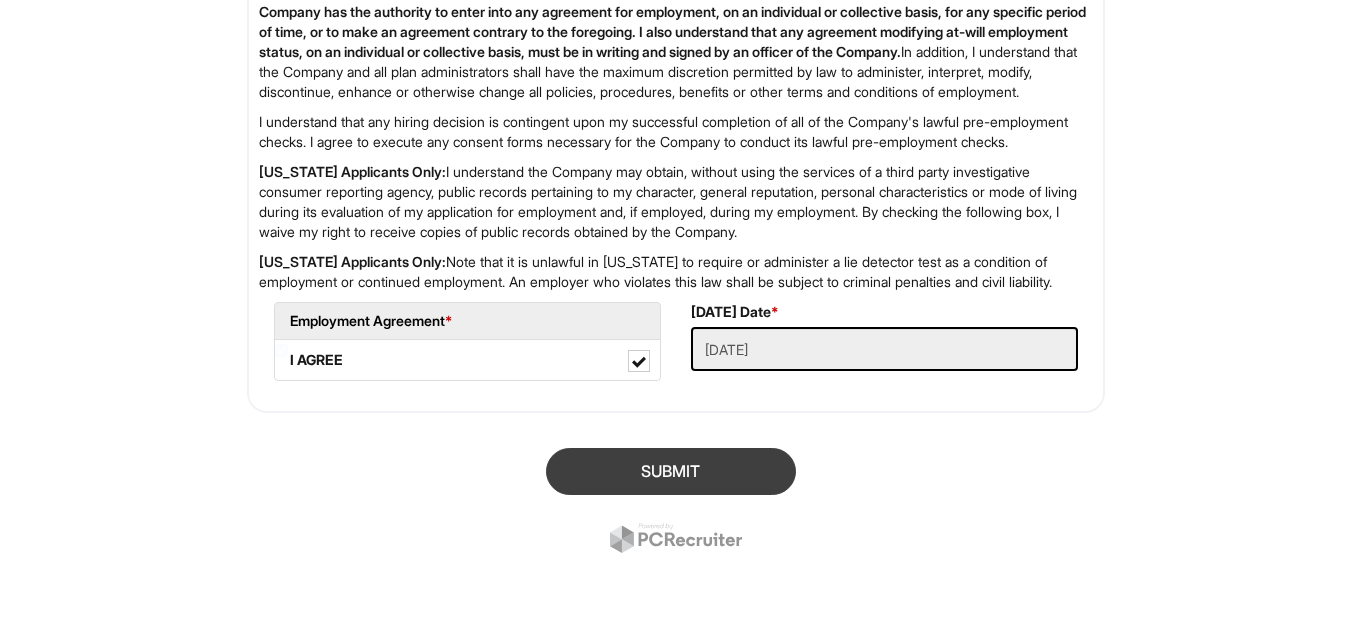 scroll, scrollTop: 122, scrollLeft: 0, axis: vertical 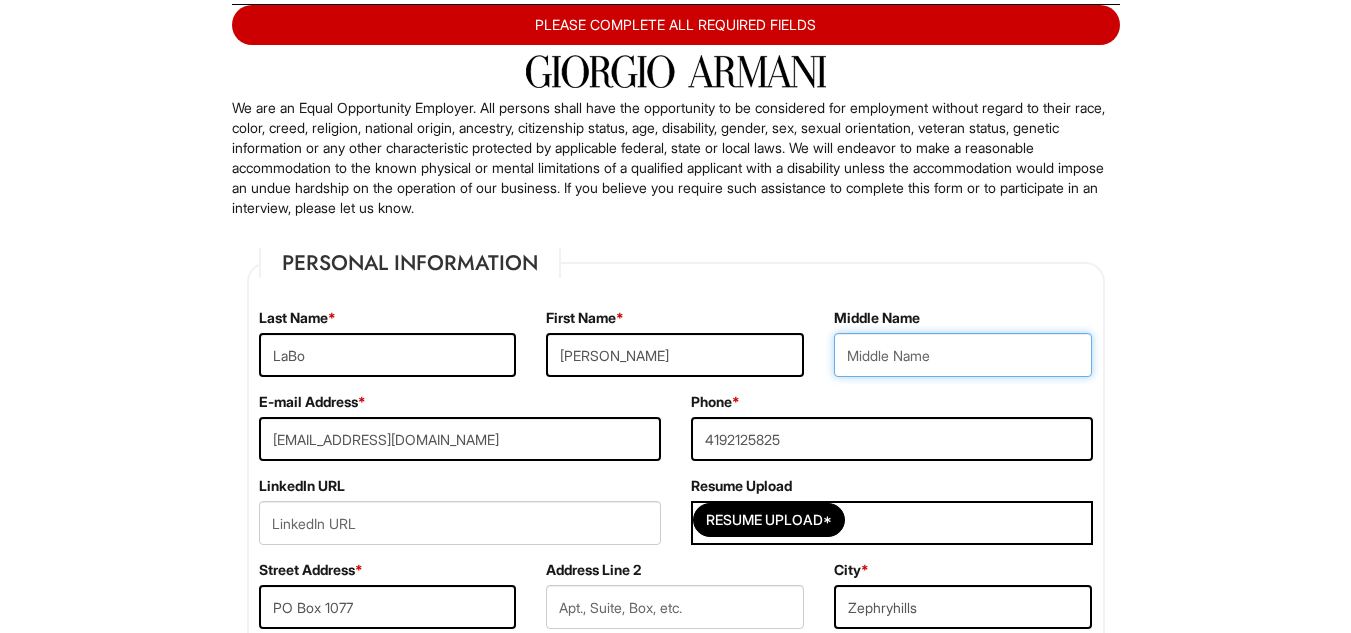 click at bounding box center [963, 355] 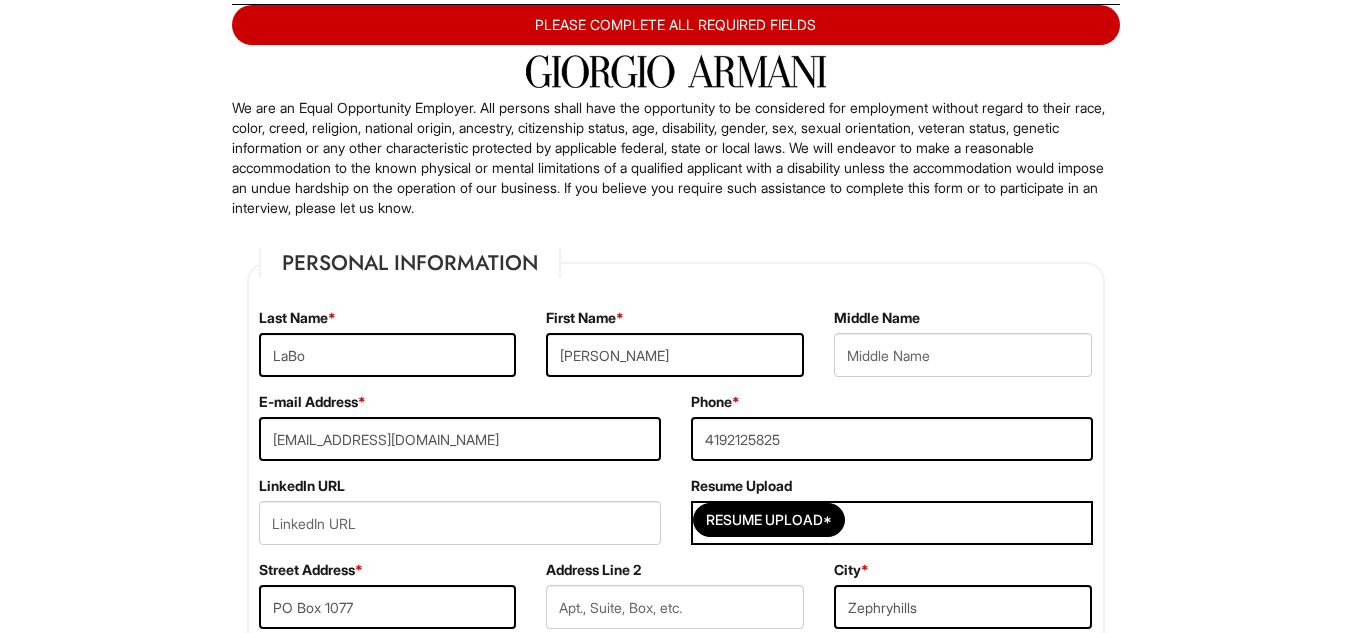 click on "Resume Upload*" at bounding box center (892, 523) 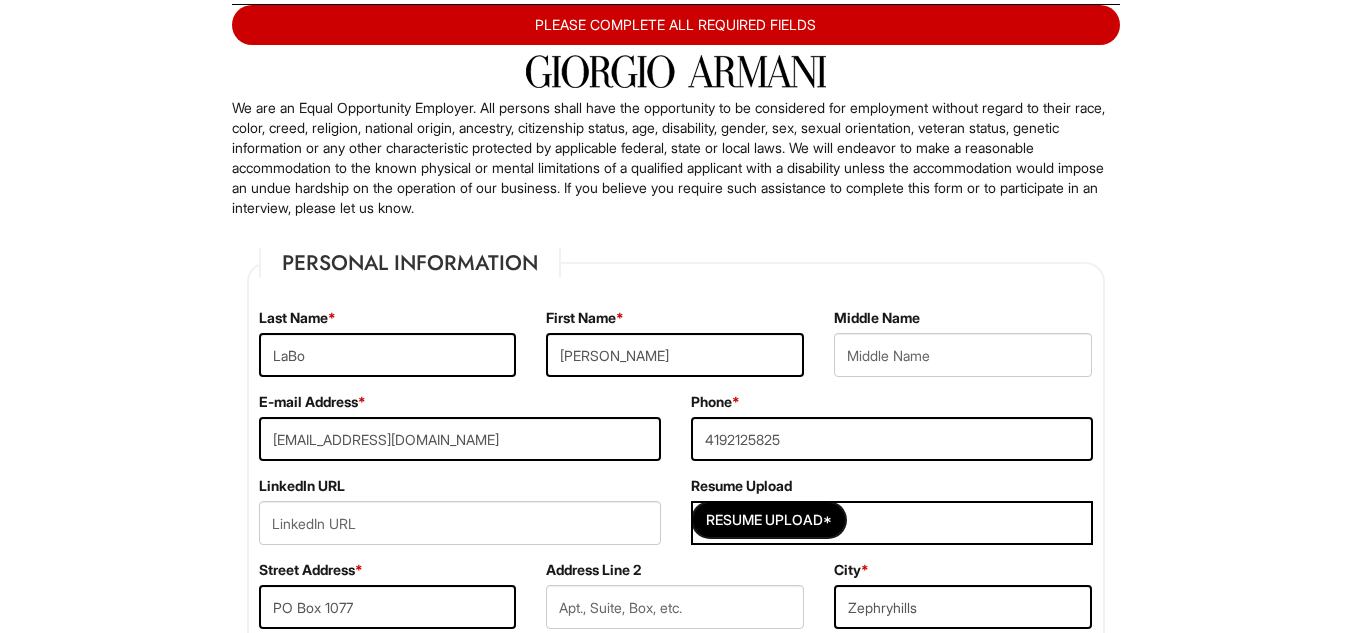 drag, startPoint x: 836, startPoint y: 521, endPoint x: 635, endPoint y: 510, distance: 201.30077 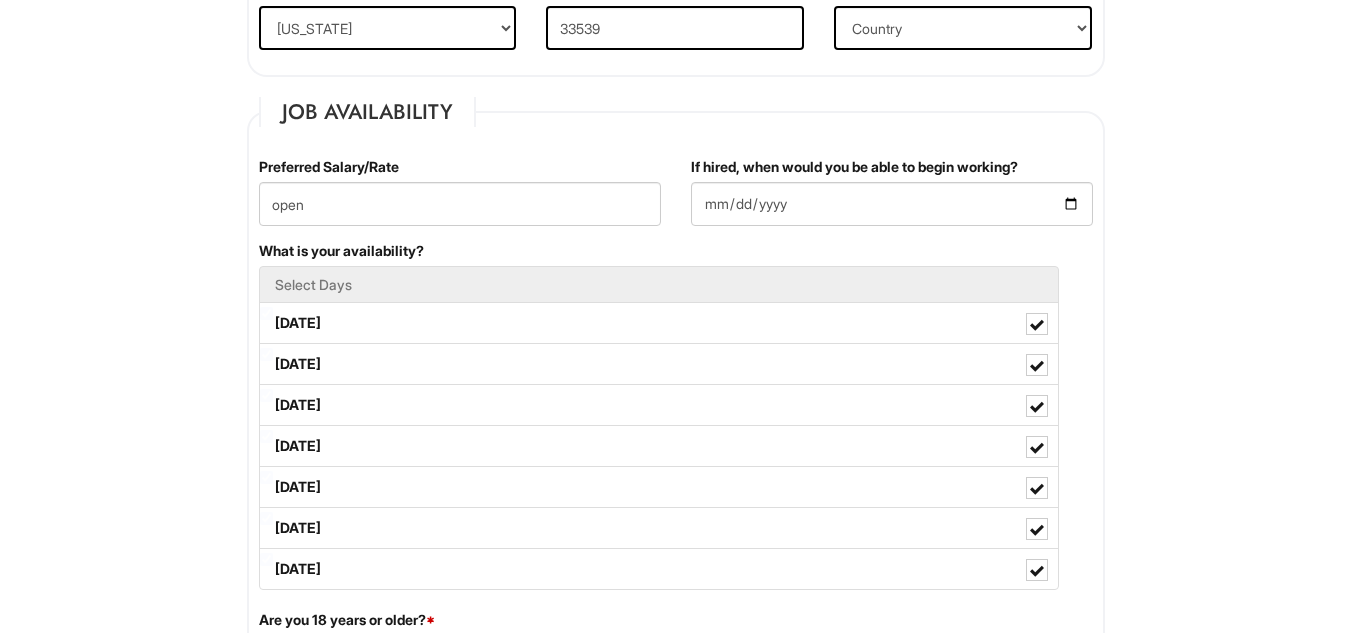 scroll, scrollTop: 791, scrollLeft: 0, axis: vertical 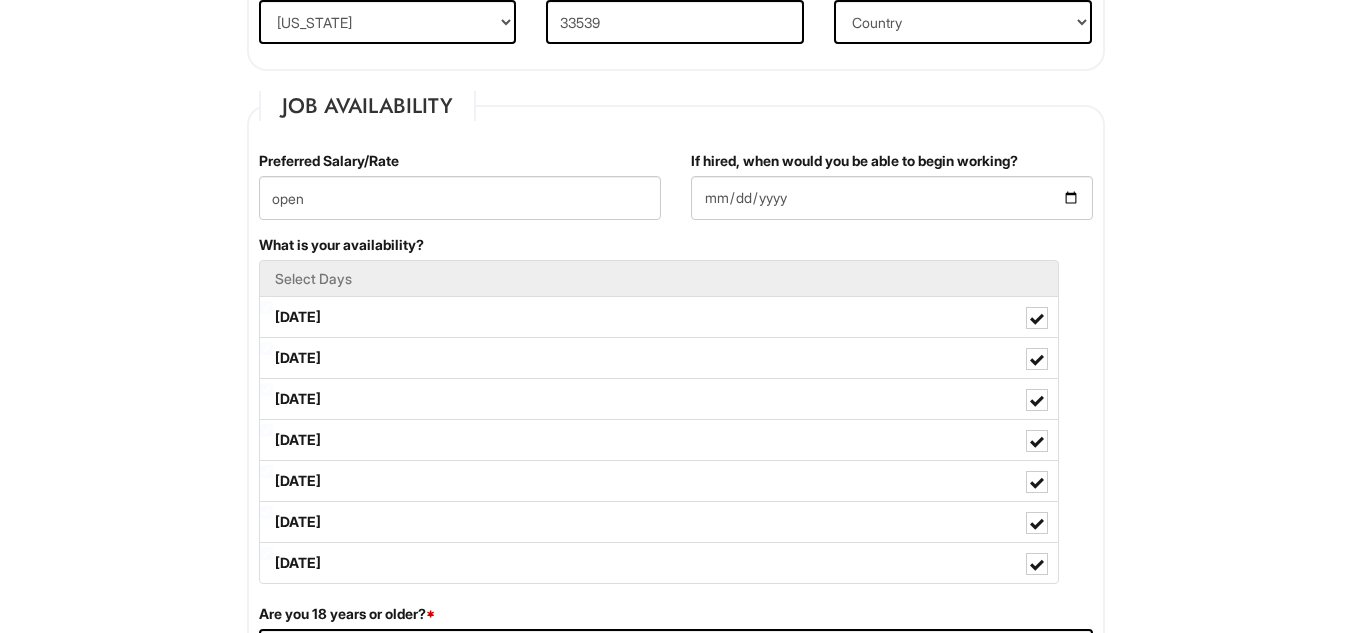 click on "Select Days" at bounding box center (659, 278) 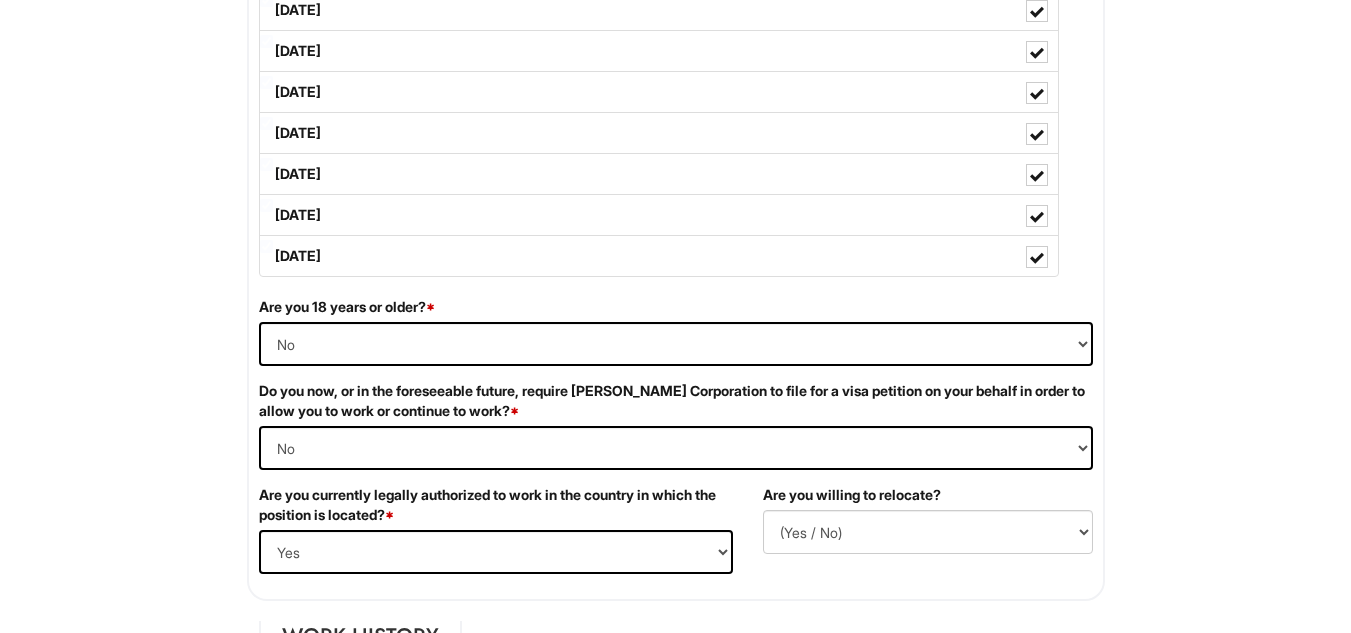 scroll, scrollTop: 1107, scrollLeft: 0, axis: vertical 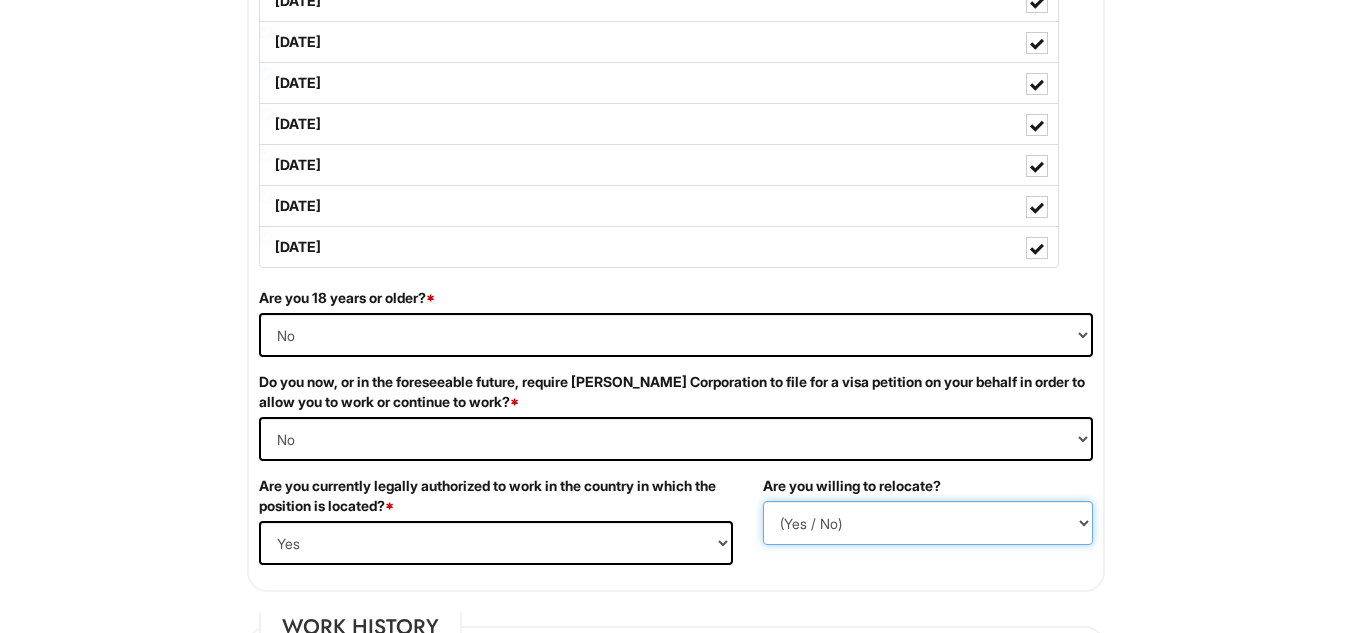 click on "(Yes / No) No Yes" at bounding box center (928, 523) 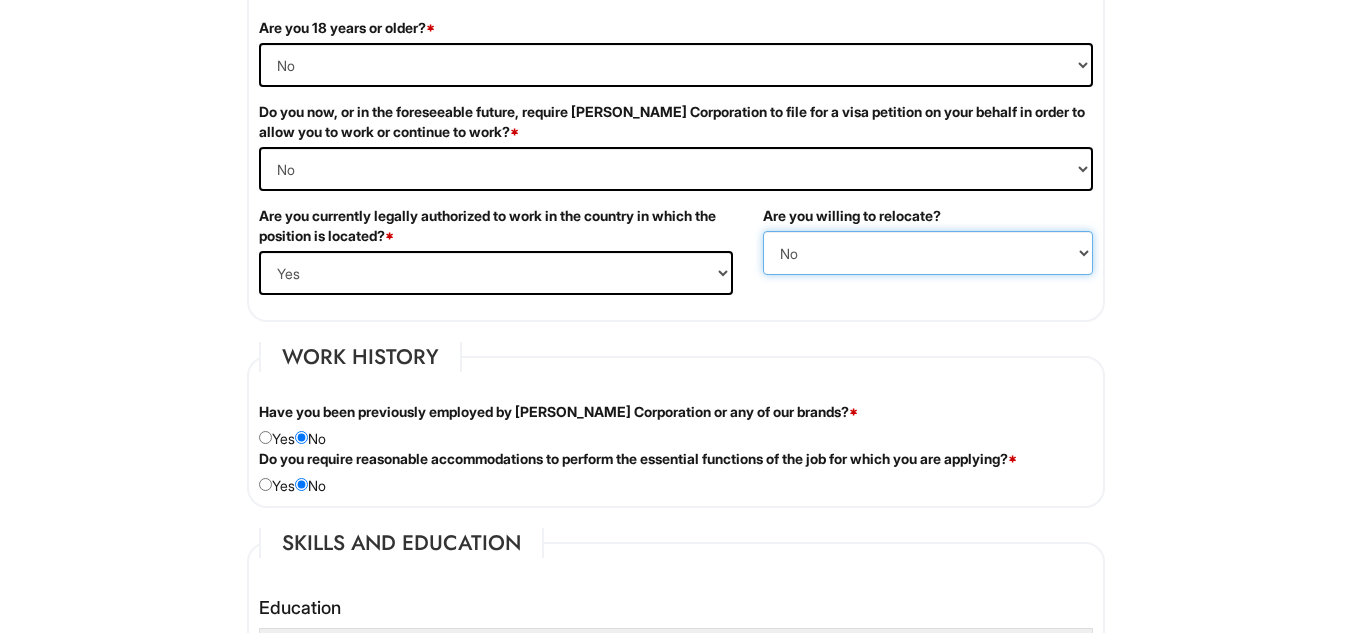 scroll, scrollTop: 1378, scrollLeft: 0, axis: vertical 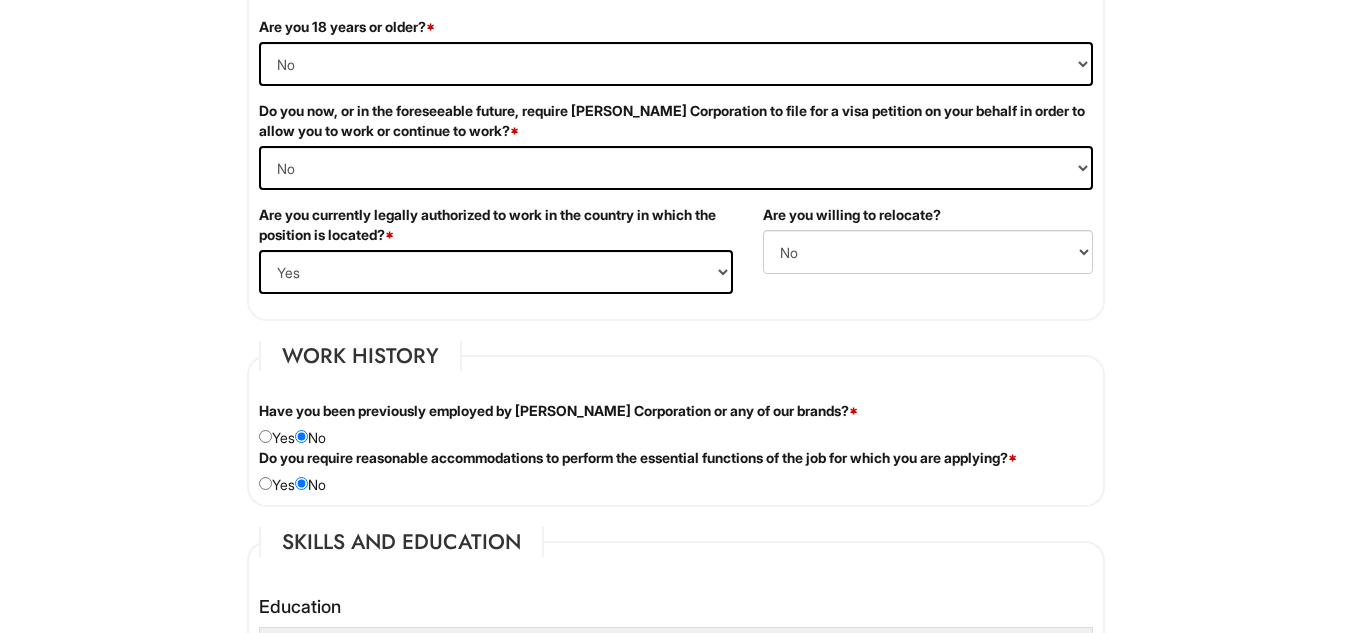 click on "Do you require reasonable accommodations to perform the essential functions of the job for which you are applying? *" at bounding box center [638, 458] 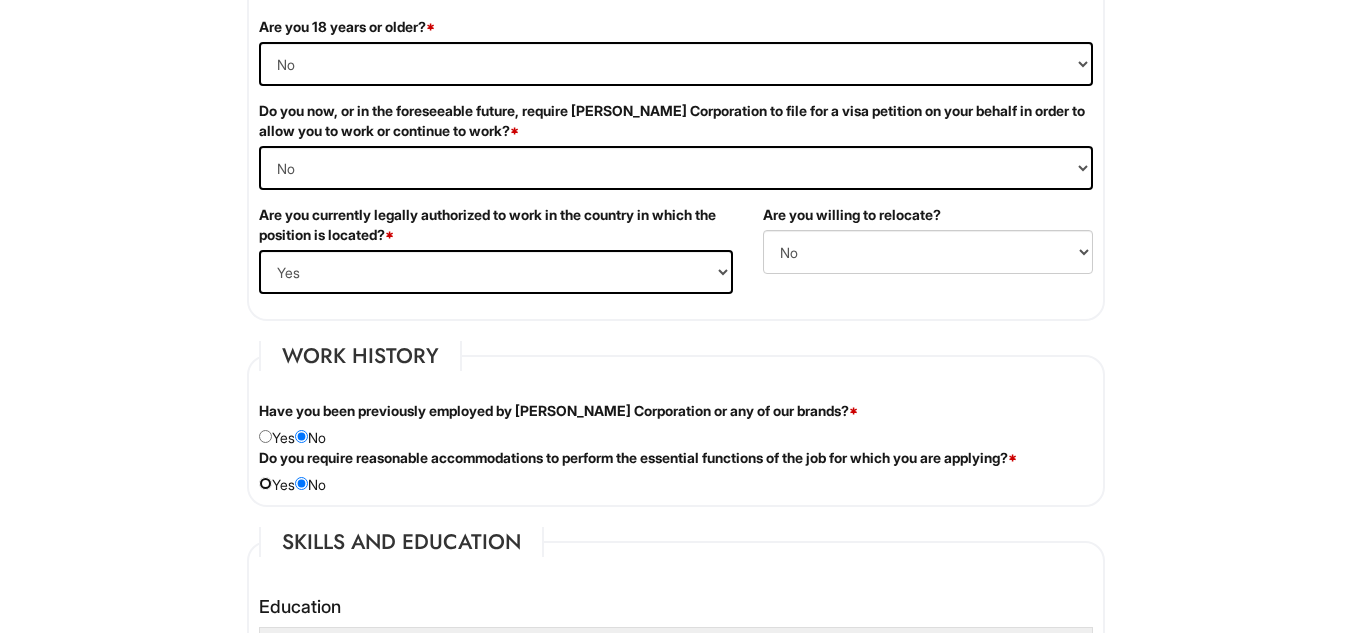 click at bounding box center [265, 483] 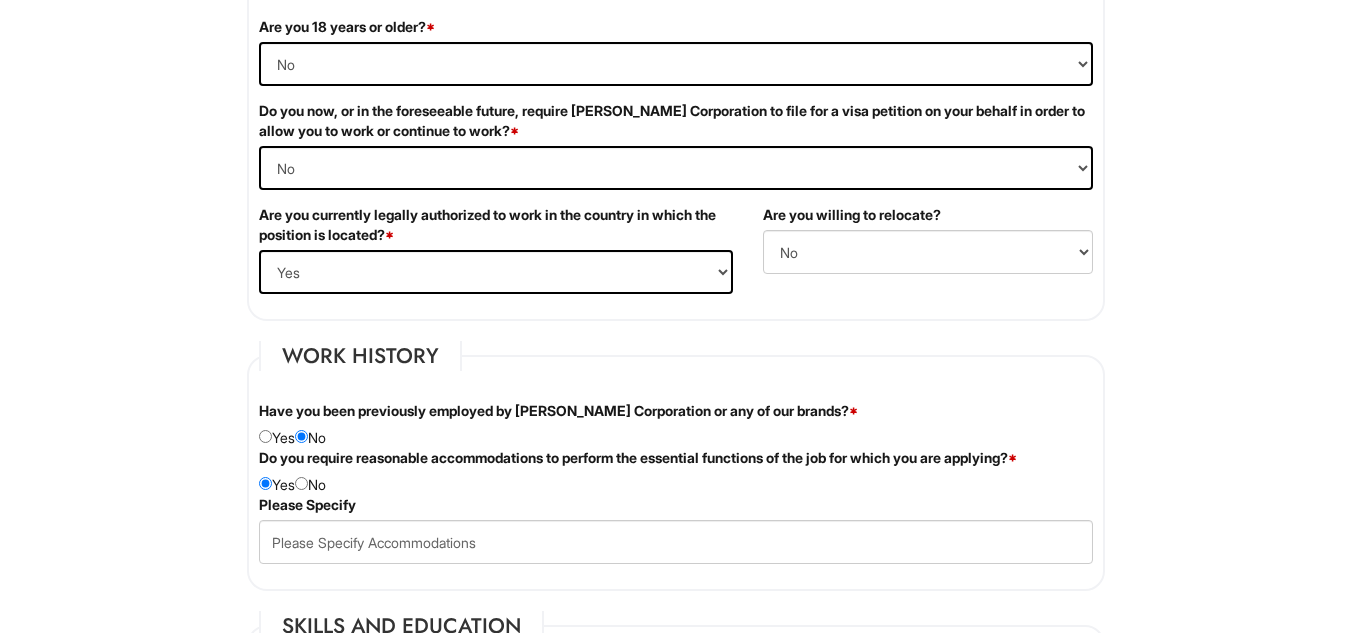 click on "Do you require reasonable accommodations to perform the essential functions of the job for which you are applying? *    Yes   No" at bounding box center [676, 471] 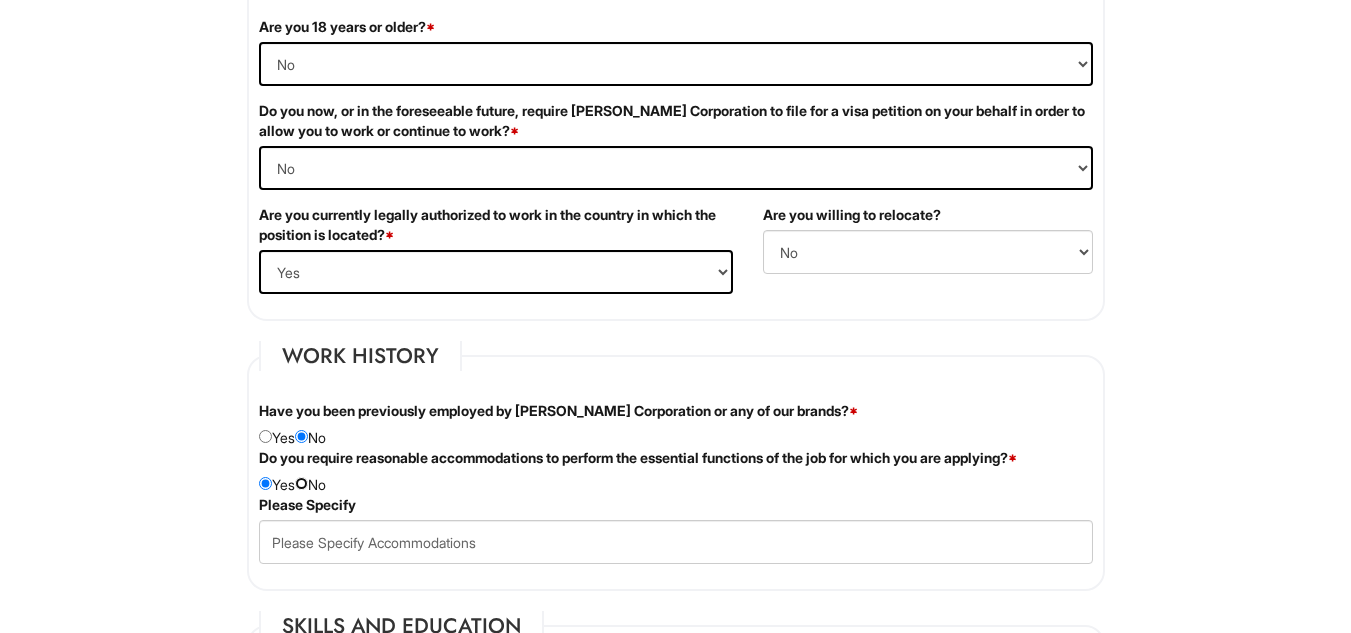 click at bounding box center [301, 483] 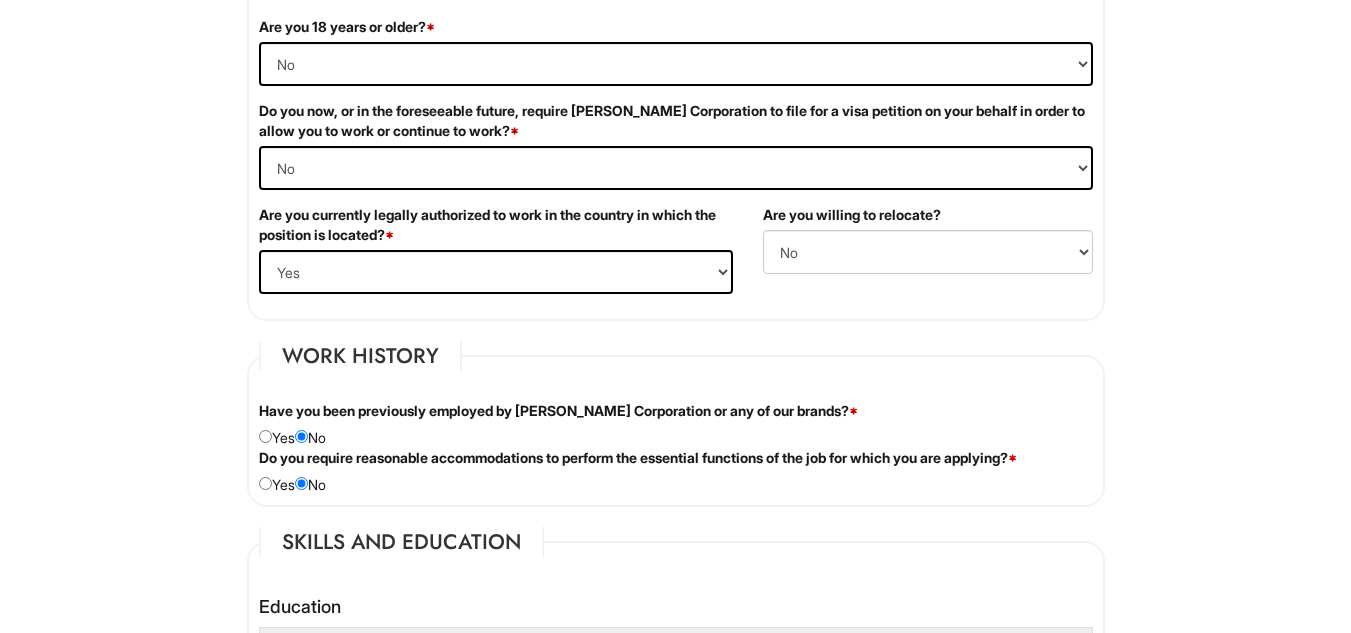 click on "Have you been previously employed by [PERSON_NAME] Corporation or any of our brands? *    Yes   No" at bounding box center [676, 424] 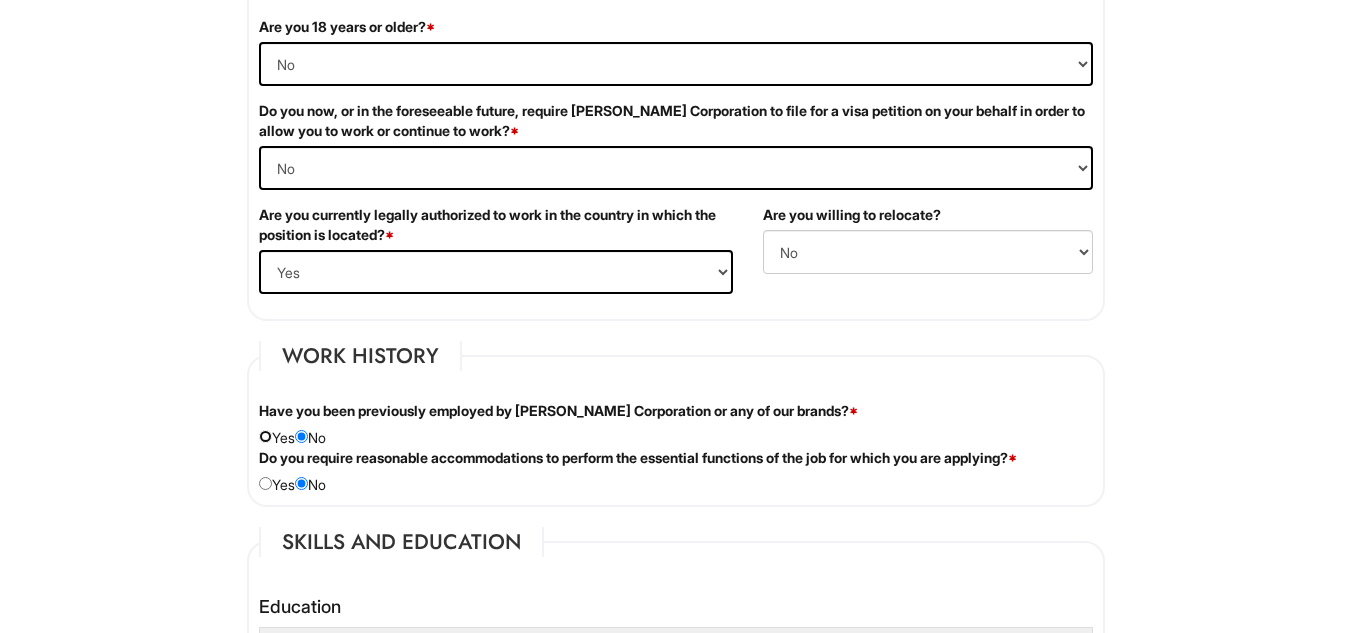 click at bounding box center (265, 436) 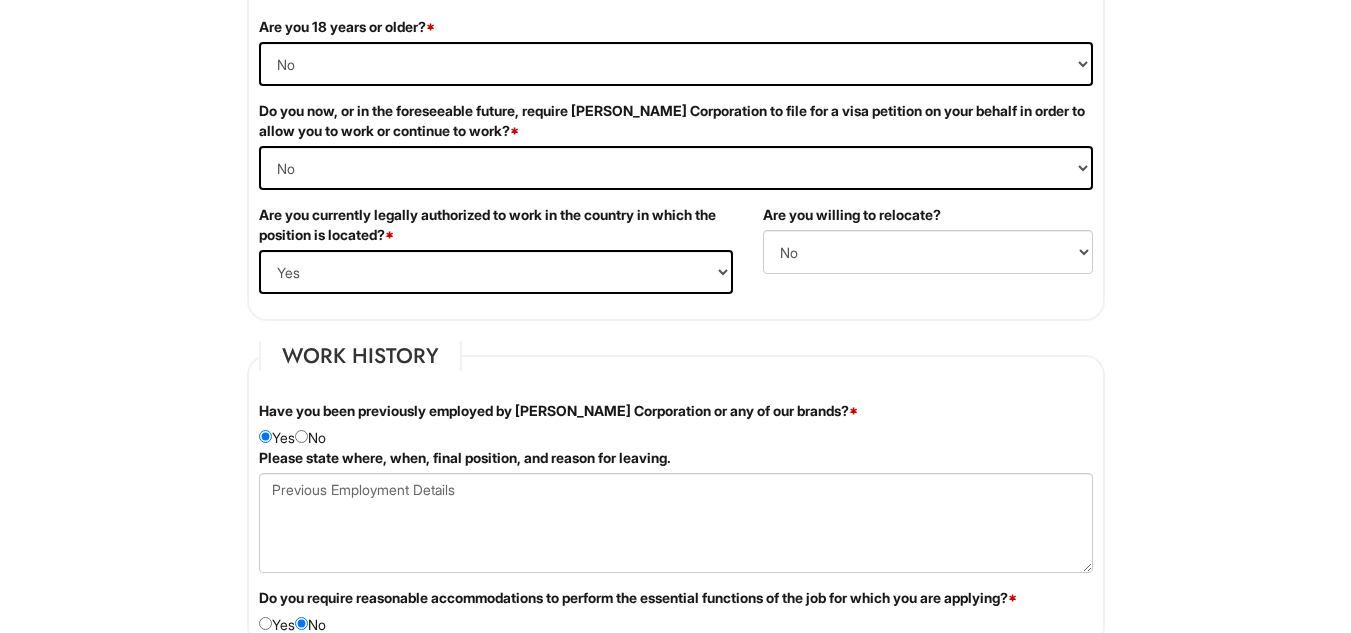 click on "Have you been previously employed by [PERSON_NAME] Corporation or any of our brands? *    Yes   No" at bounding box center (676, 424) 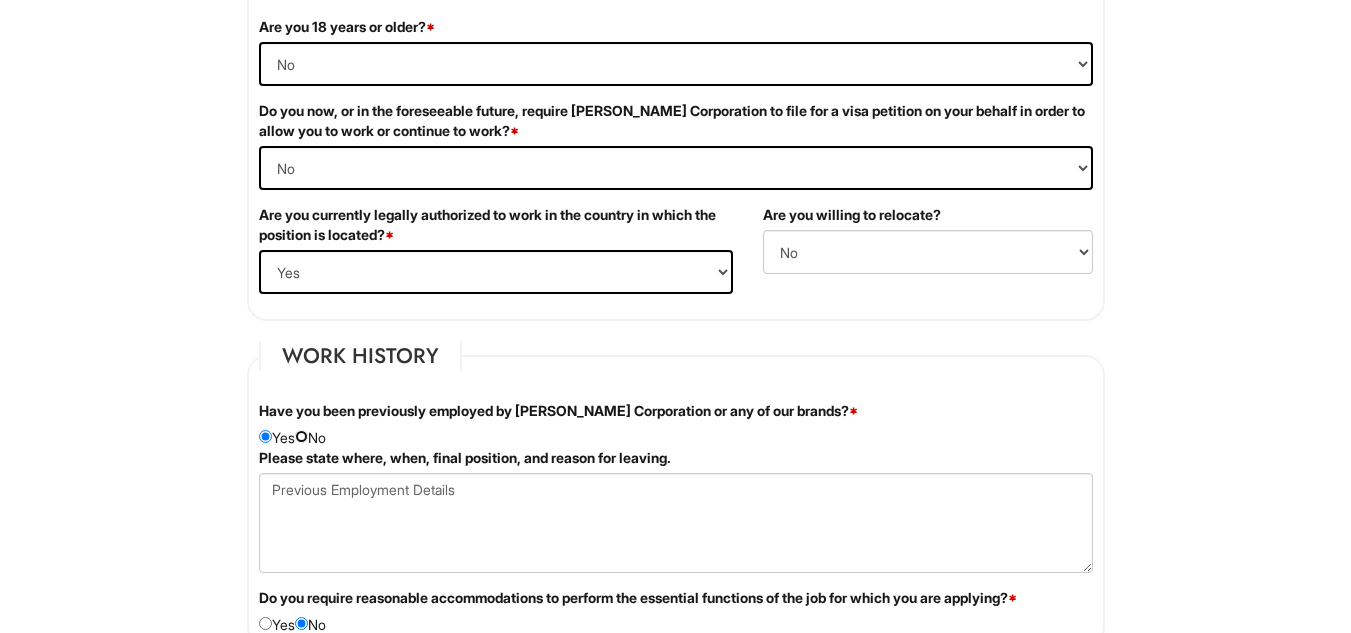 click at bounding box center (301, 436) 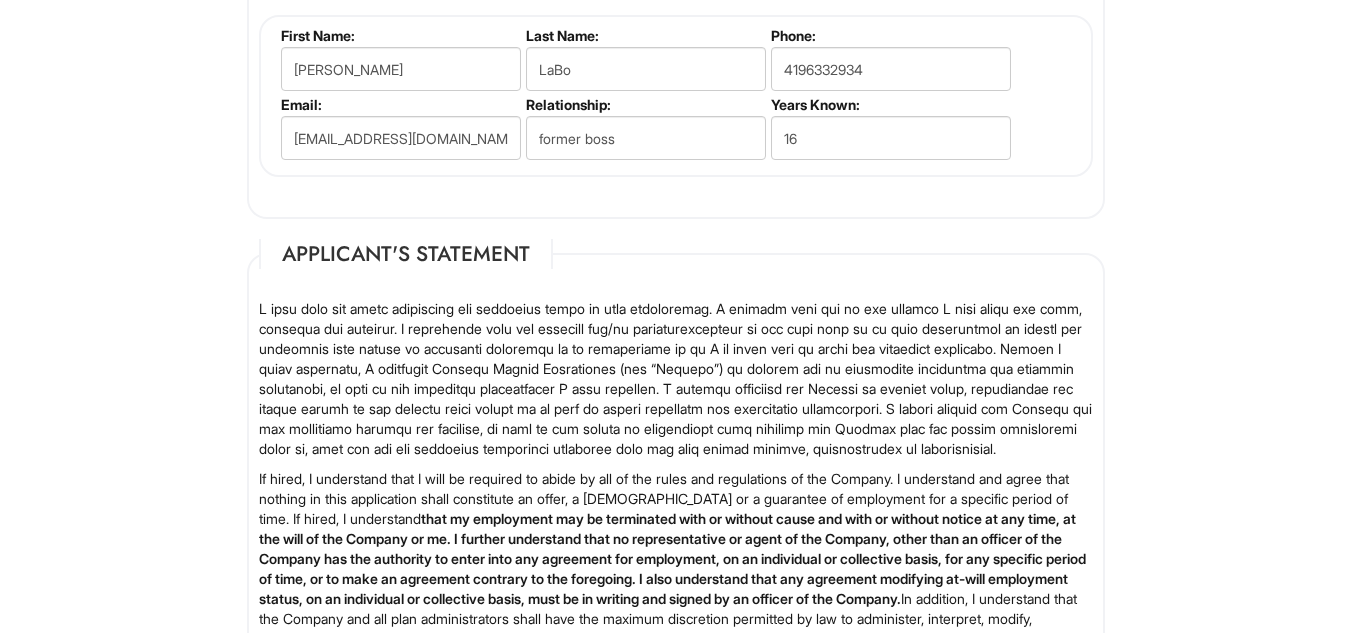 scroll, scrollTop: 3202, scrollLeft: 0, axis: vertical 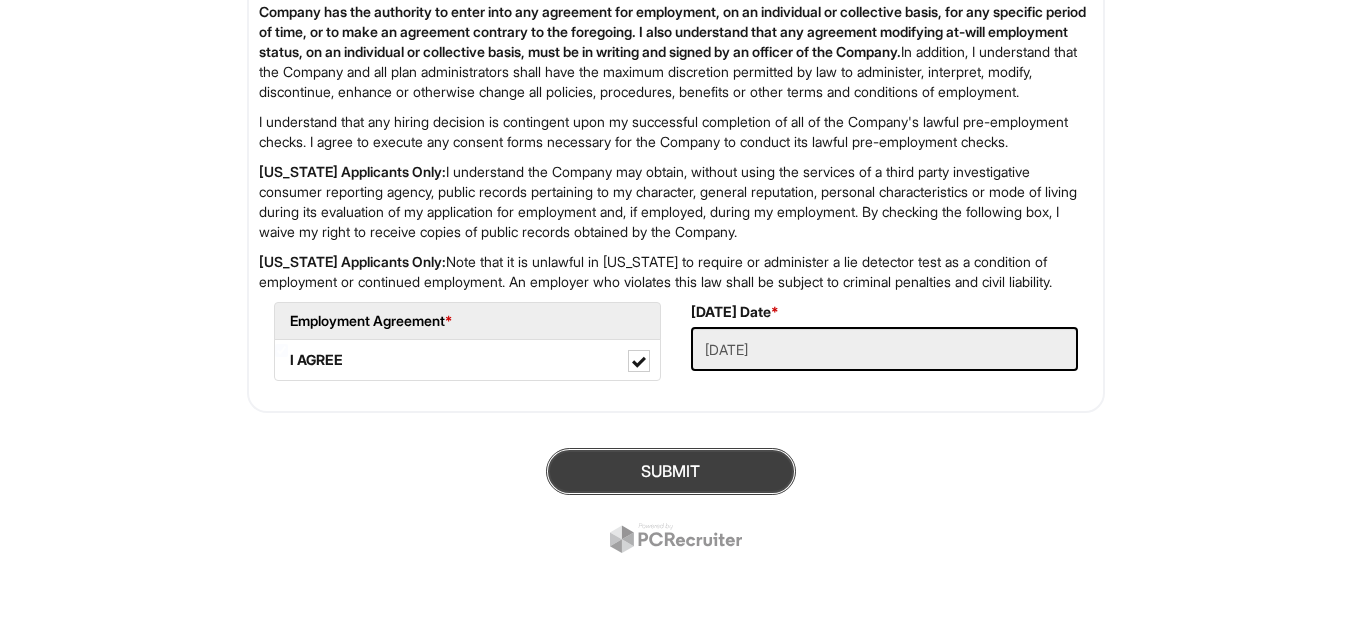 click on "SUBMIT" at bounding box center (671, 471) 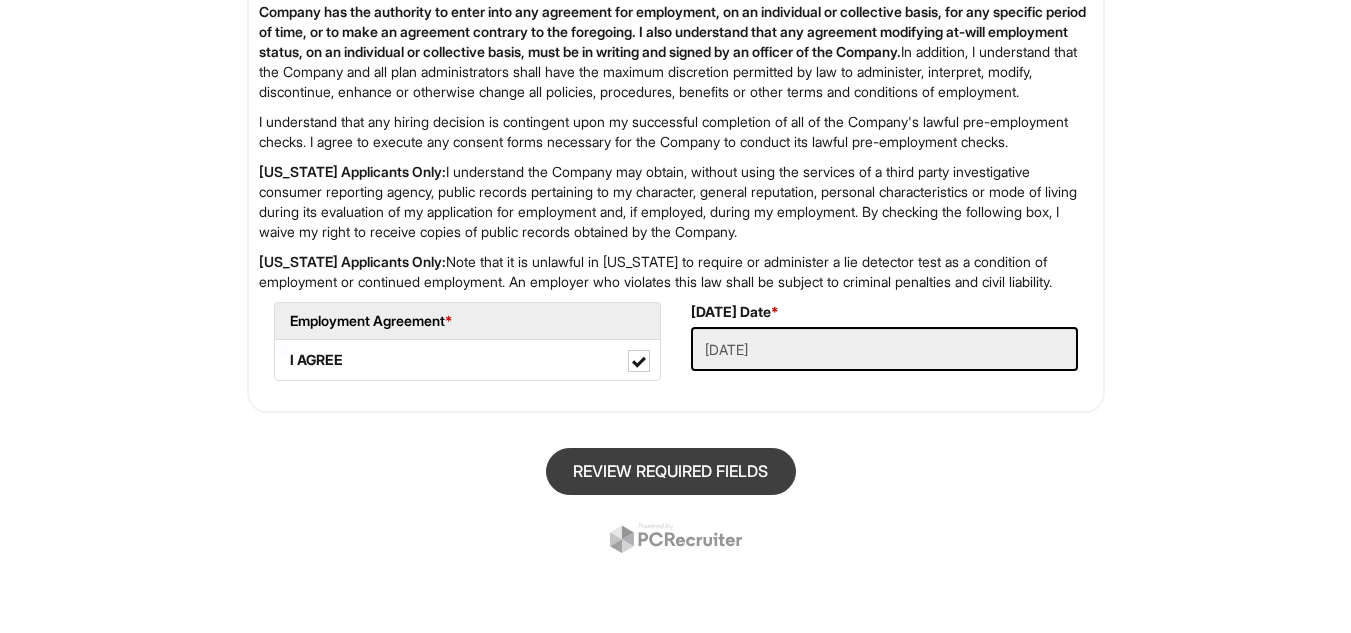 scroll, scrollTop: 122, scrollLeft: 0, axis: vertical 